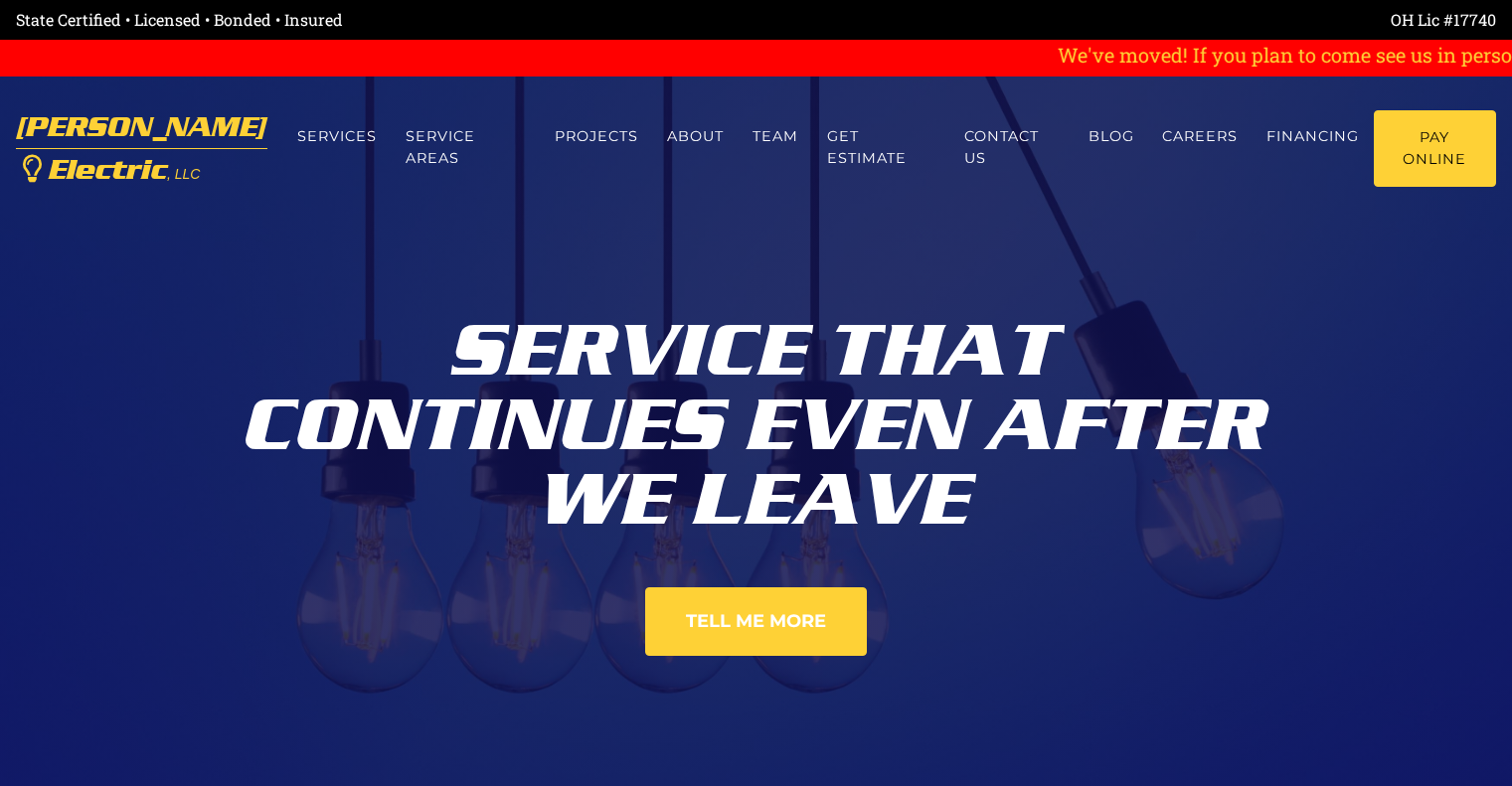scroll, scrollTop: 0, scrollLeft: 0, axis: both 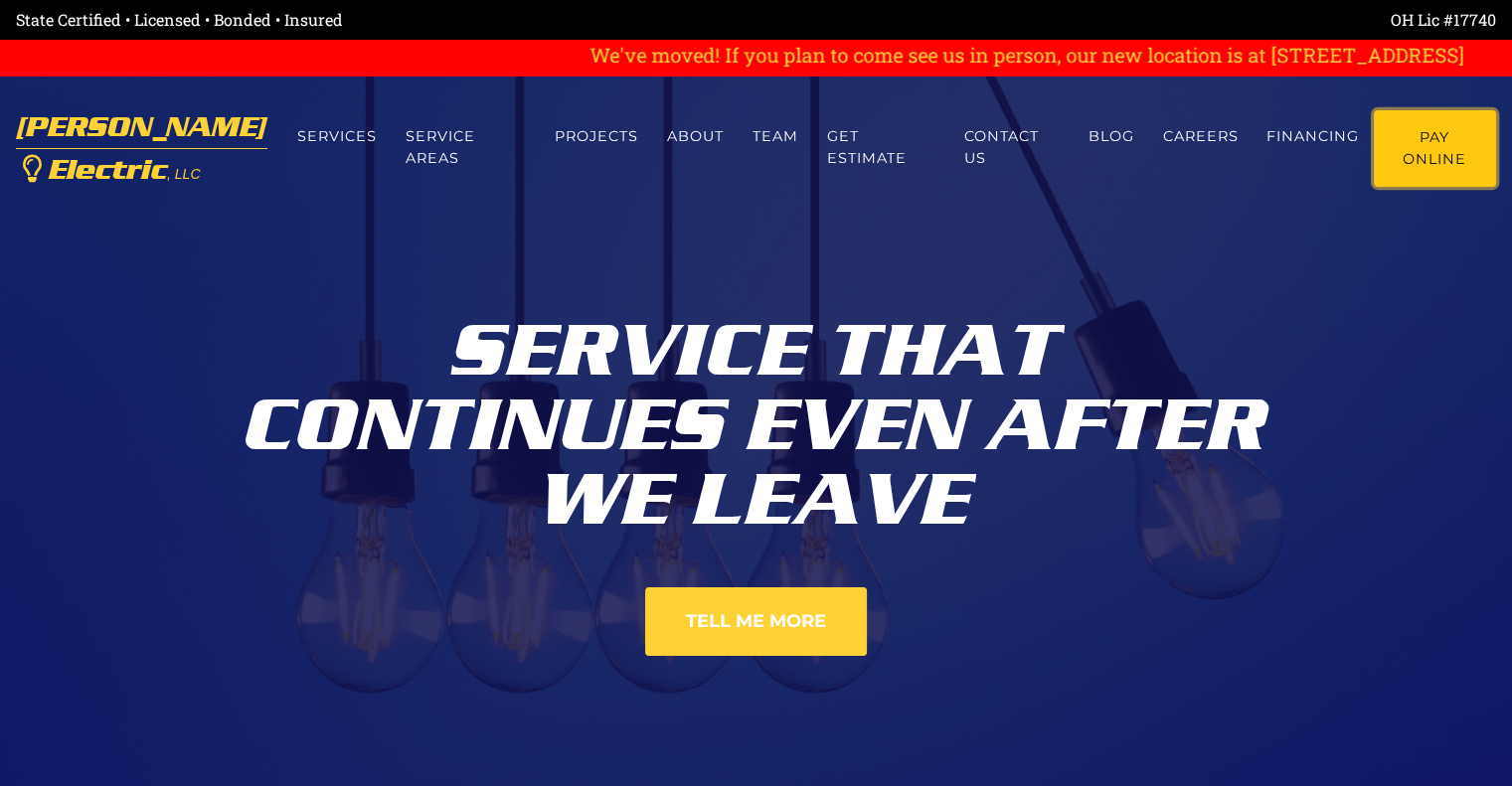 click on "Pay Online" at bounding box center [1434, 148] 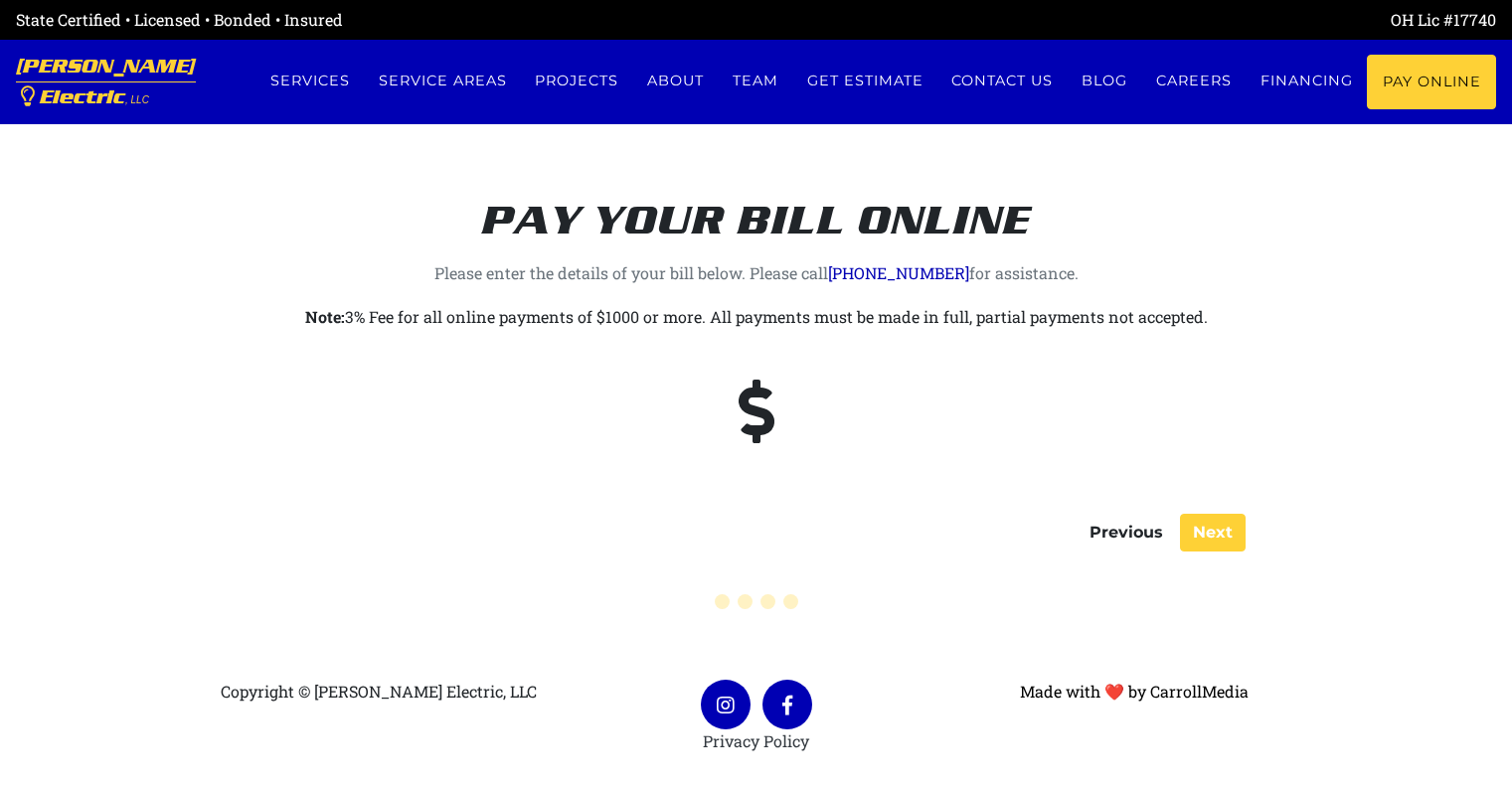 scroll, scrollTop: 0, scrollLeft: 0, axis: both 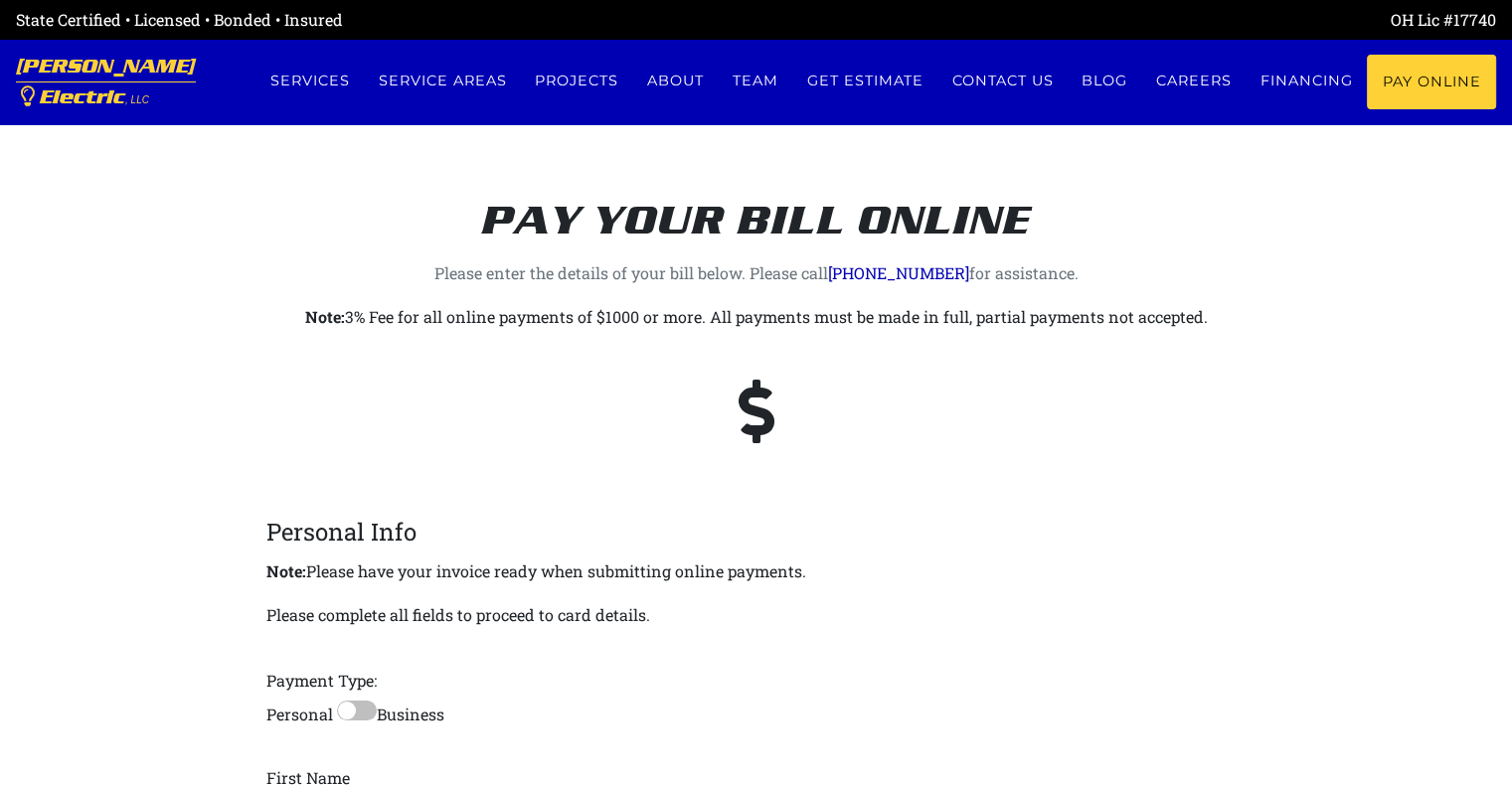 click at bounding box center [357, 710] 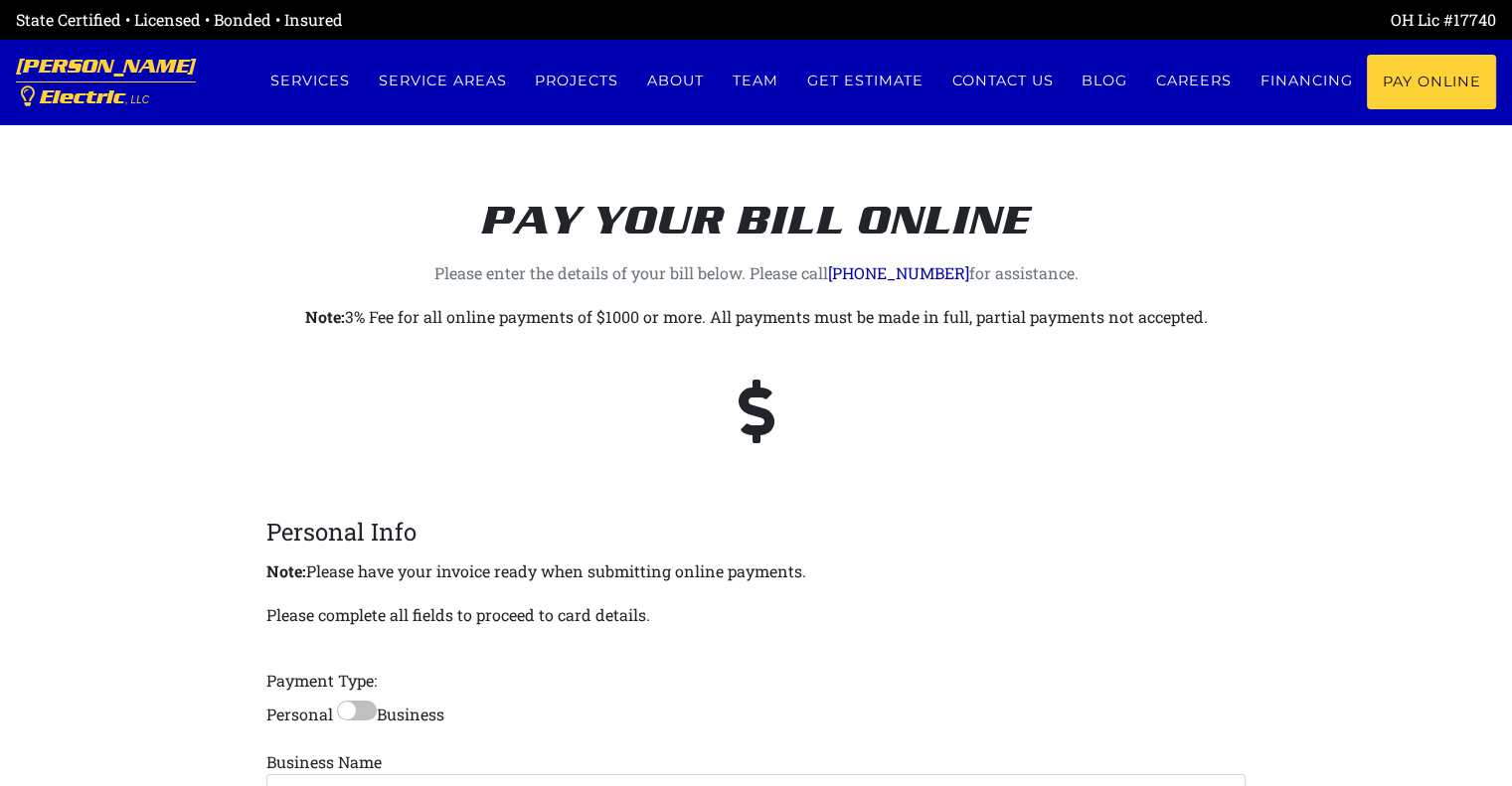 scroll, scrollTop: 688, scrollLeft: 0, axis: vertical 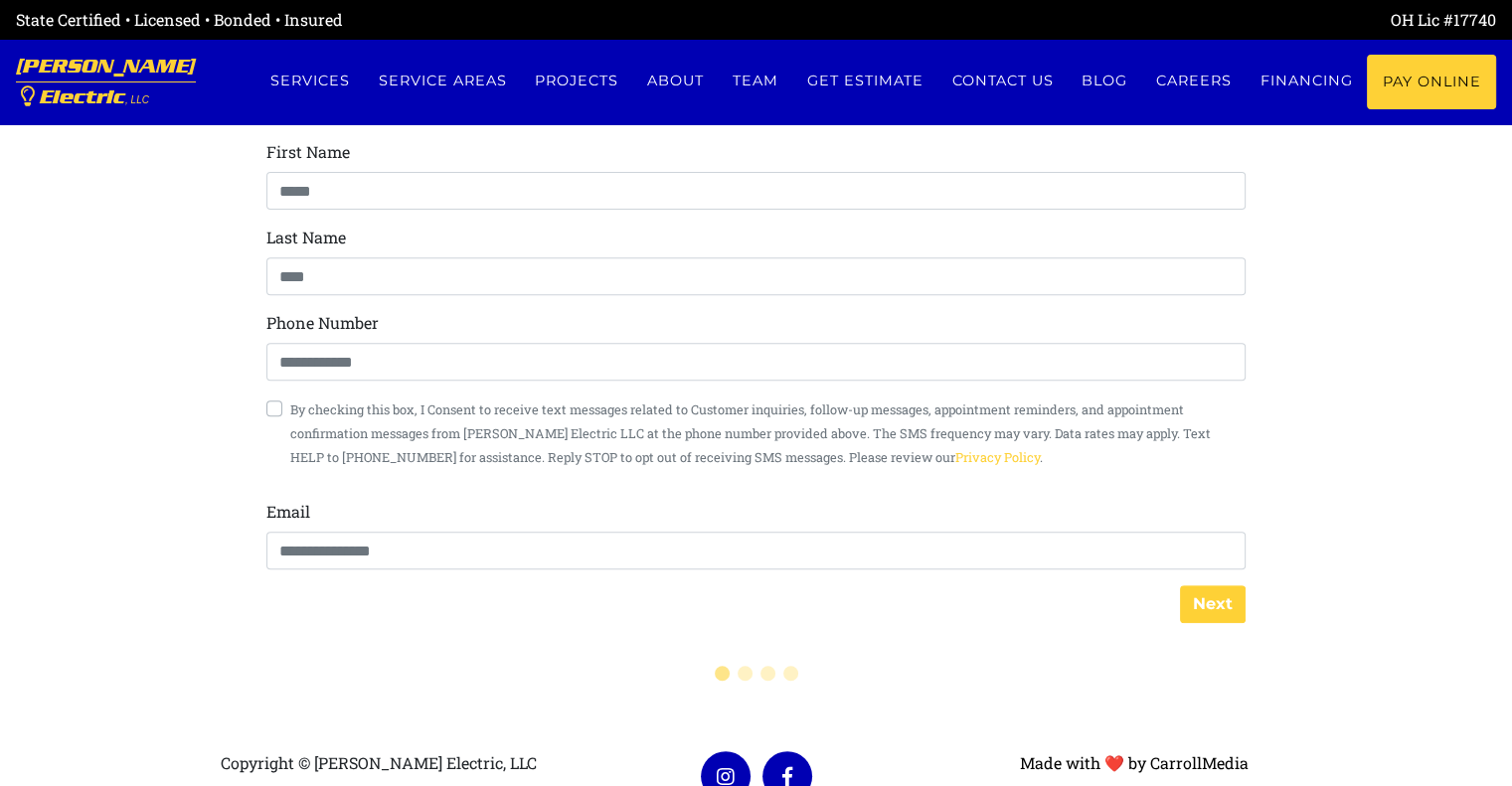 click on "Personal Info
Note:  Please have your invoice ready when submitting online payments.
Please complete all fields to proceed to card details.
Payment Type:
Personal
Business
Business Name
First Name
Last Name
Phone Number
By checking this box, I Consent to receive text messages related to Customer inquiries, follow-up messages, appointment reminders, and appointment confirmation messages from Eubanks Electric LLC at the phone number provided above.
The SMS frequency may vary. Data rates may apply. Text HELP to 937-642-3617 for assistance.
Reply STOP to opt out of receiving SMS messages. Please review our
Privacy Policy .
Email" at bounding box center [756, 198] 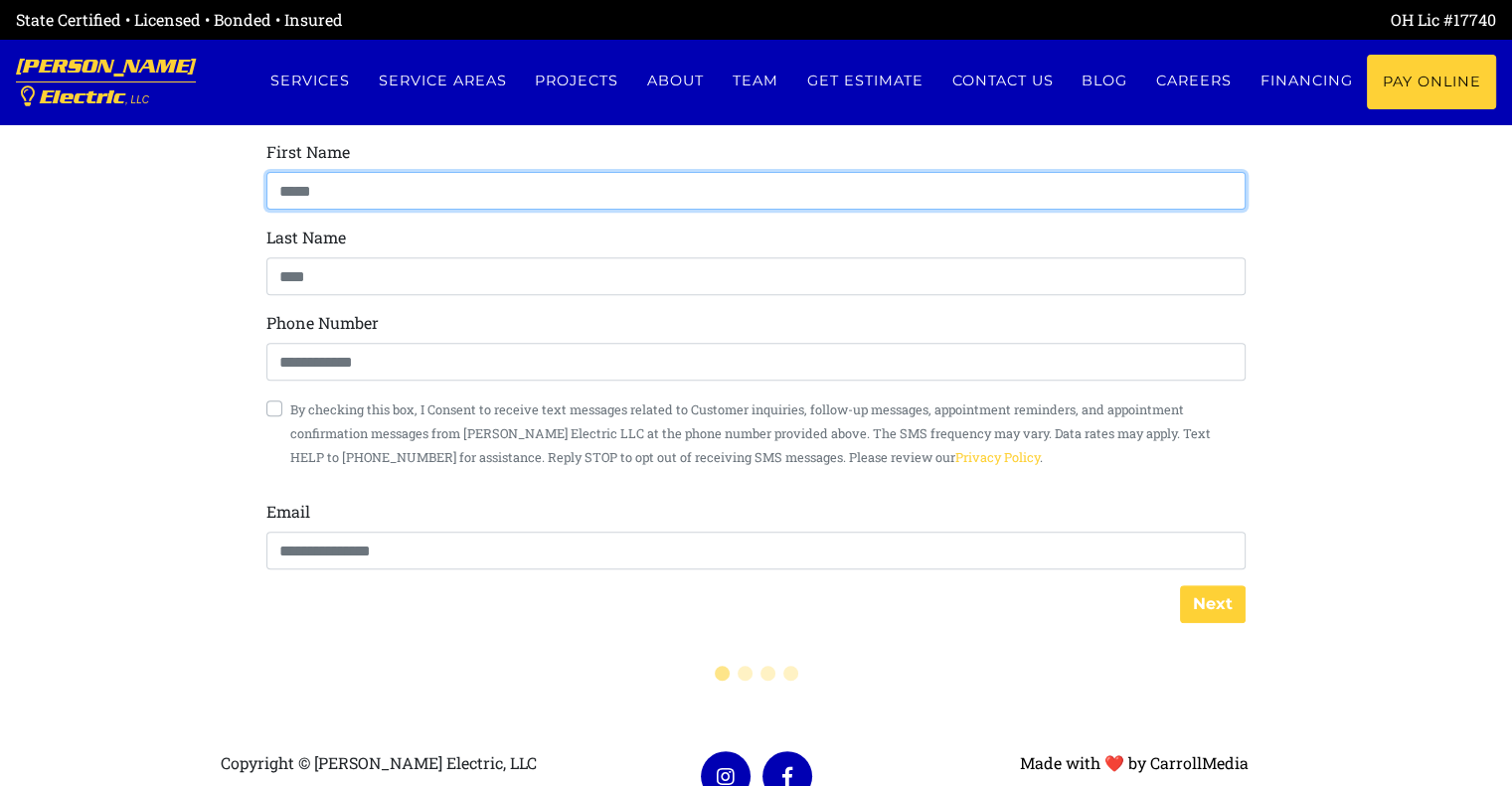 click at bounding box center [756, 191] 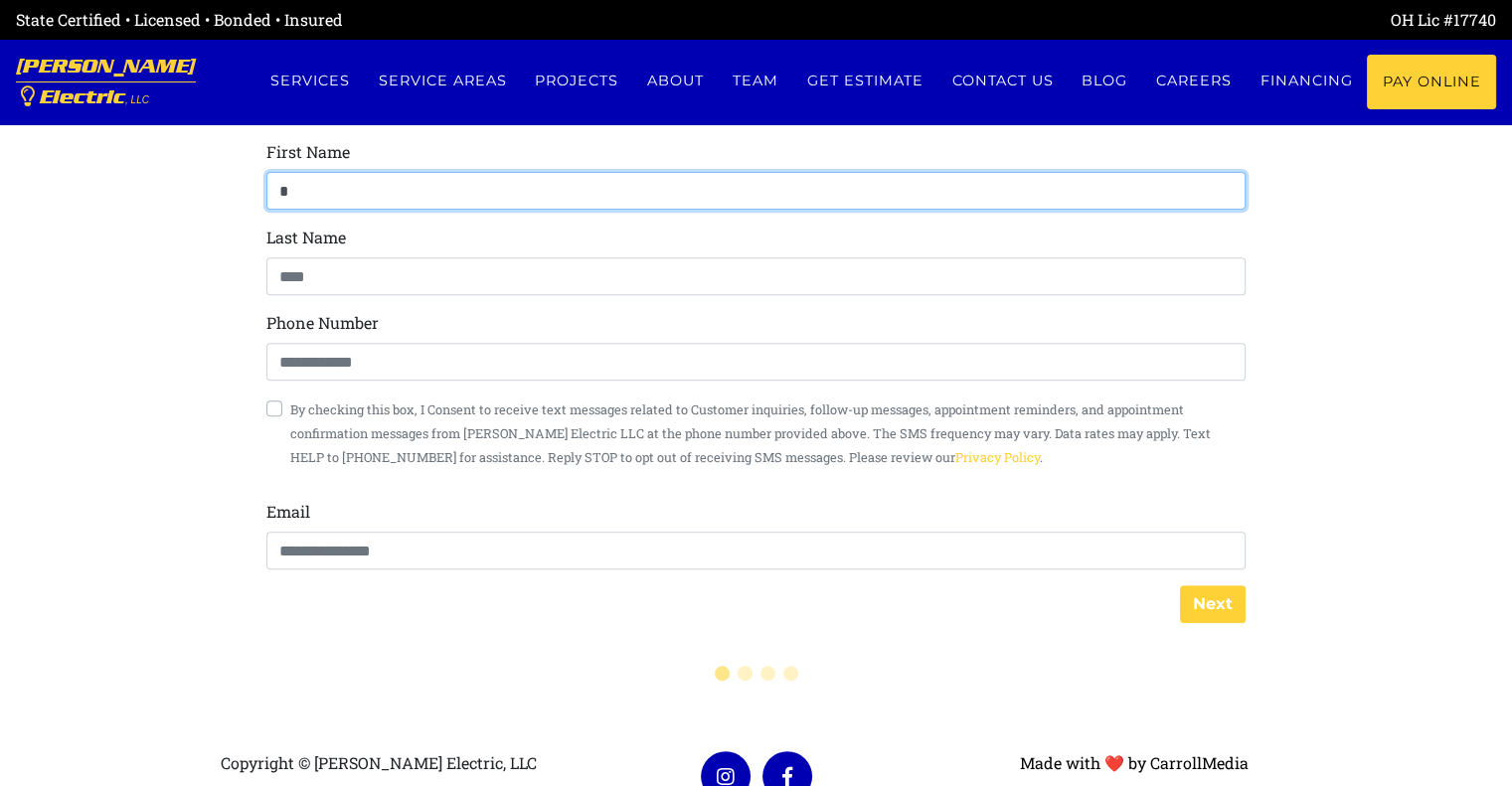 click on "*" at bounding box center (756, 191) 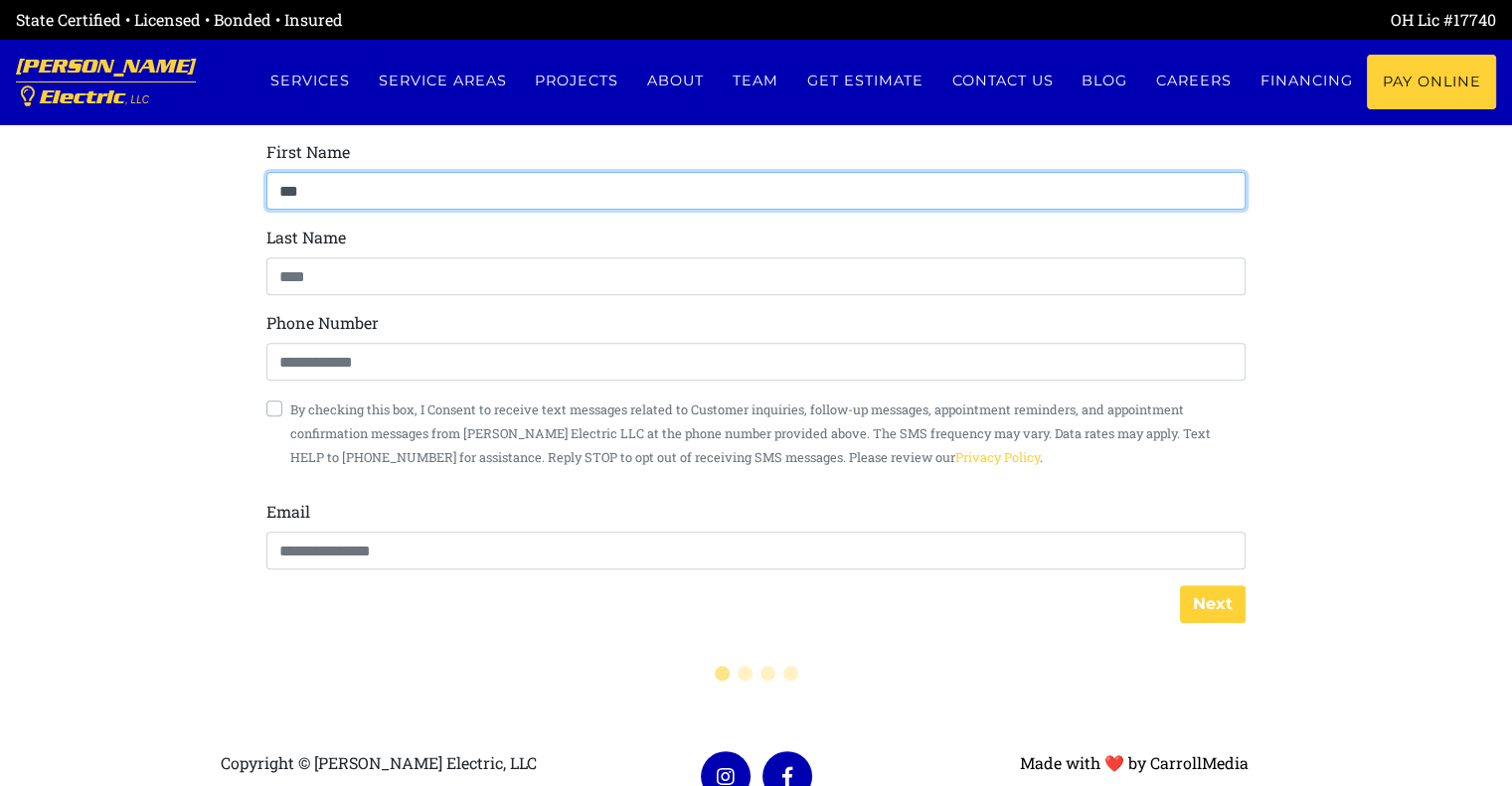 type on "*****" 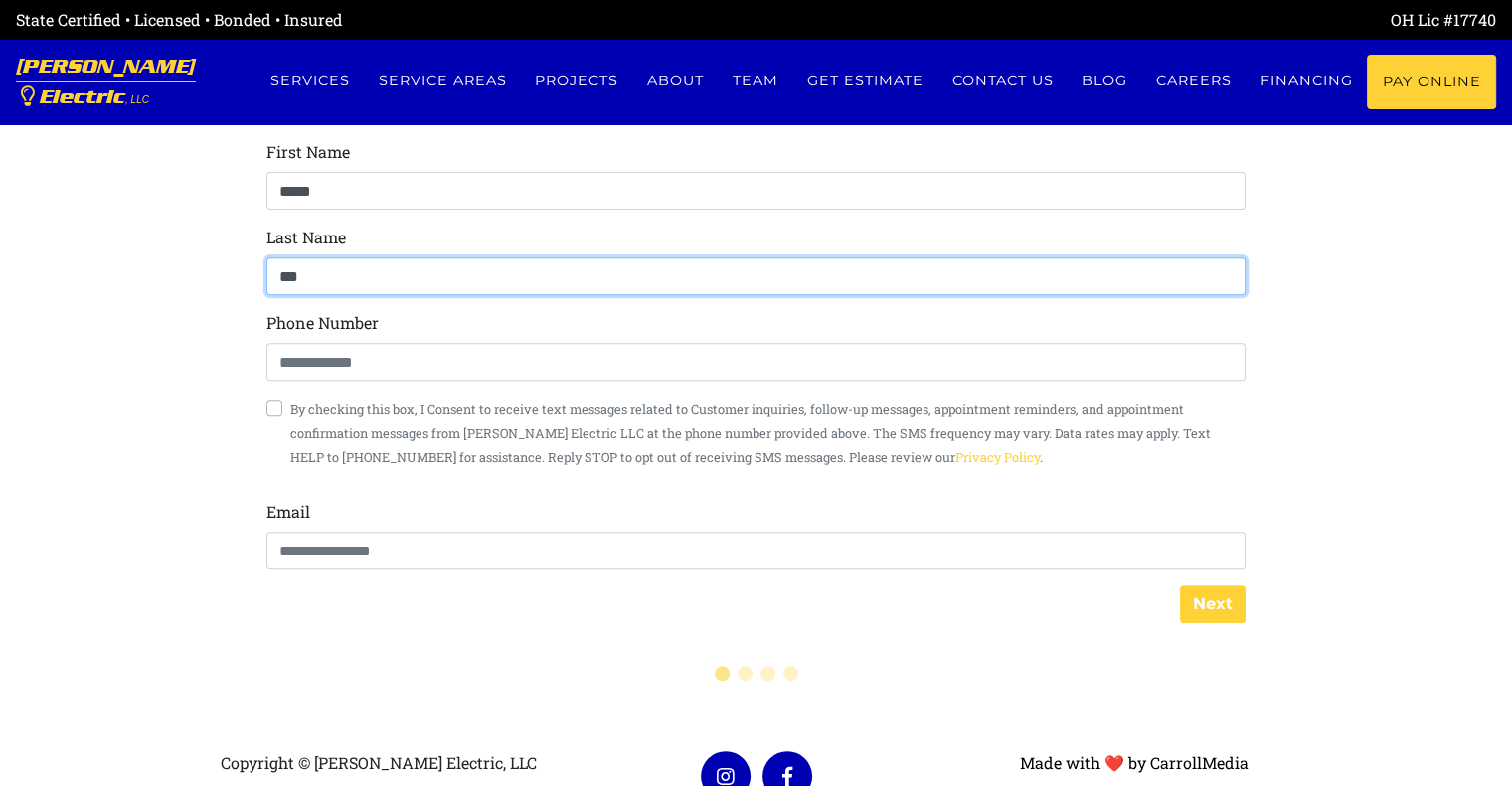 type on "*******" 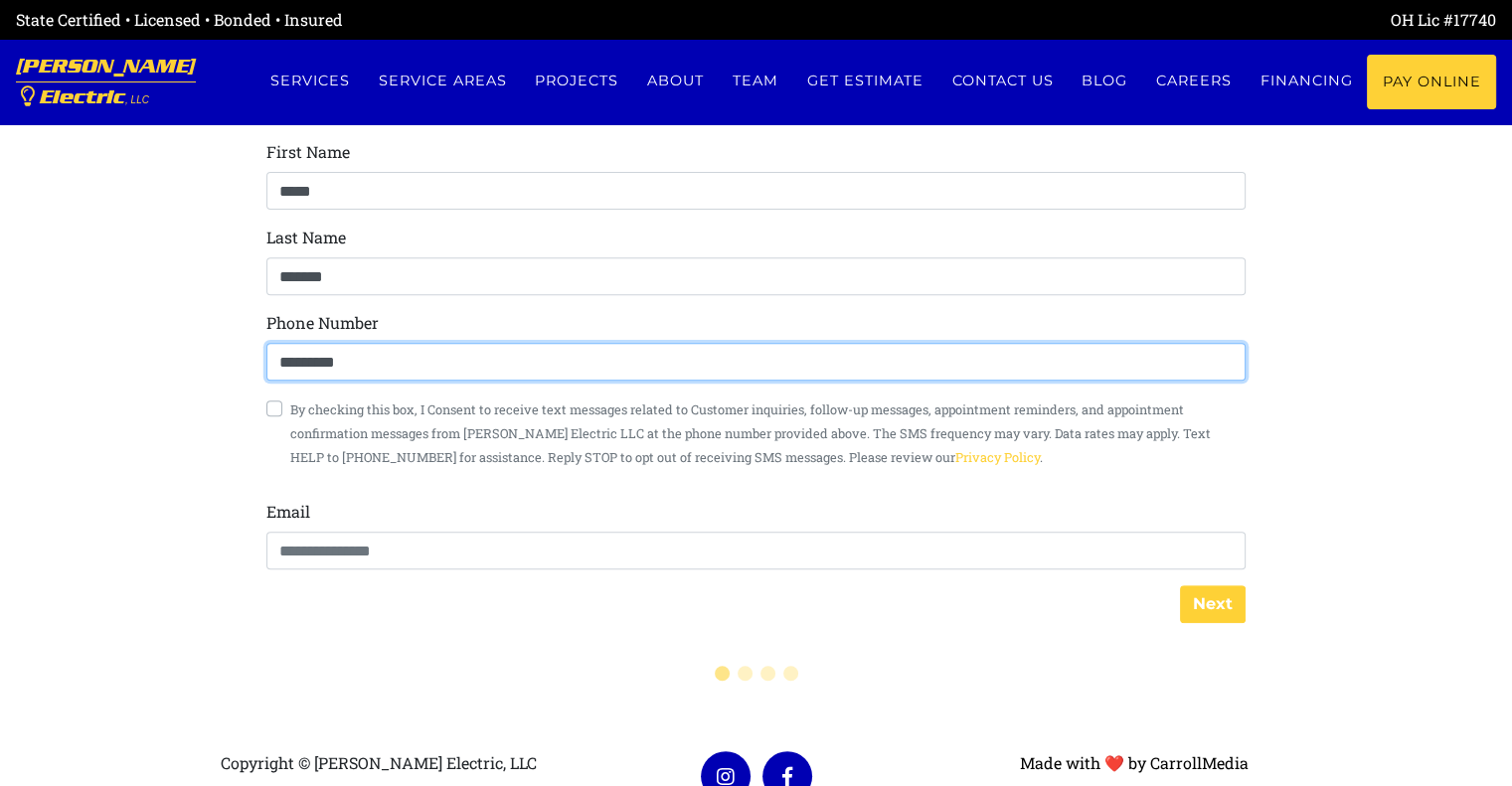 type on "**********" 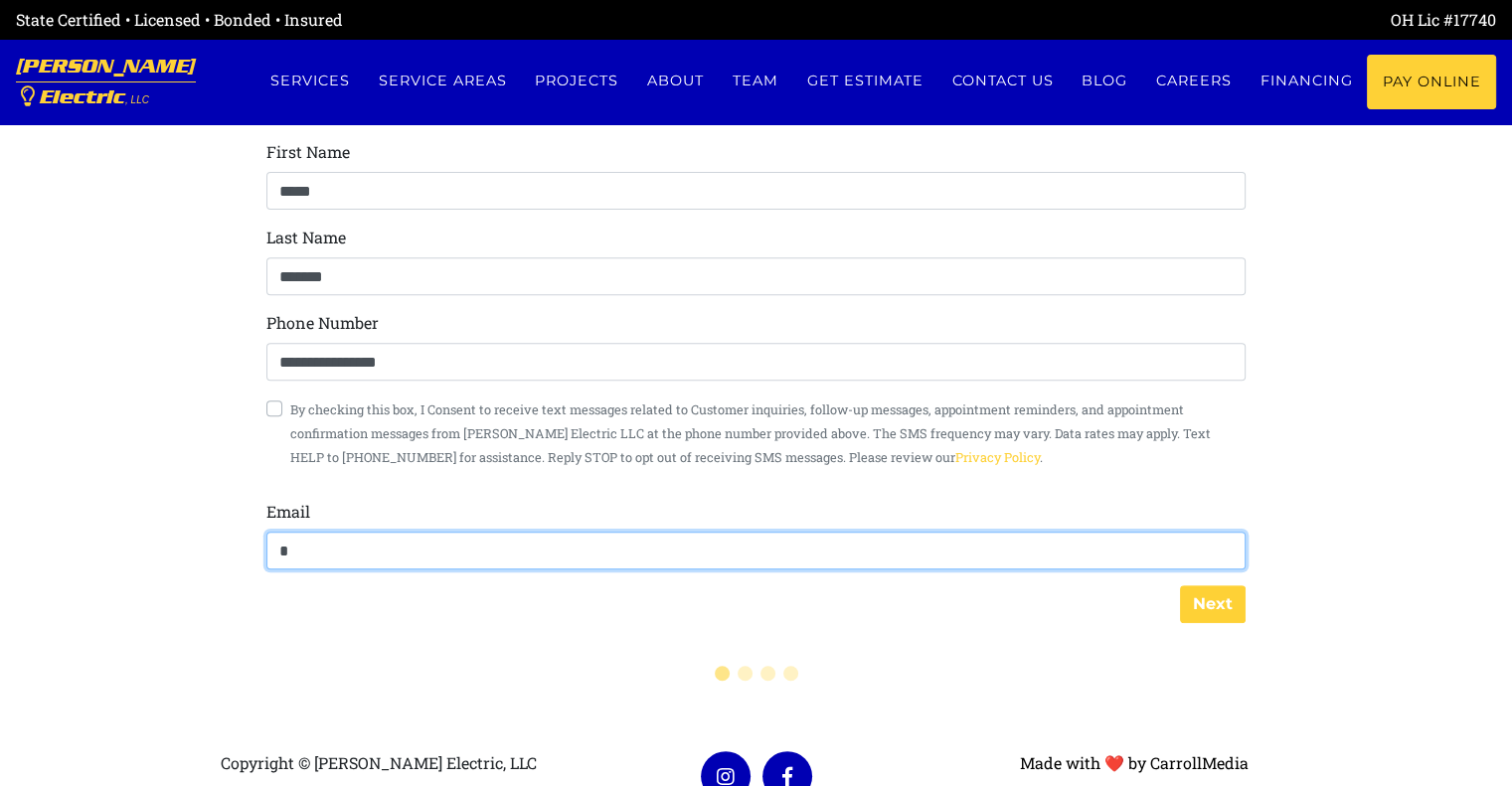 click on "*" at bounding box center (756, 550) 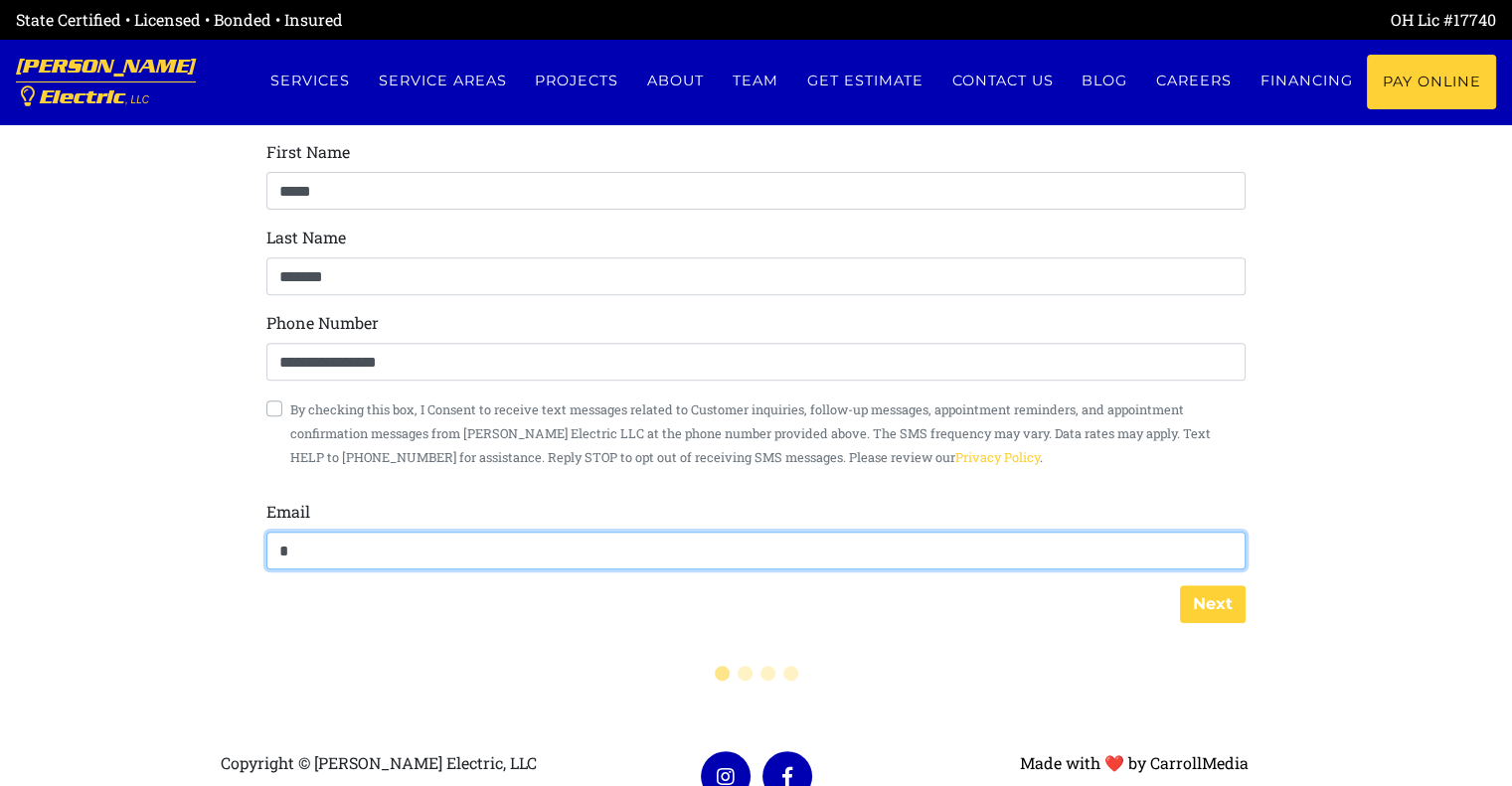 type on "**********" 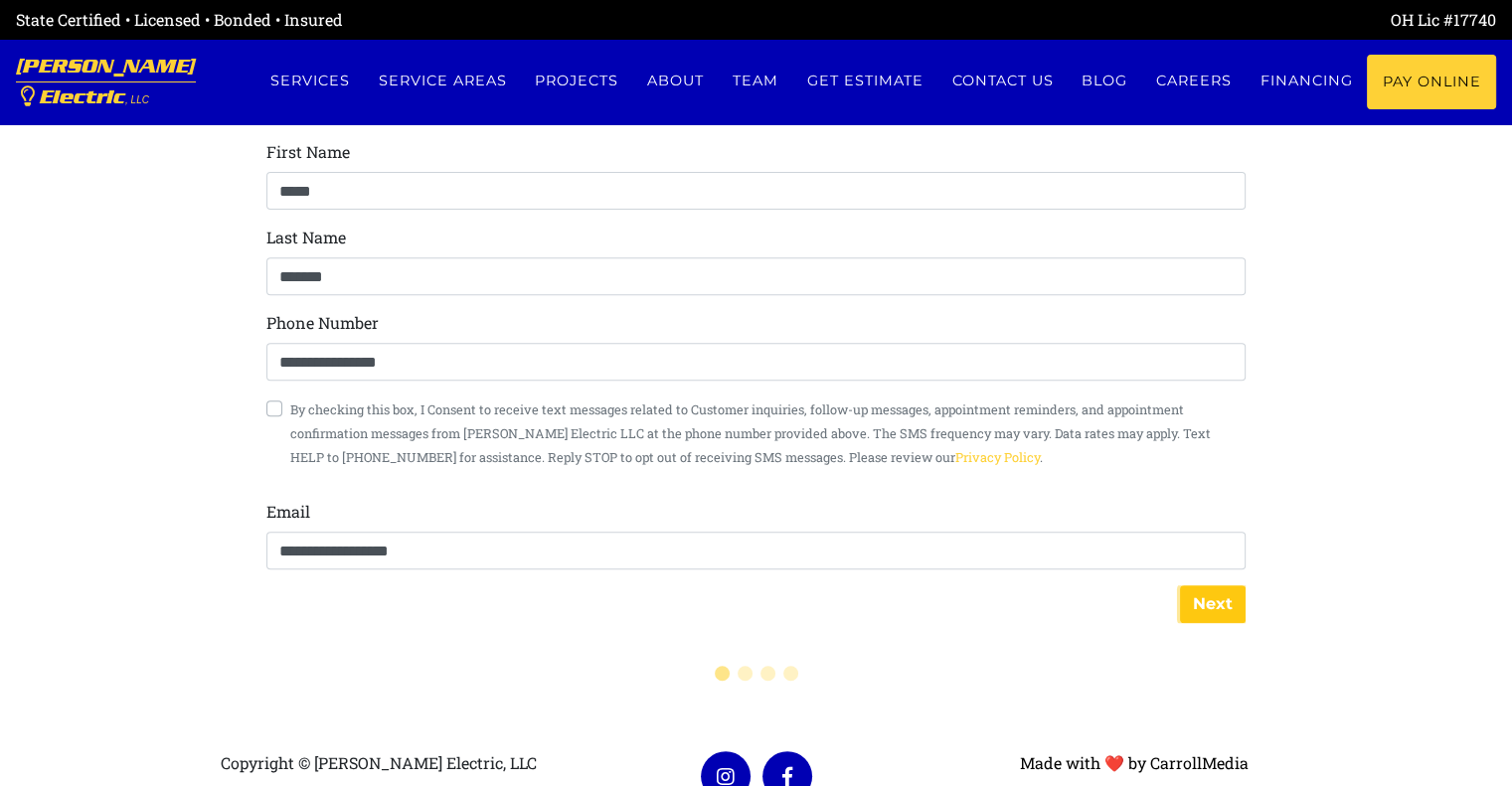 click on "Next" at bounding box center [1213, 604] 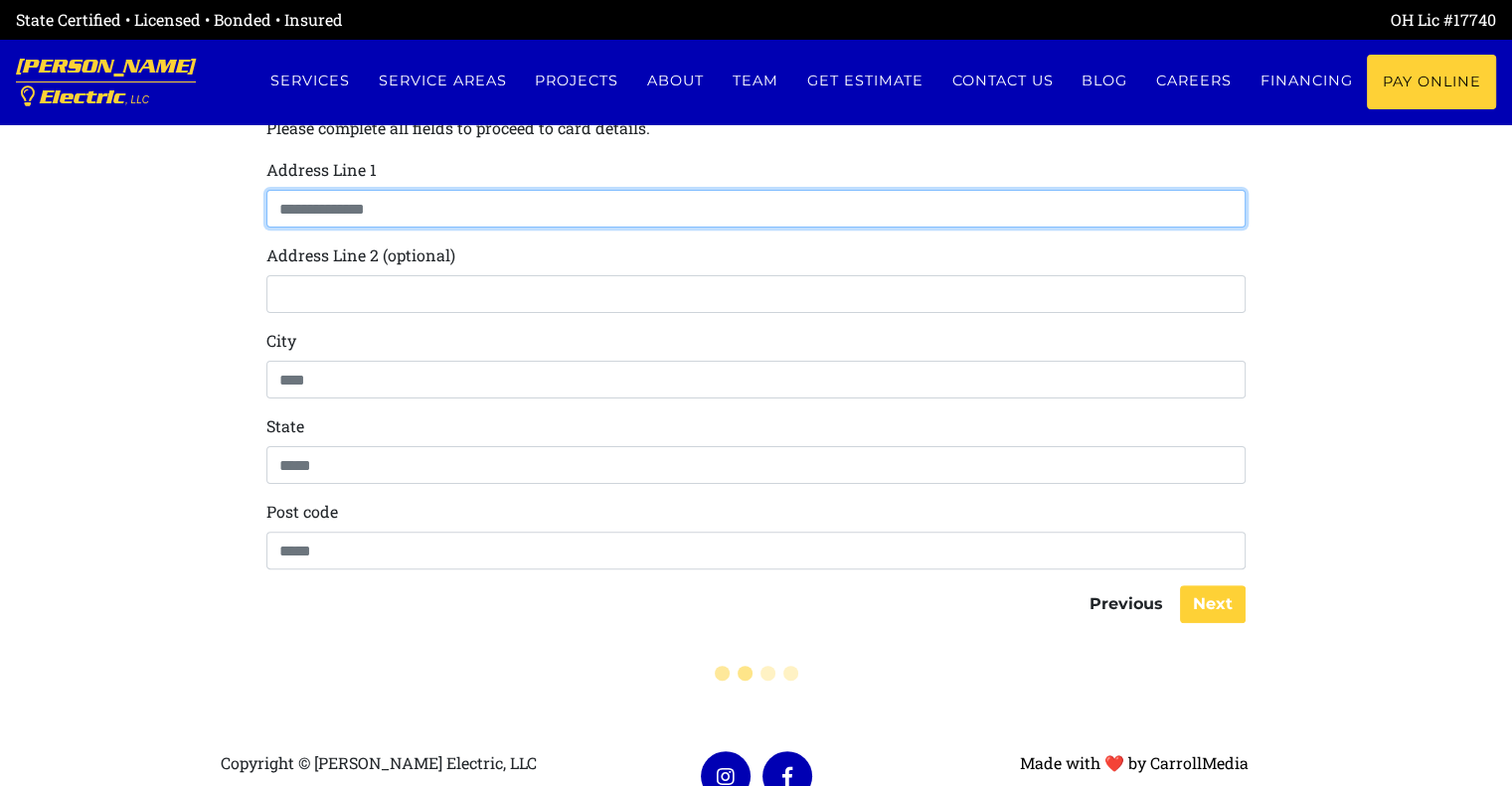 click at bounding box center (756, 209) 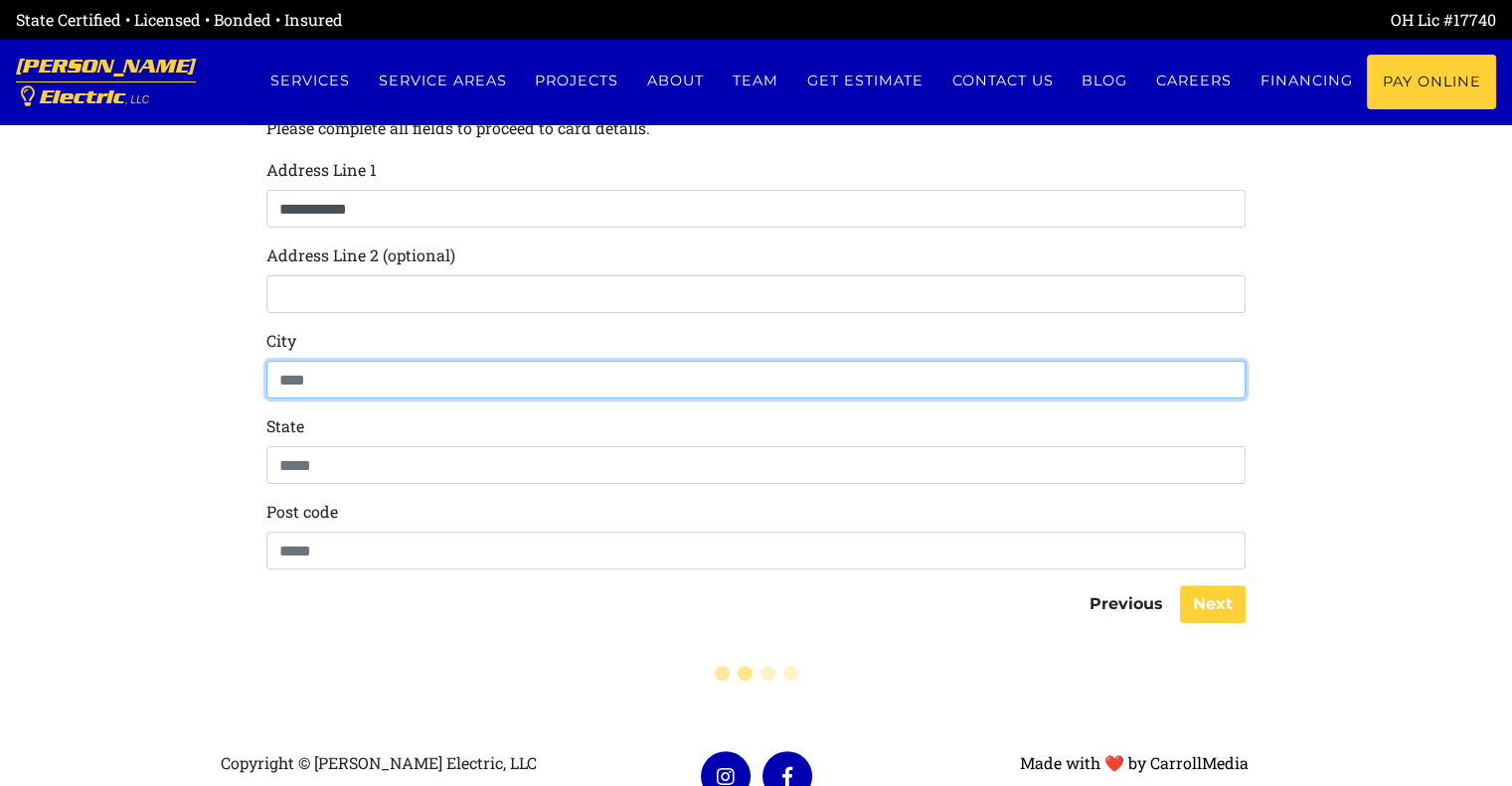 type on "********" 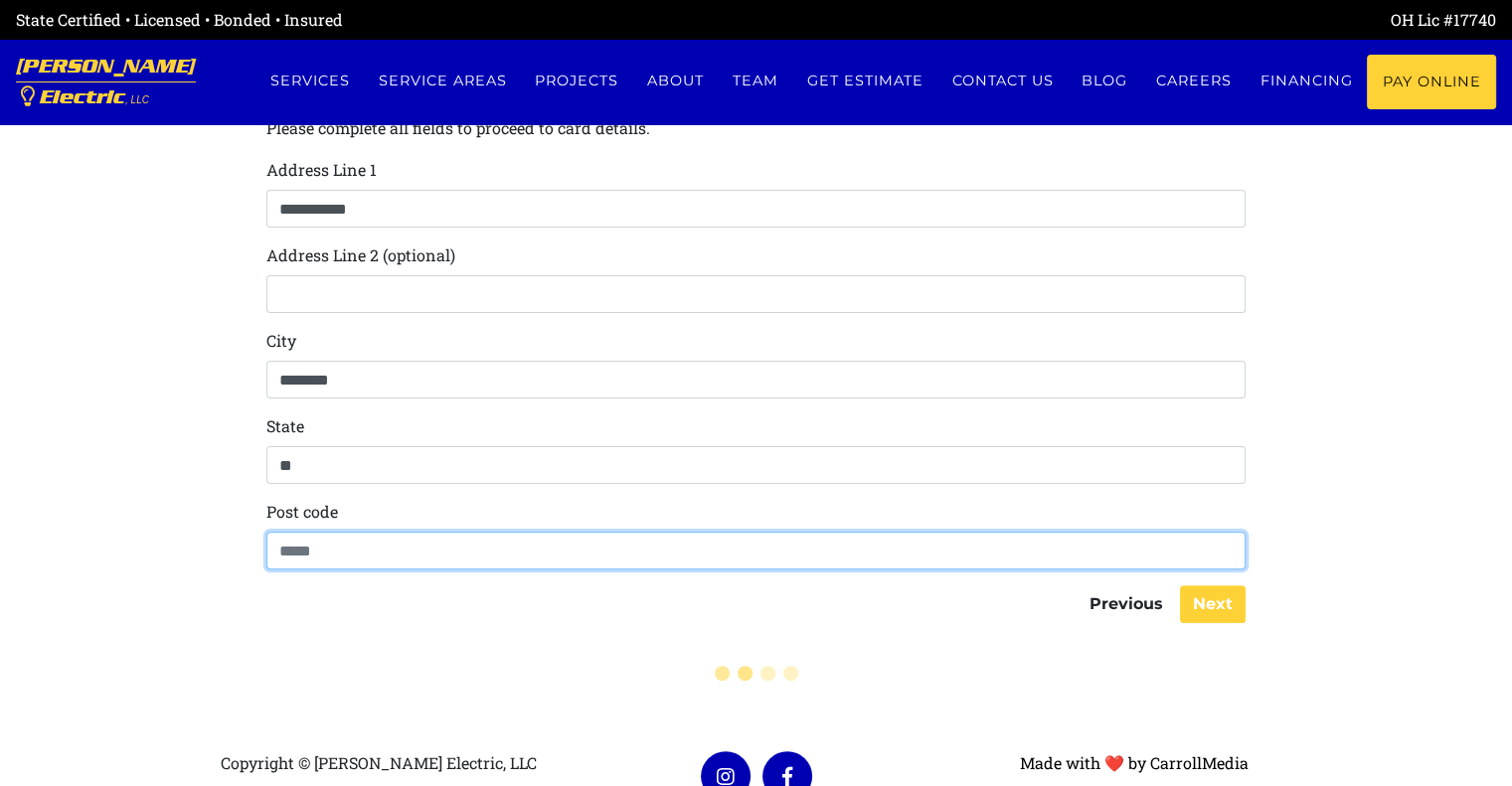 type on "*****" 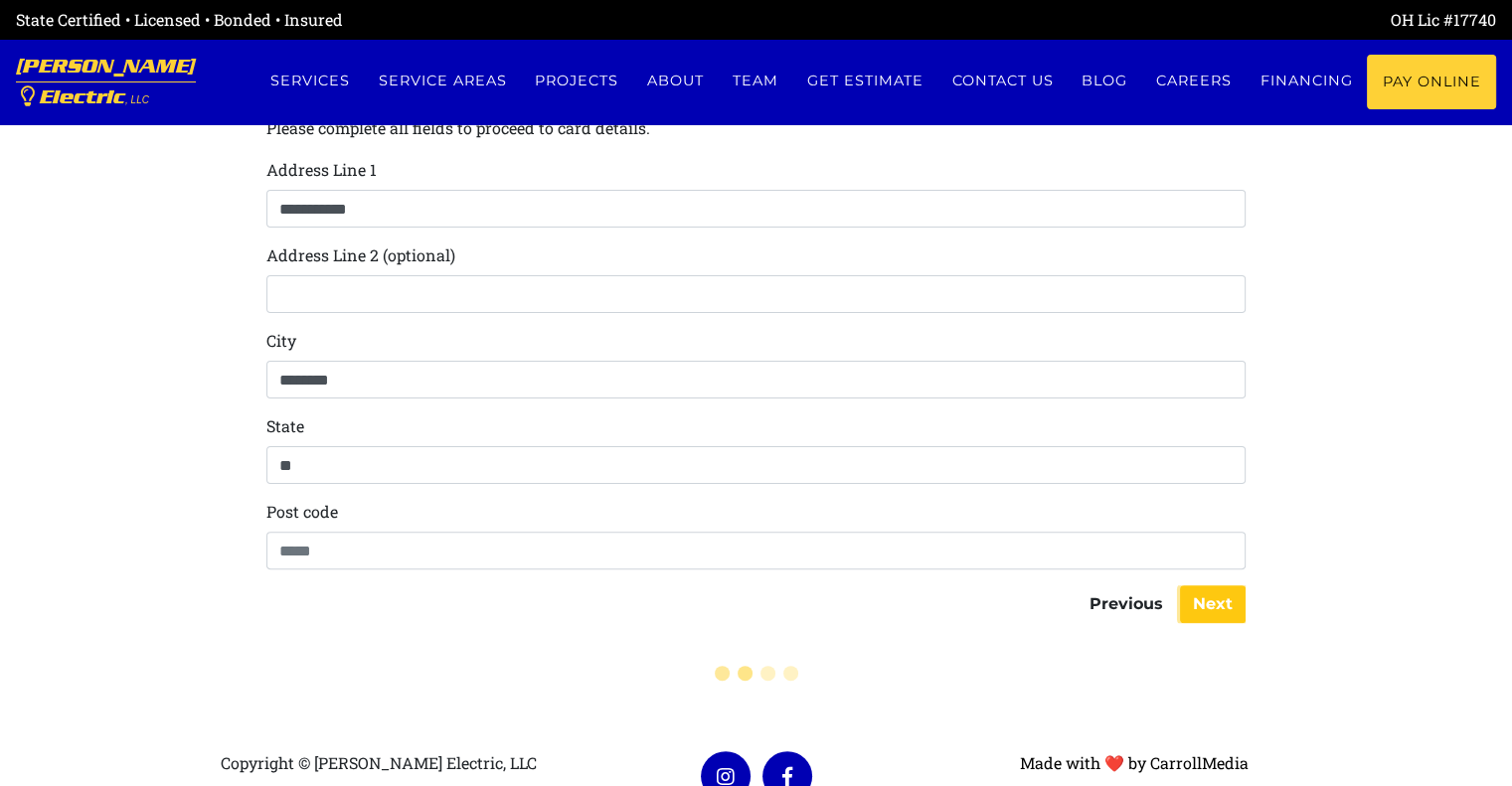 click on "Next" at bounding box center [1213, 604] 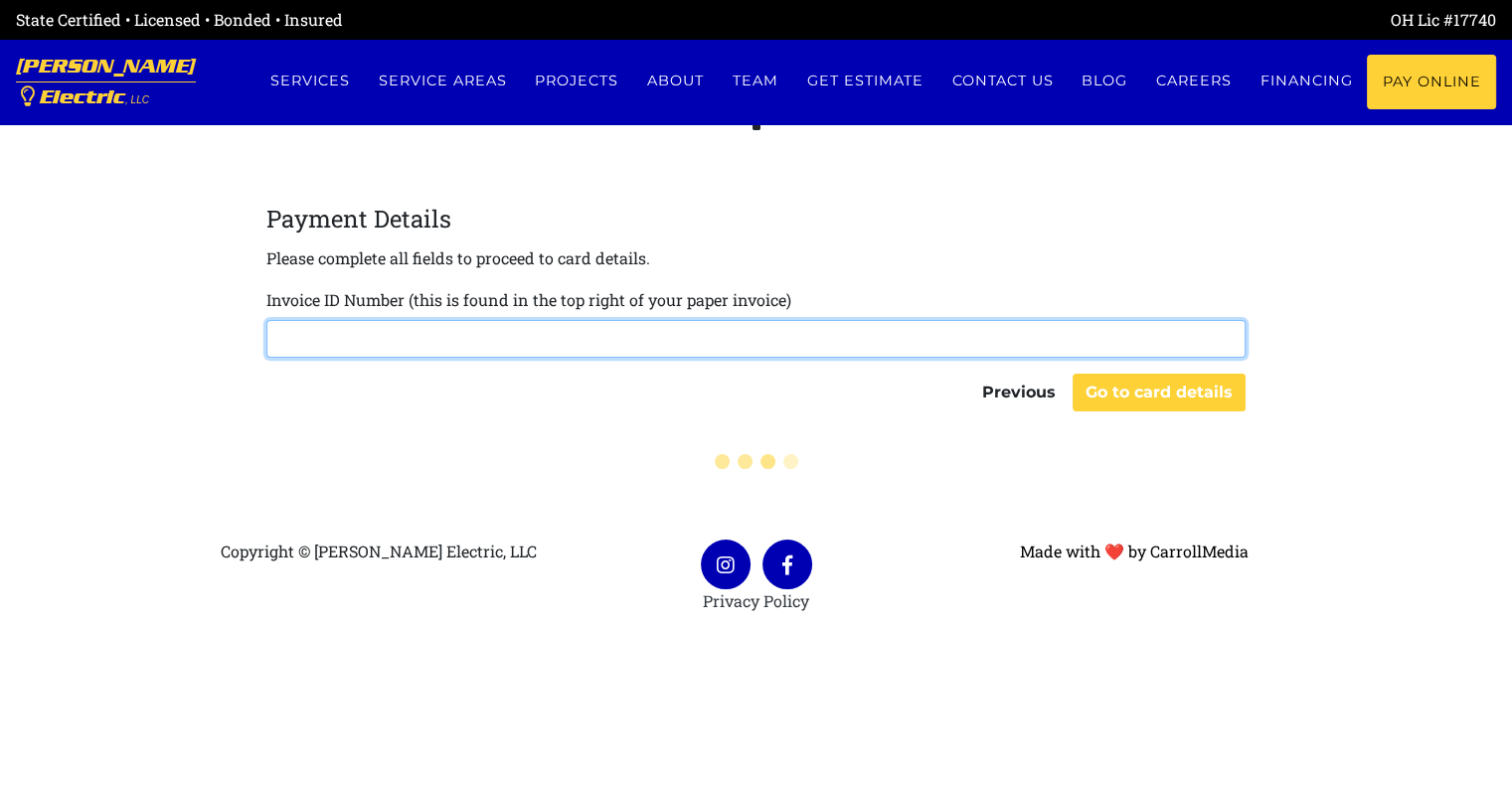drag, startPoint x: 559, startPoint y: 312, endPoint x: 544, endPoint y: 336, distance: 28.301943 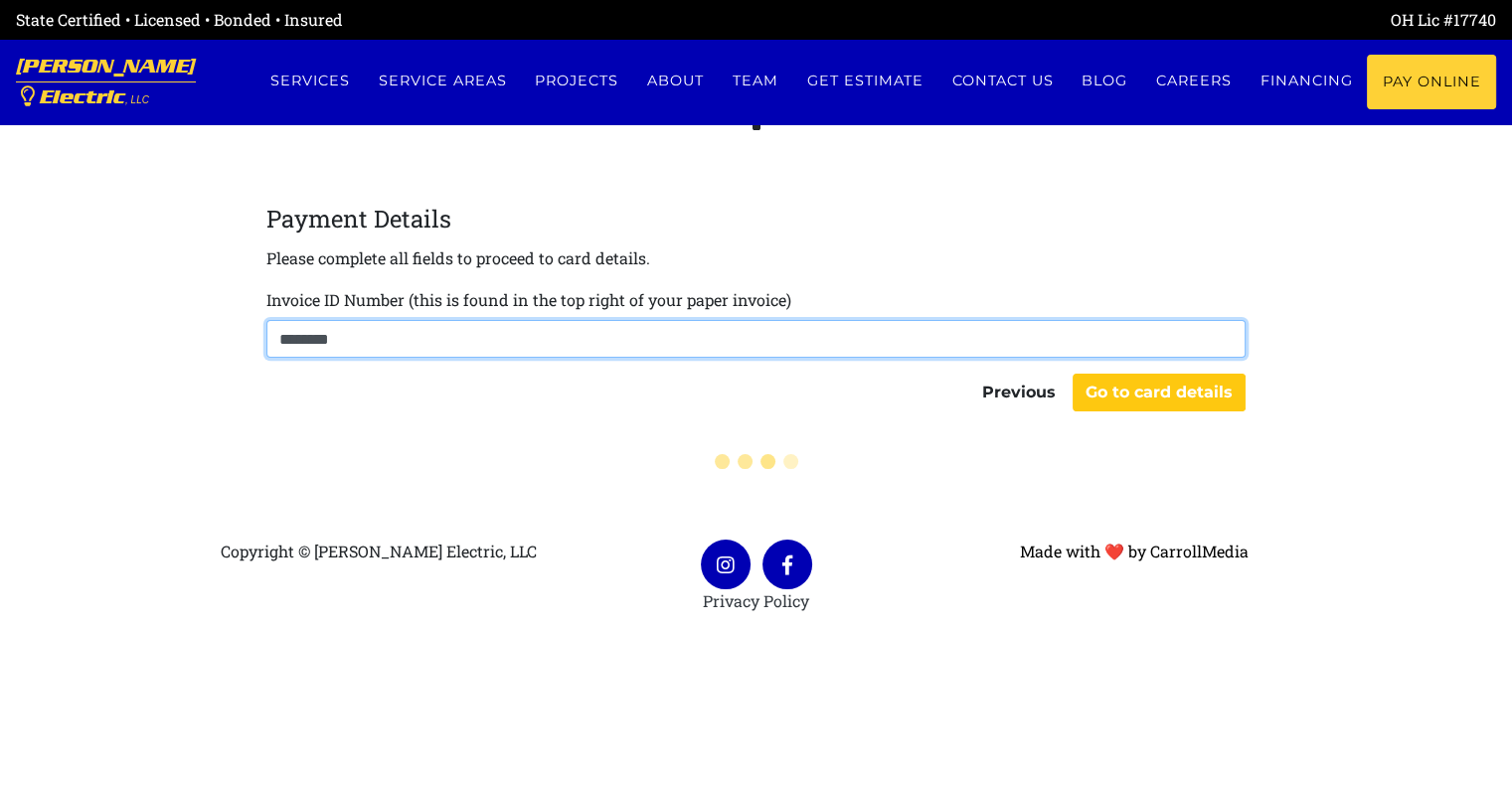 type on "********" 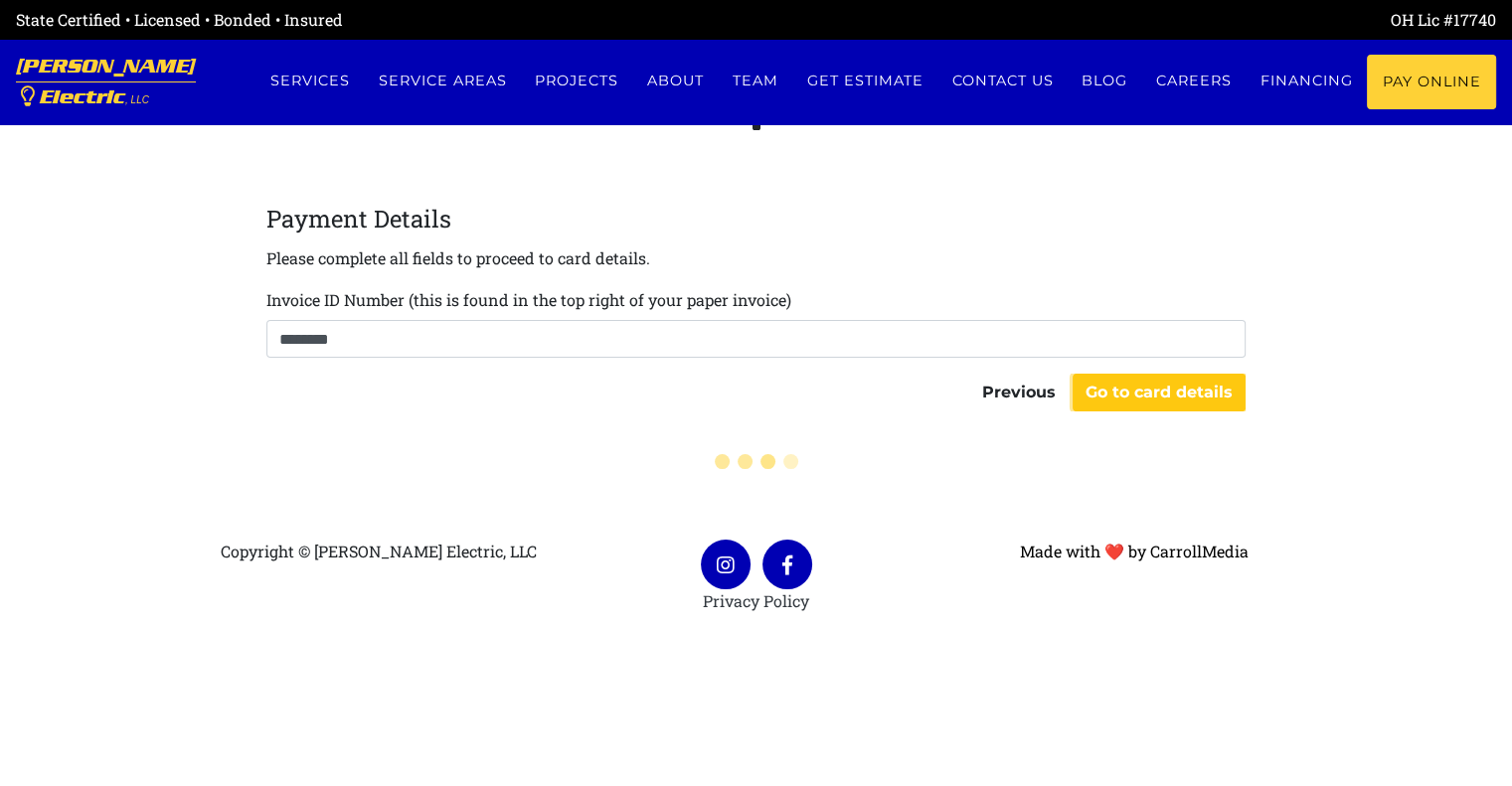 click on "Go to card details" at bounding box center [1159, 393] 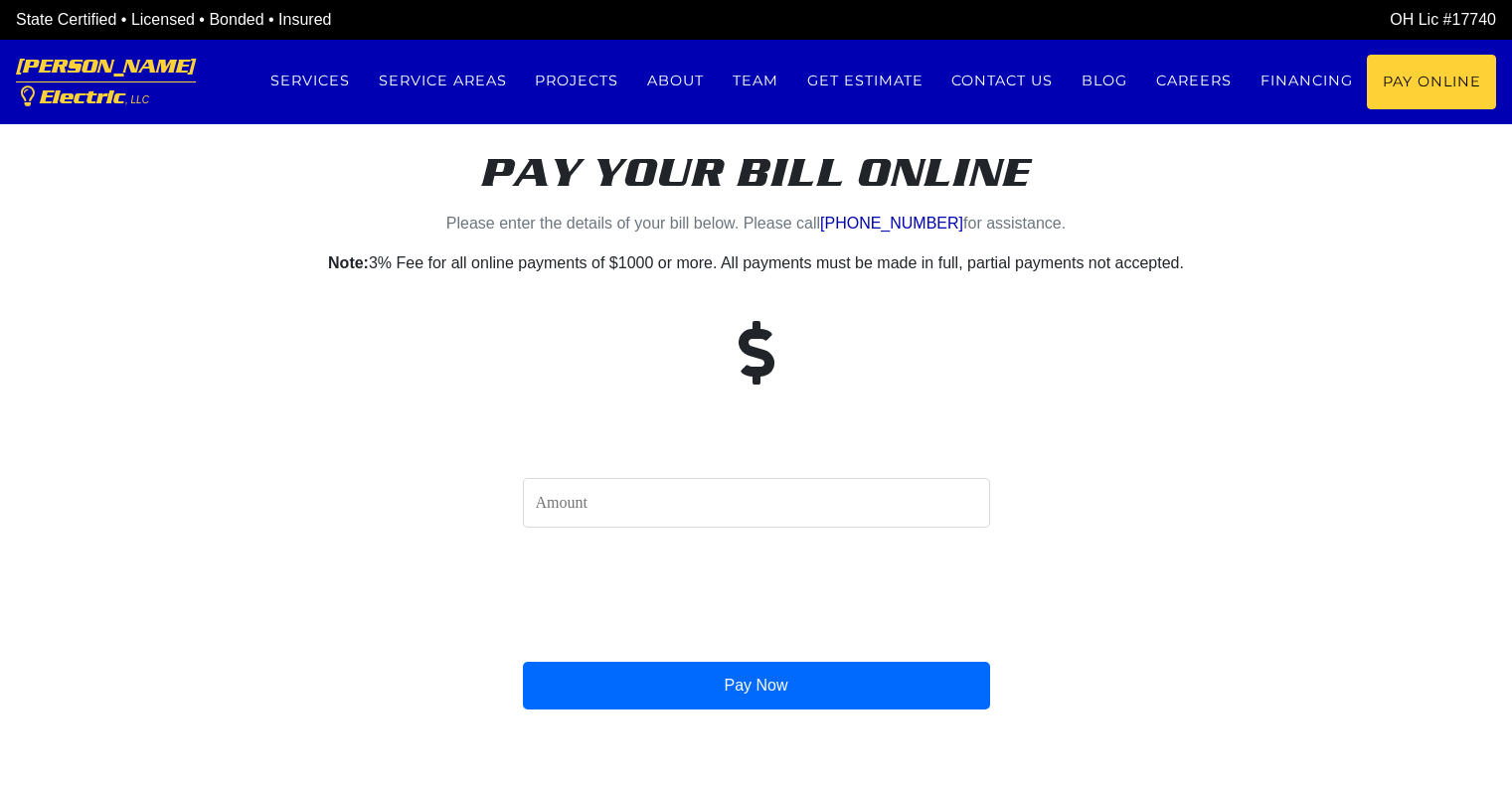scroll, scrollTop: 0, scrollLeft: 0, axis: both 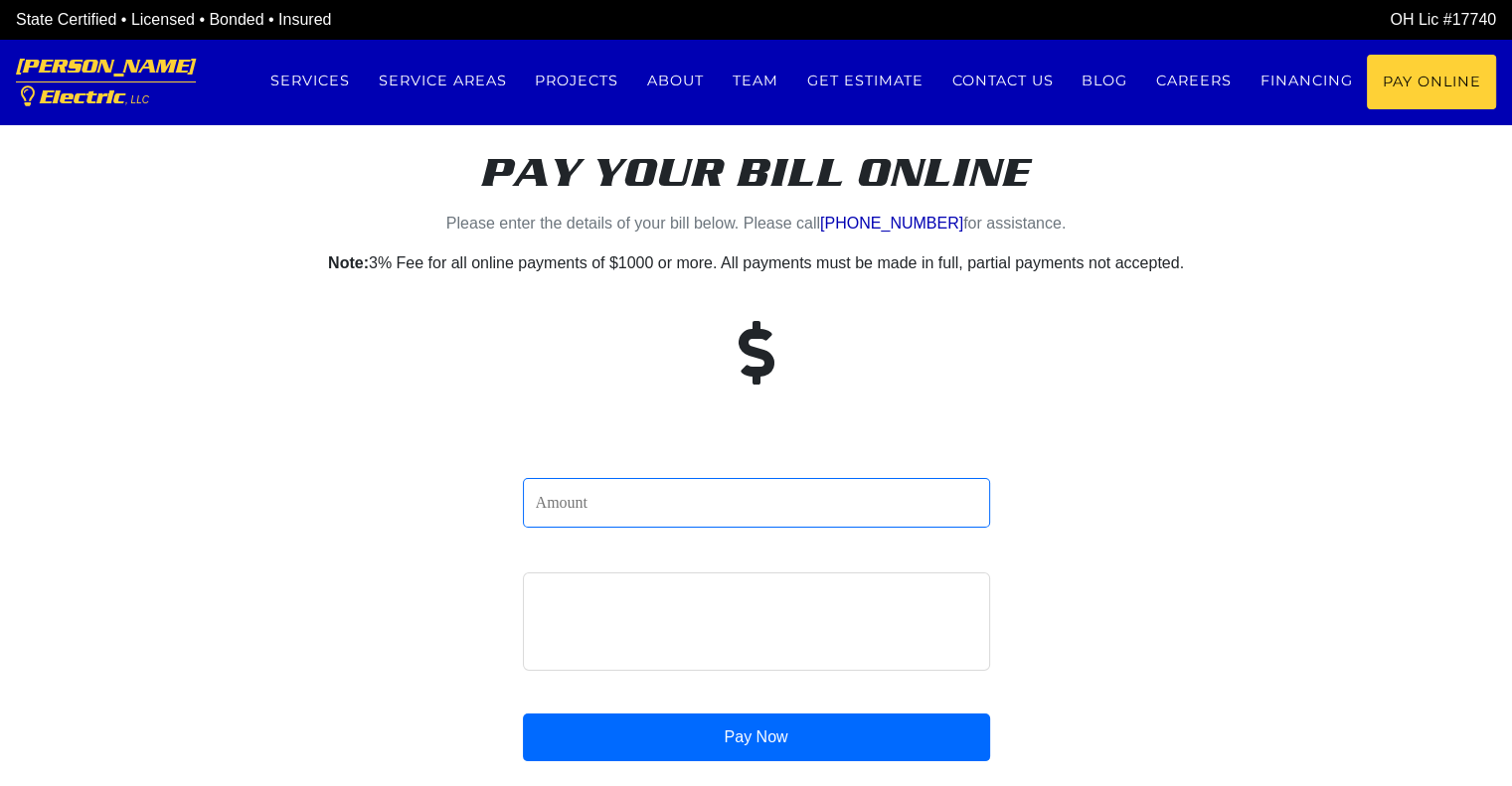click at bounding box center (756, 503) 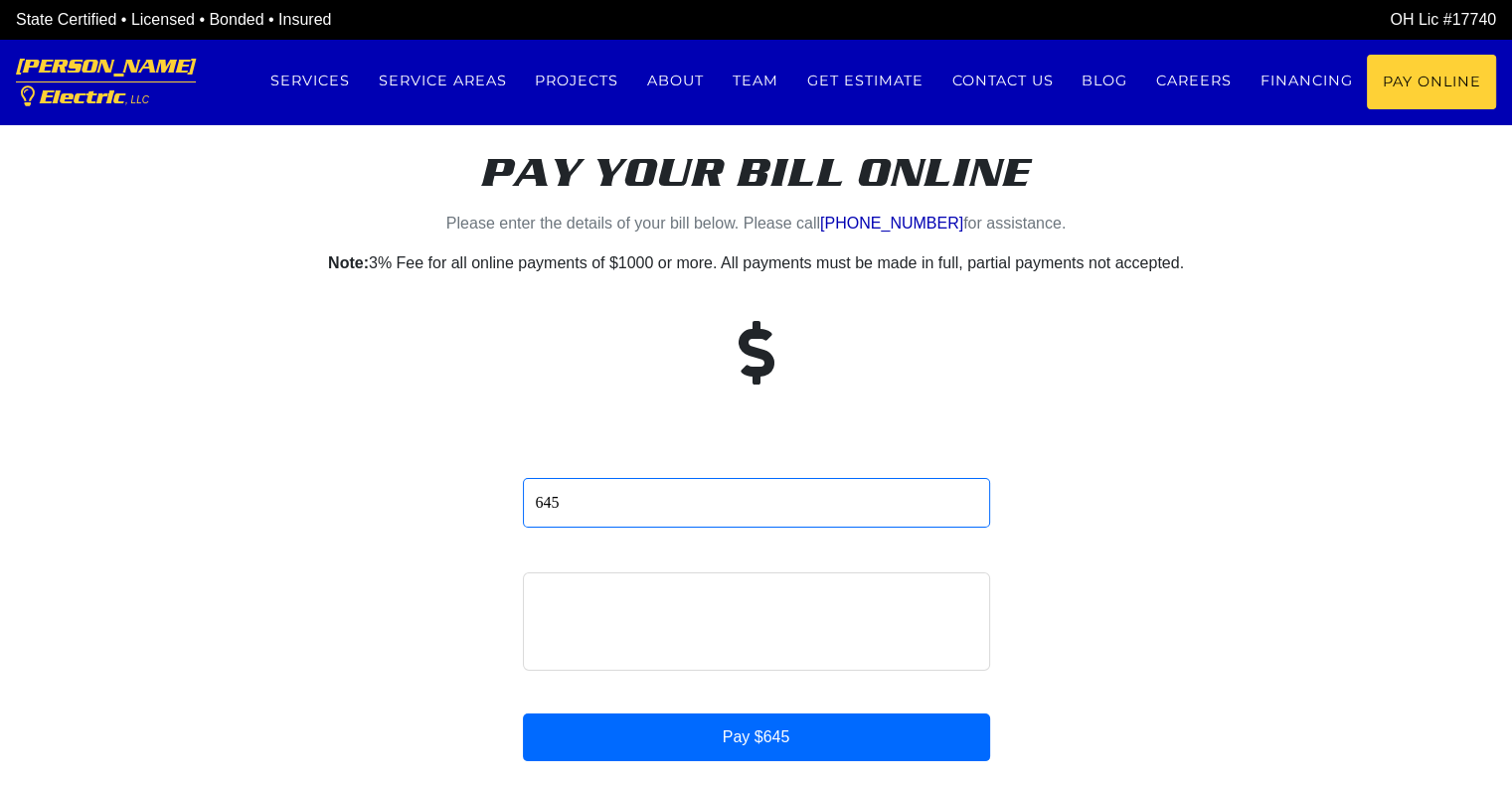 type on "645" 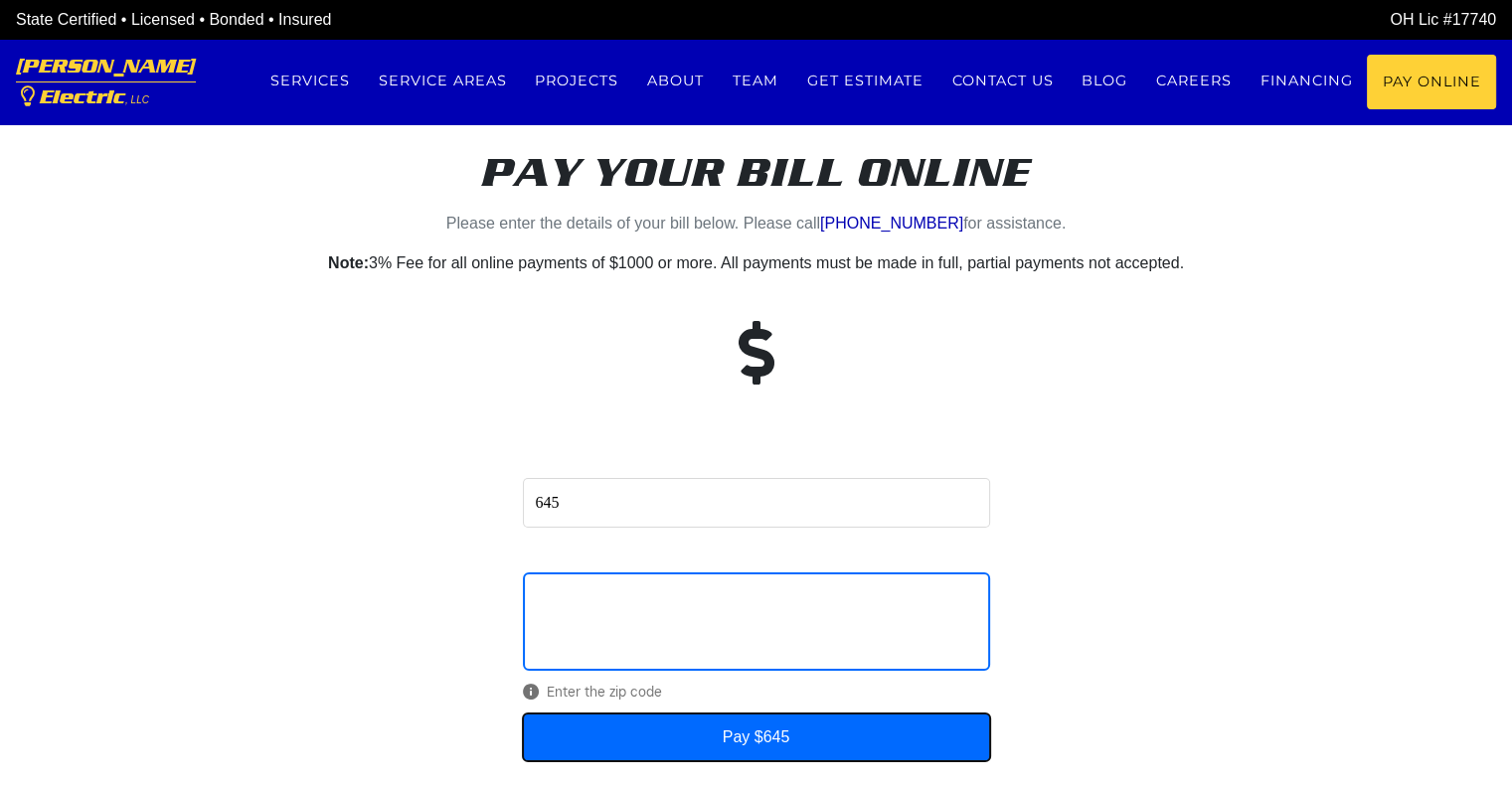 type 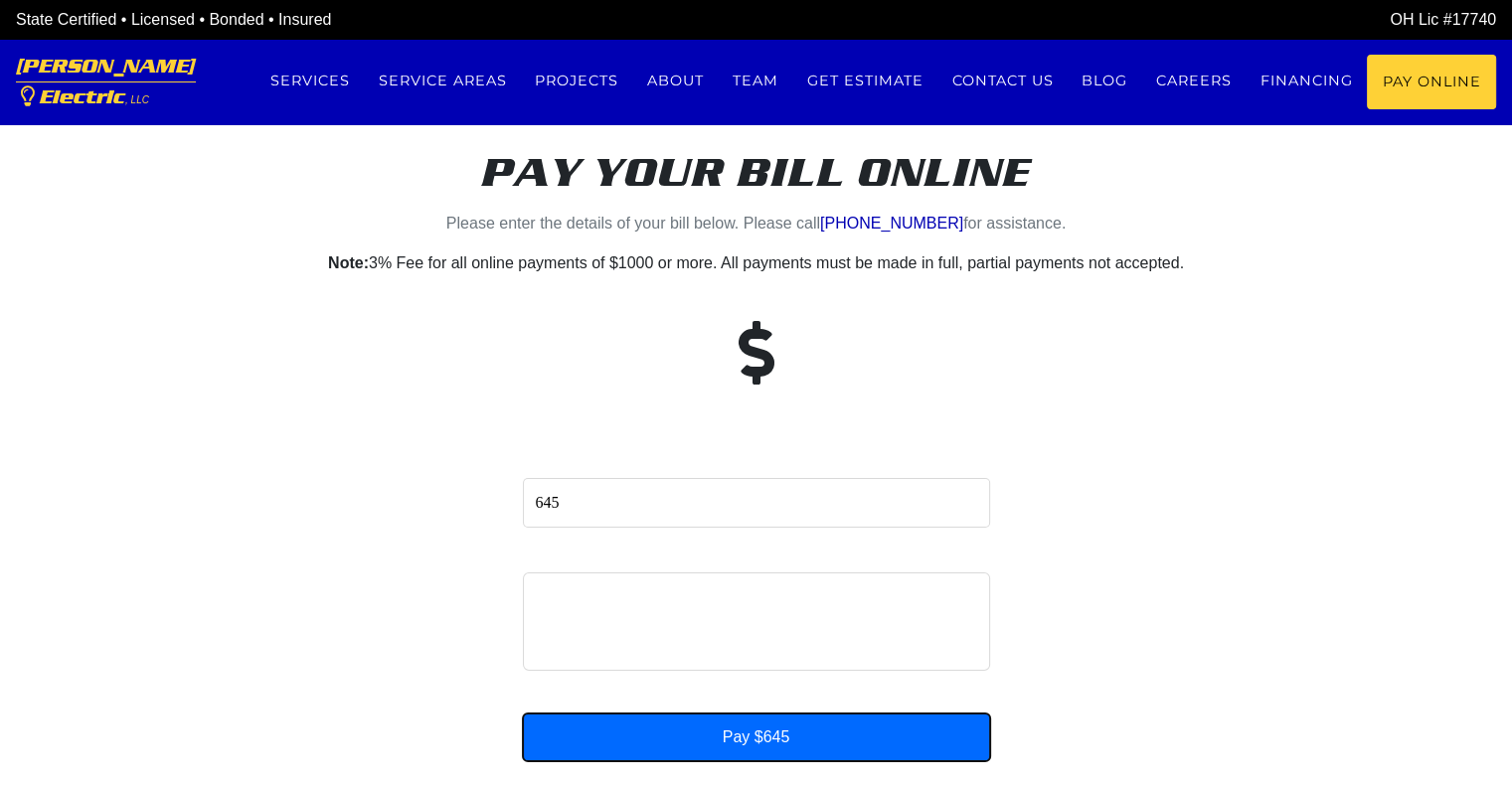 click on "Pay $645" at bounding box center (756, 737) 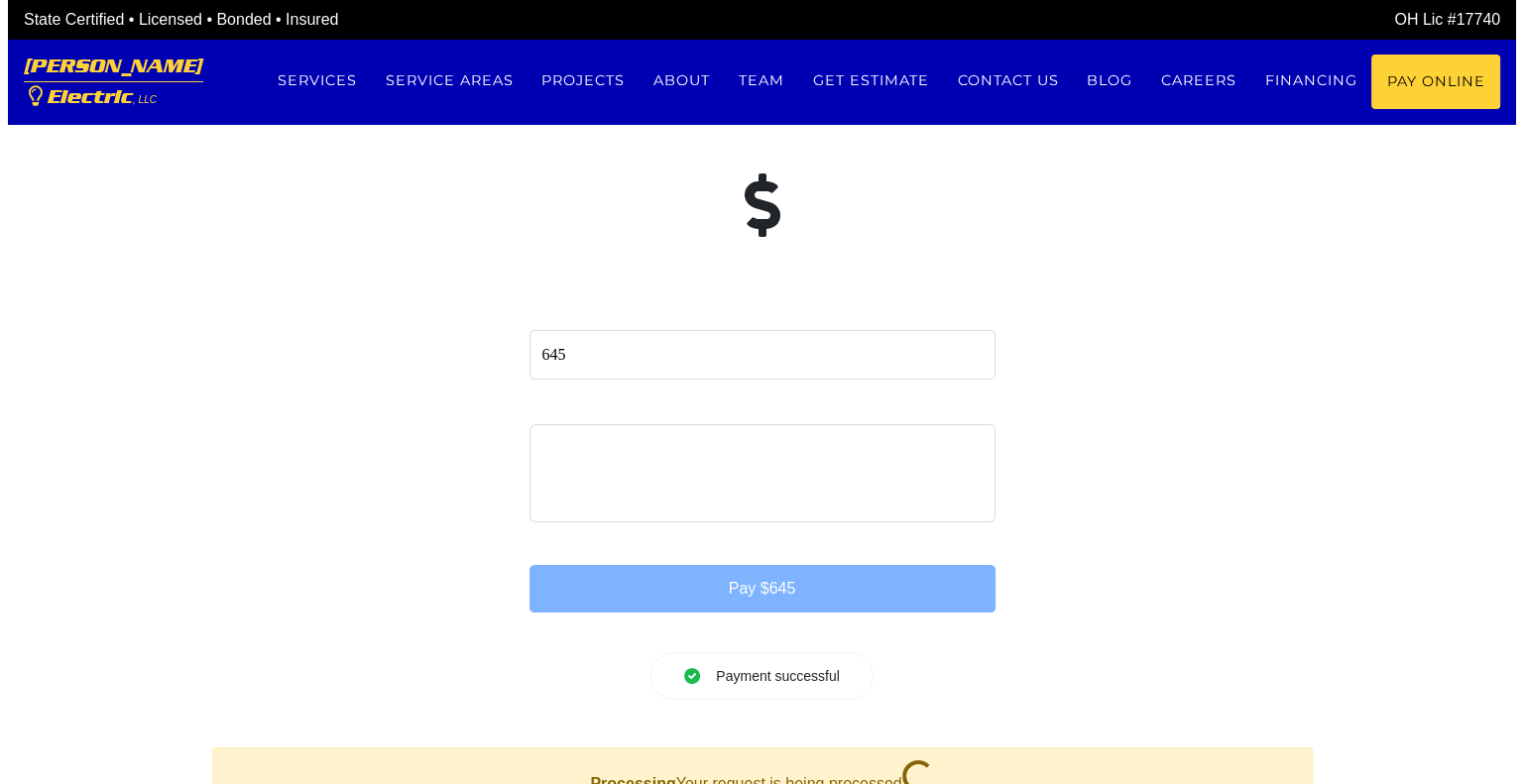 scroll, scrollTop: 147, scrollLeft: 0, axis: vertical 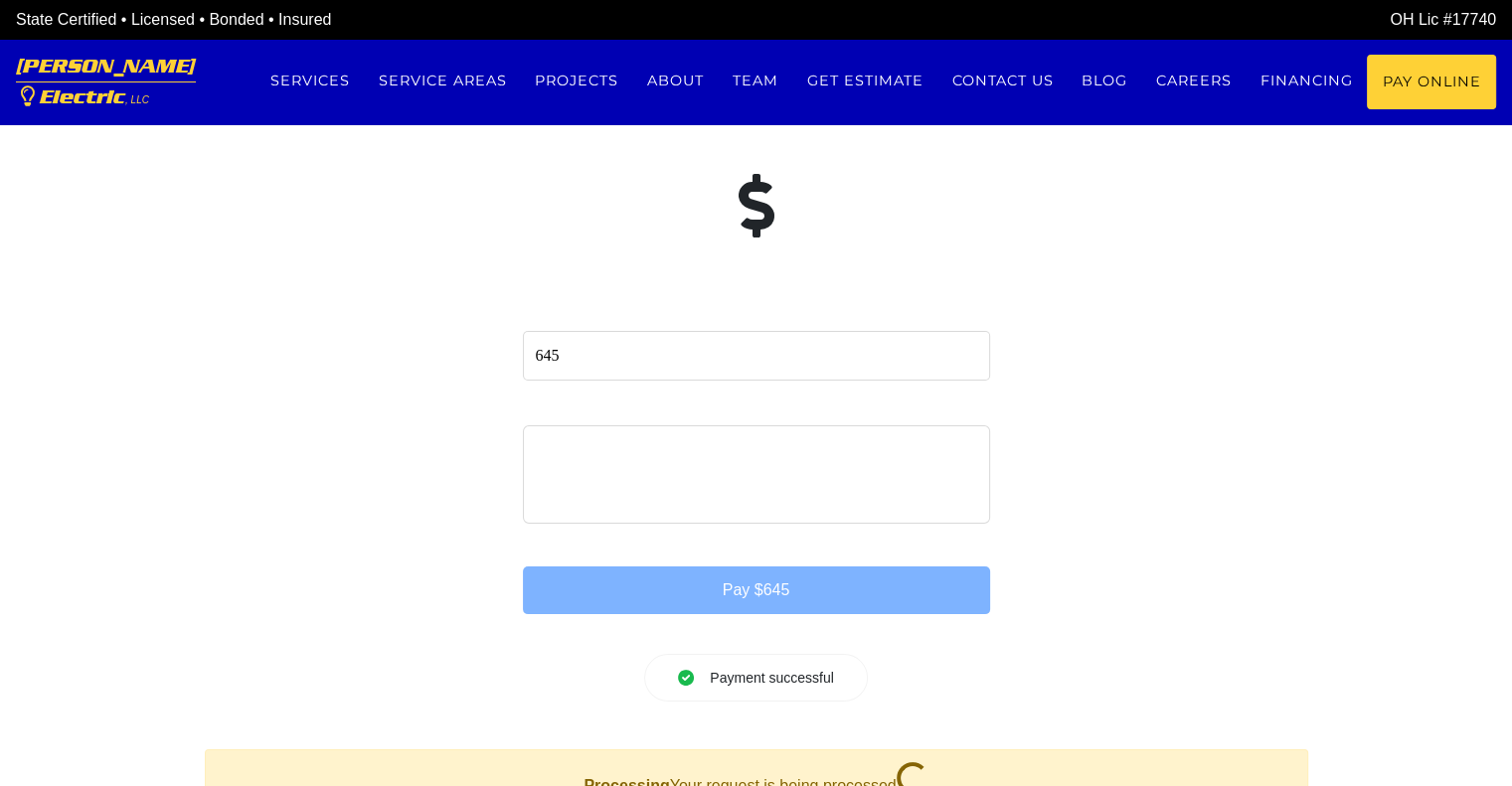 drag, startPoint x: 1510, startPoint y: 532, endPoint x: 1514, endPoint y: 563, distance: 31.257 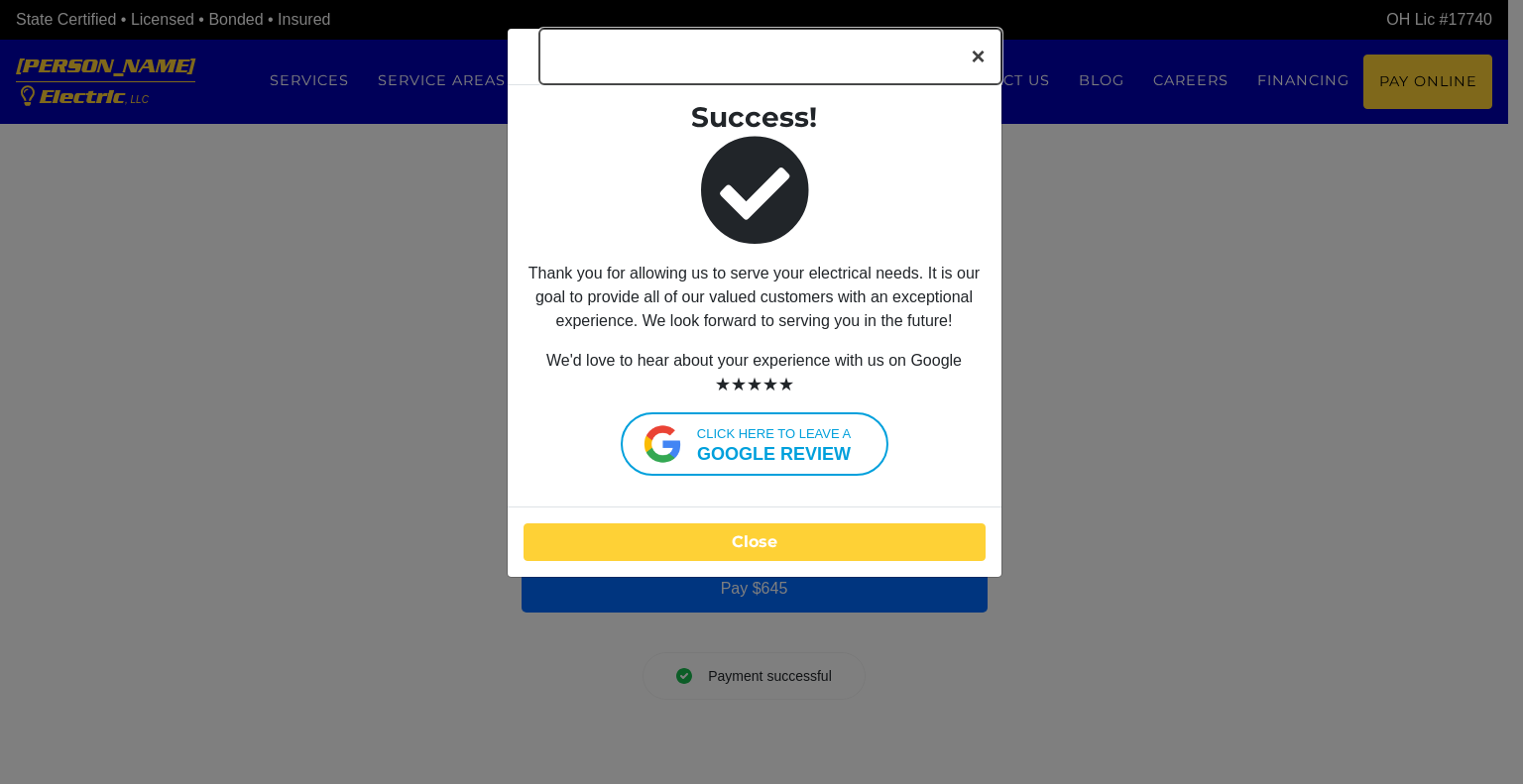 click on "×" at bounding box center [978, 56] 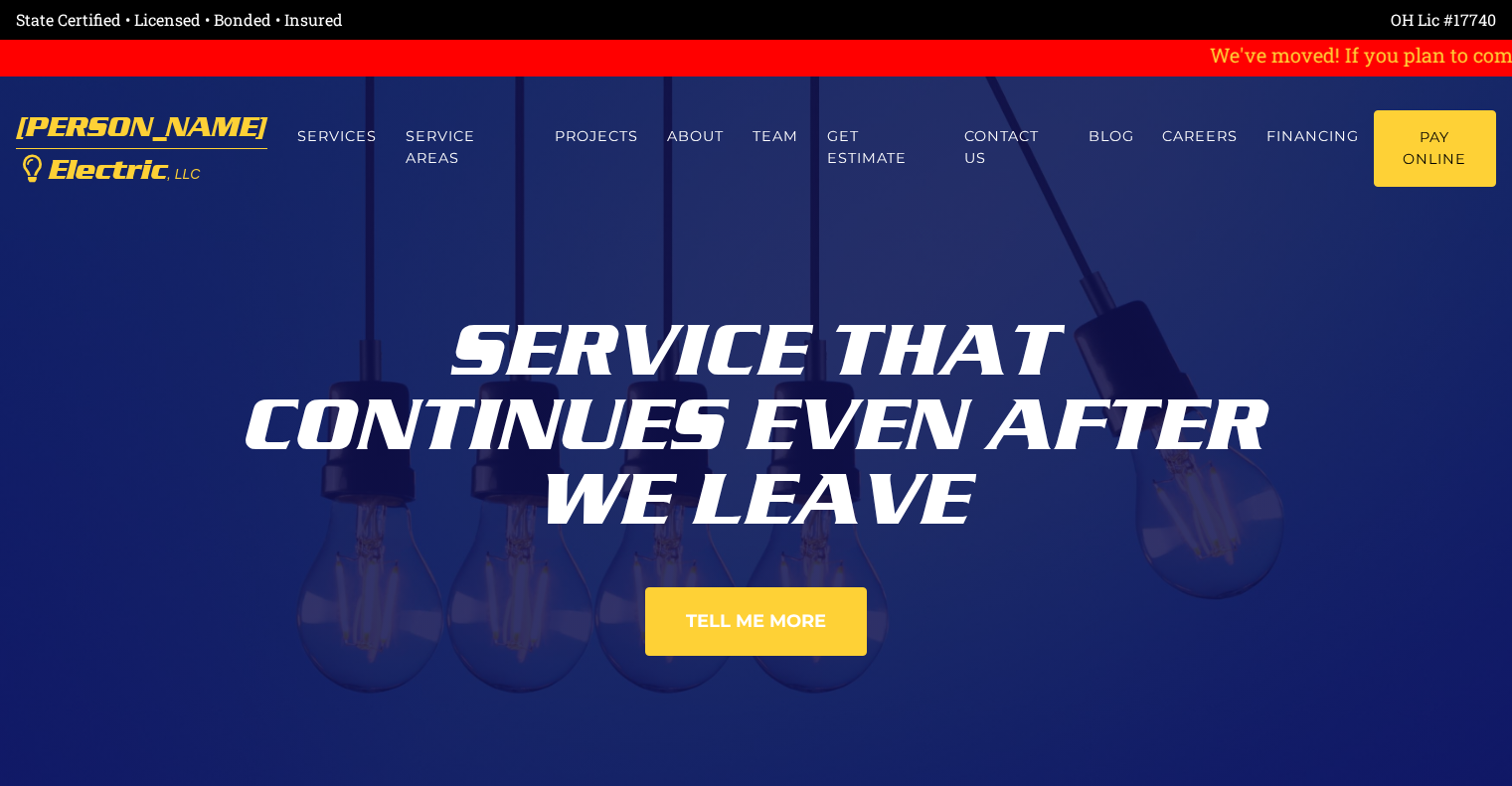 scroll, scrollTop: 0, scrollLeft: 0, axis: both 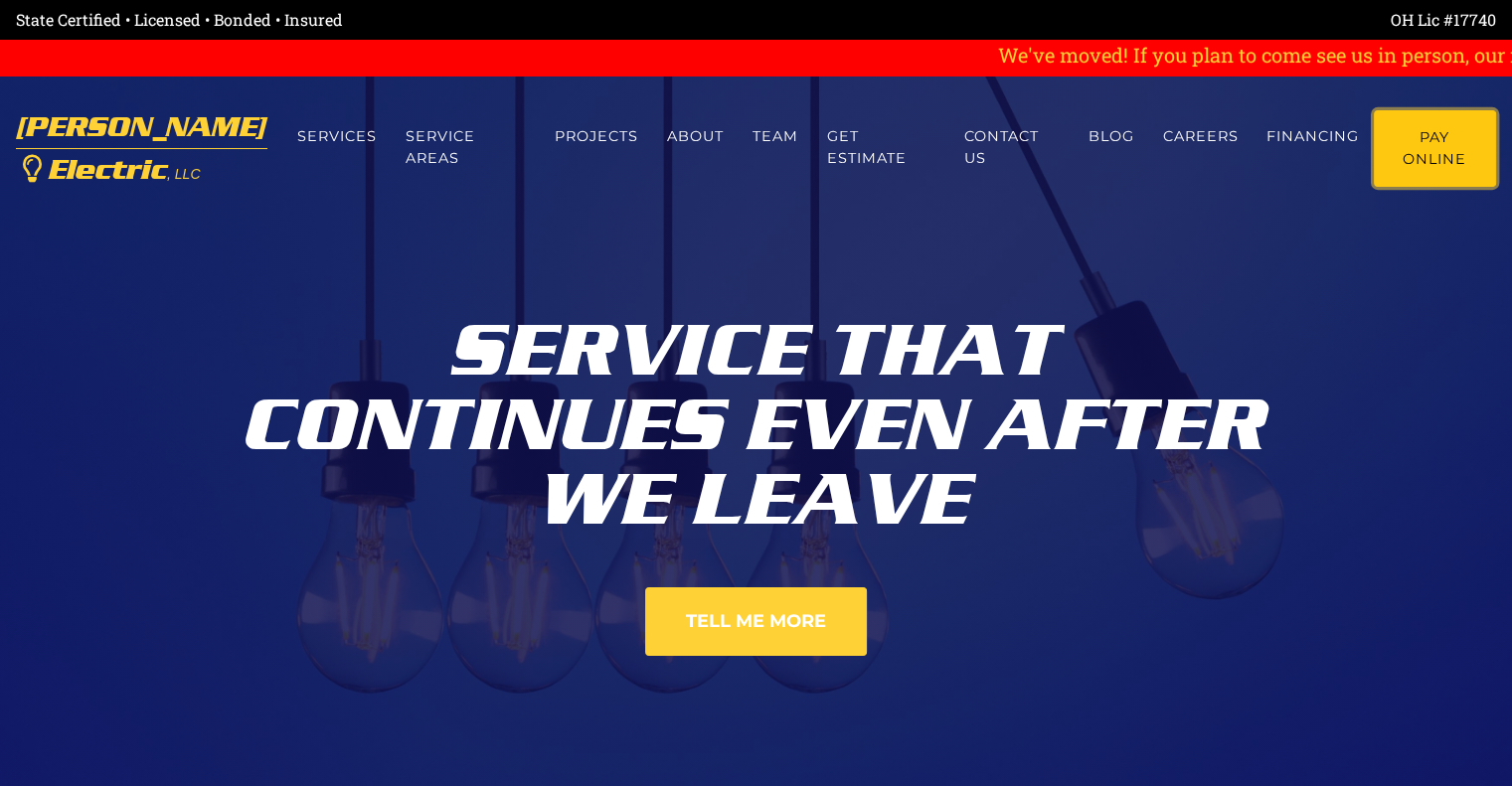 click on "Pay Online" at bounding box center (1434, 148) 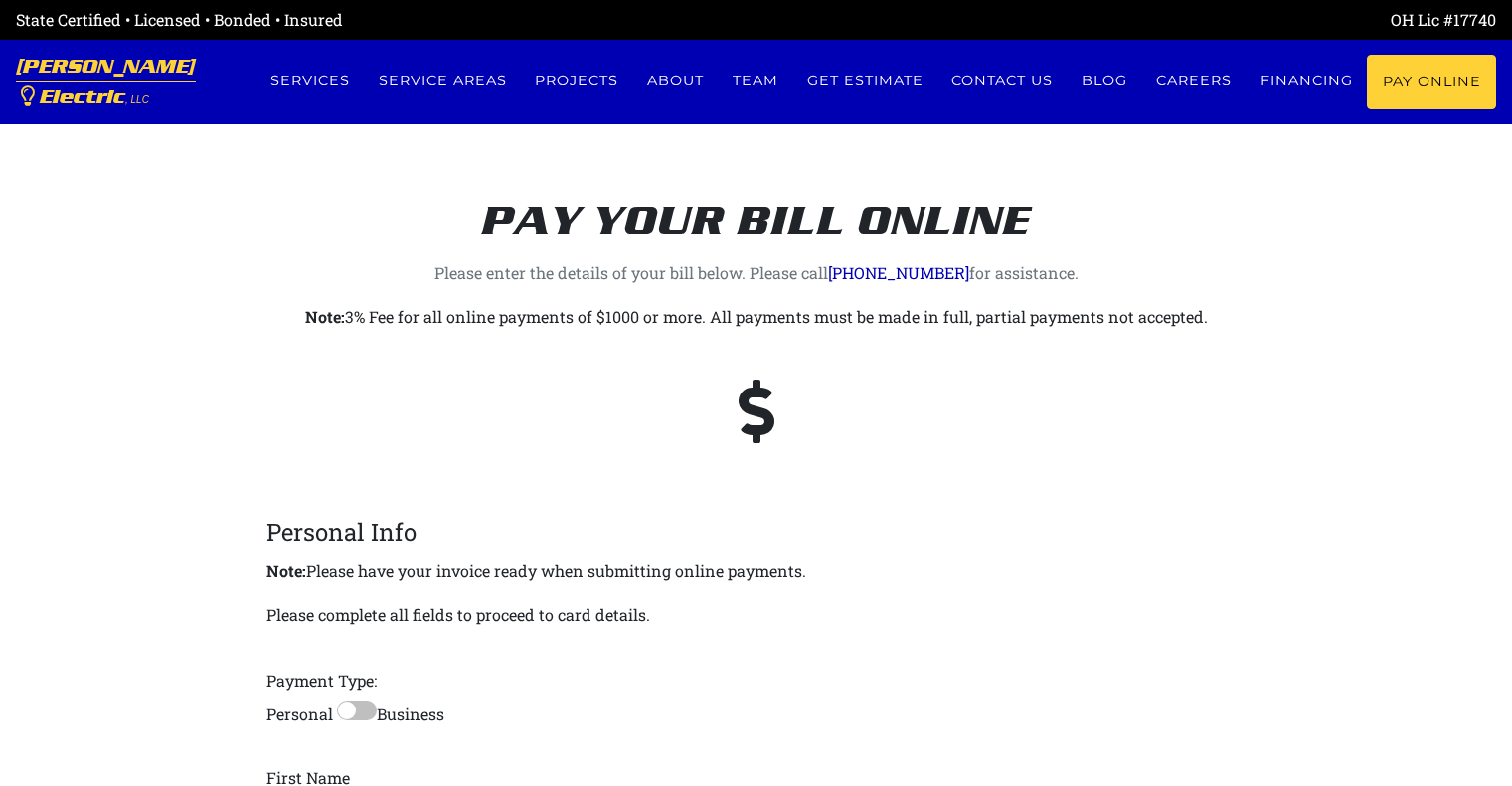 scroll, scrollTop: 0, scrollLeft: 0, axis: both 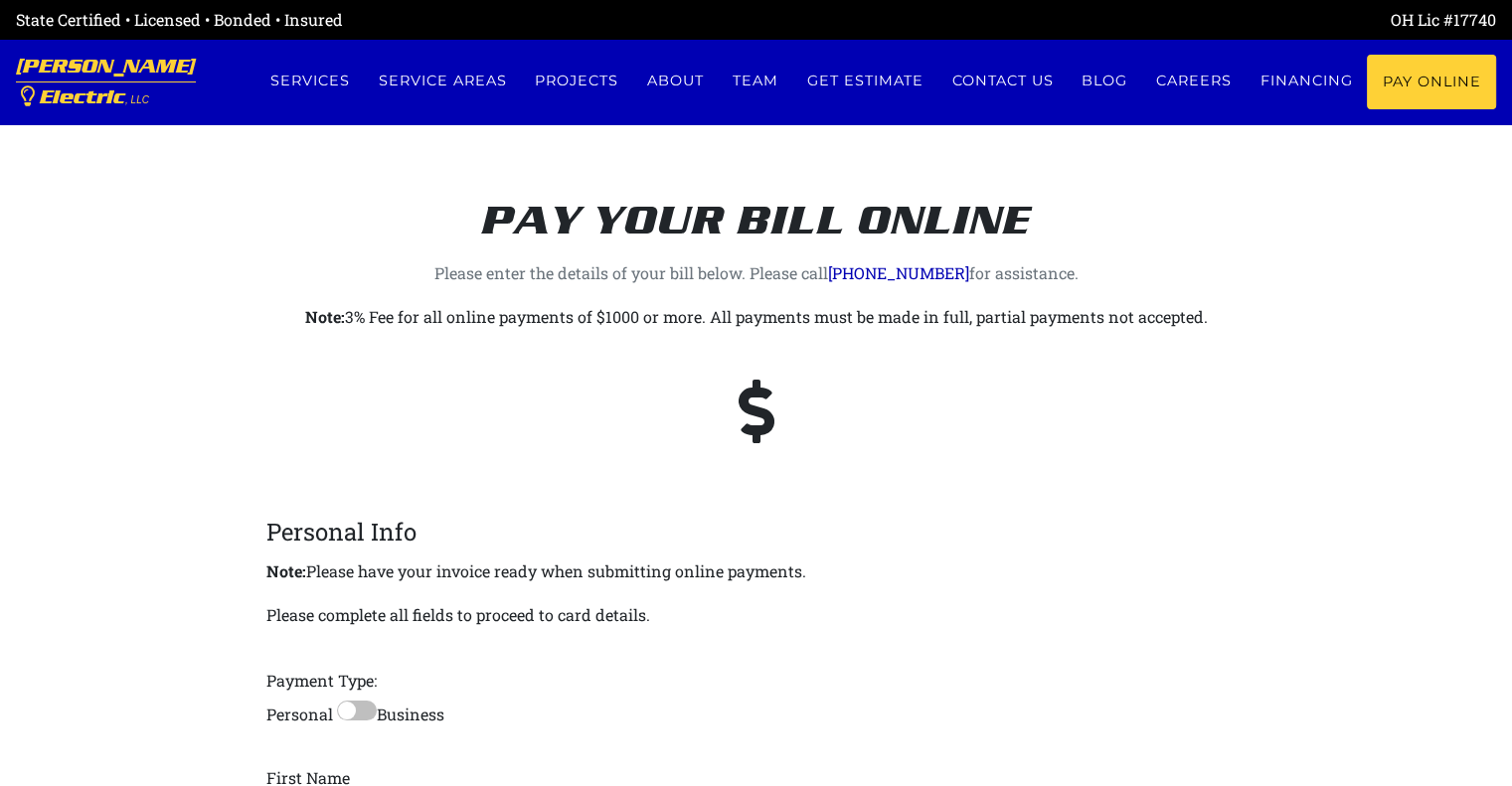 click at bounding box center [357, 710] 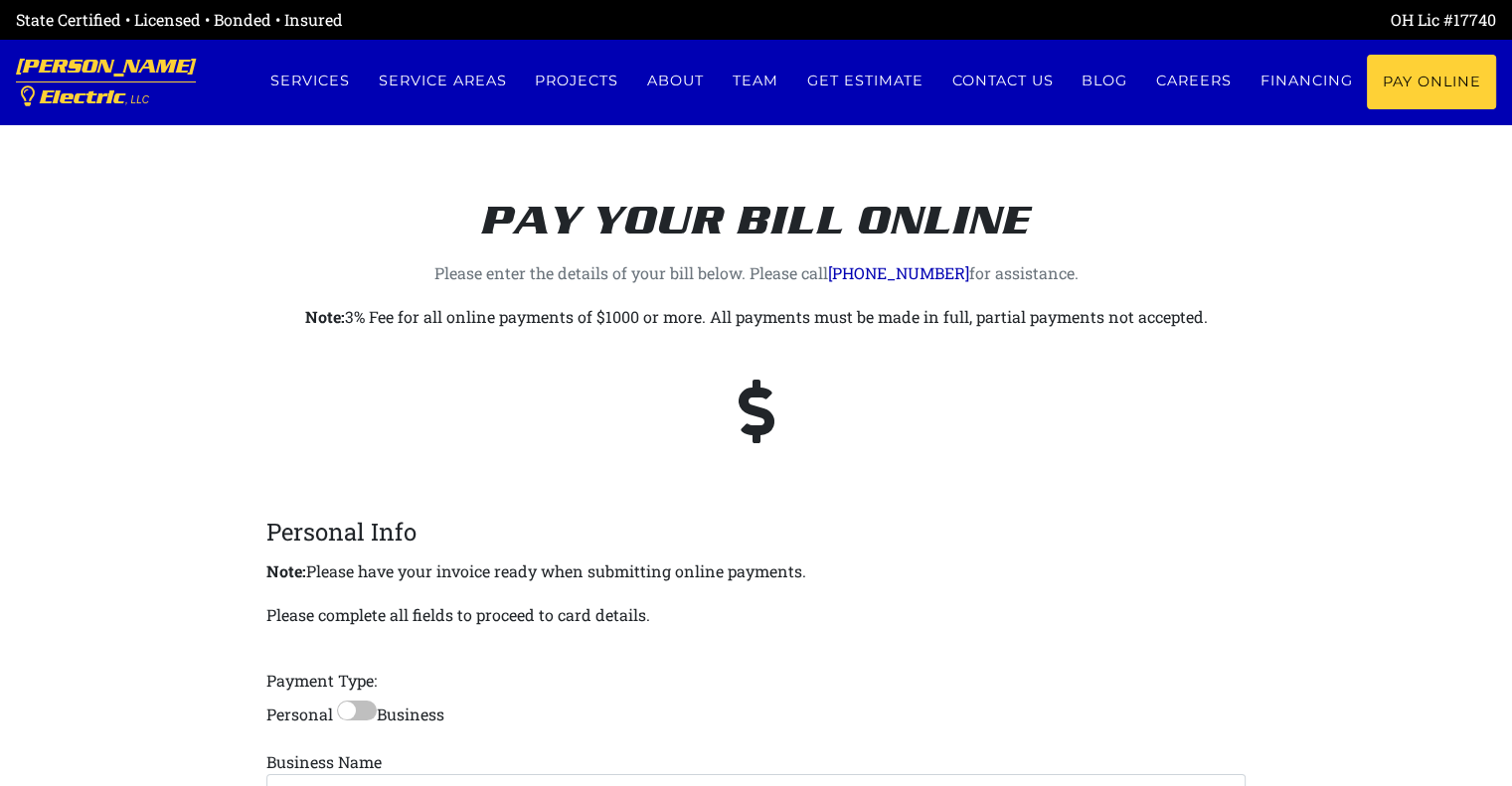 click on "Pay your bill online
Please enter the details of your bill below. Please call  [PHONE_NUMBER]  for assistance.
Note:  3% Fee for all online payments of $1000 or more. All payments must be made in full, partial payments not accepted.
Personal Info
Note:  Please have your invoice ready when submitting online payments.
Please complete all fields to proceed to card details.
Payment Type:
Personal
Business
Business Name
First Name
Last Name
Phone Number
Privacy Policy .
Email
Address Info" at bounding box center [756, 843] 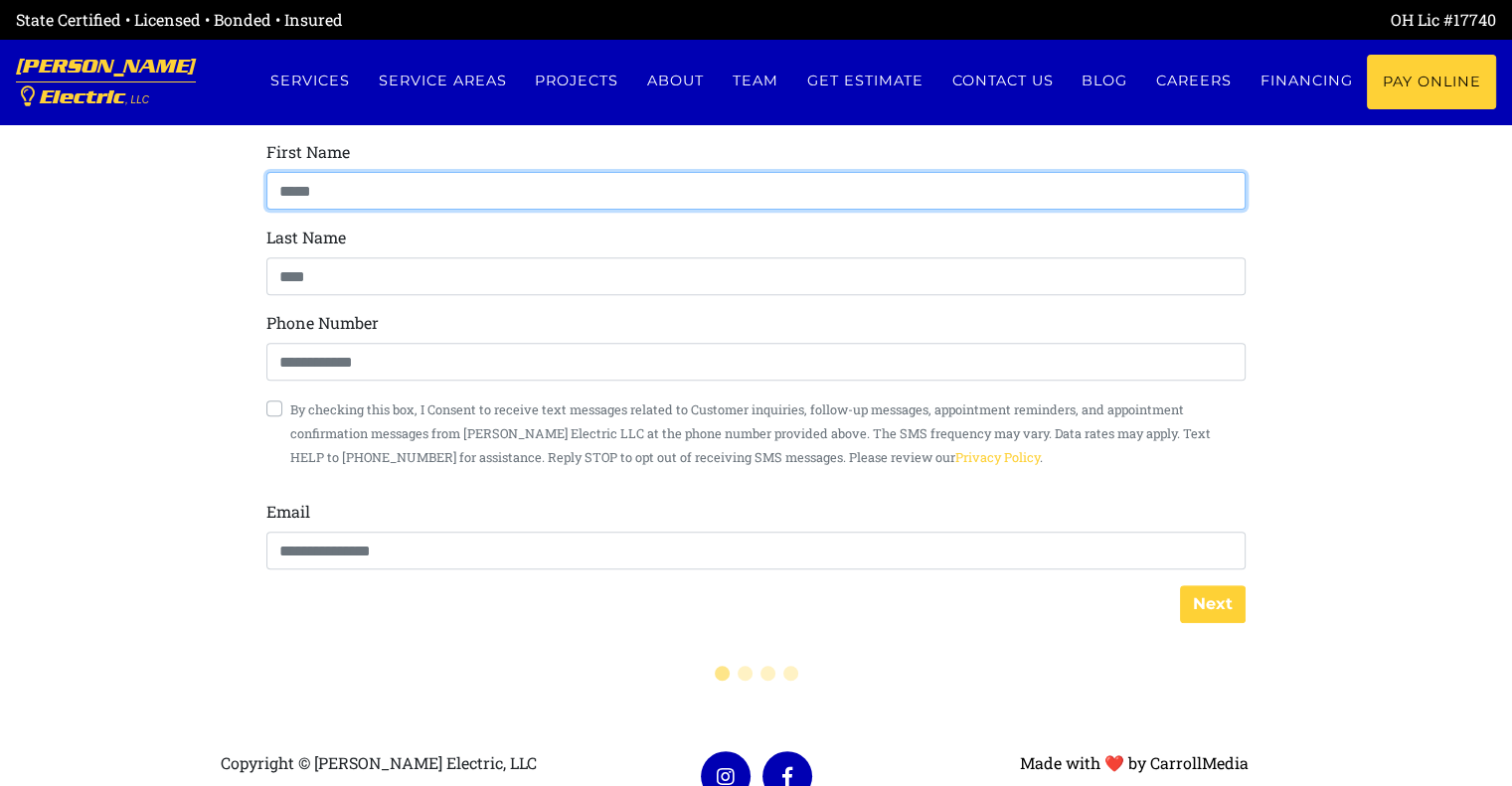 click at bounding box center [756, 191] 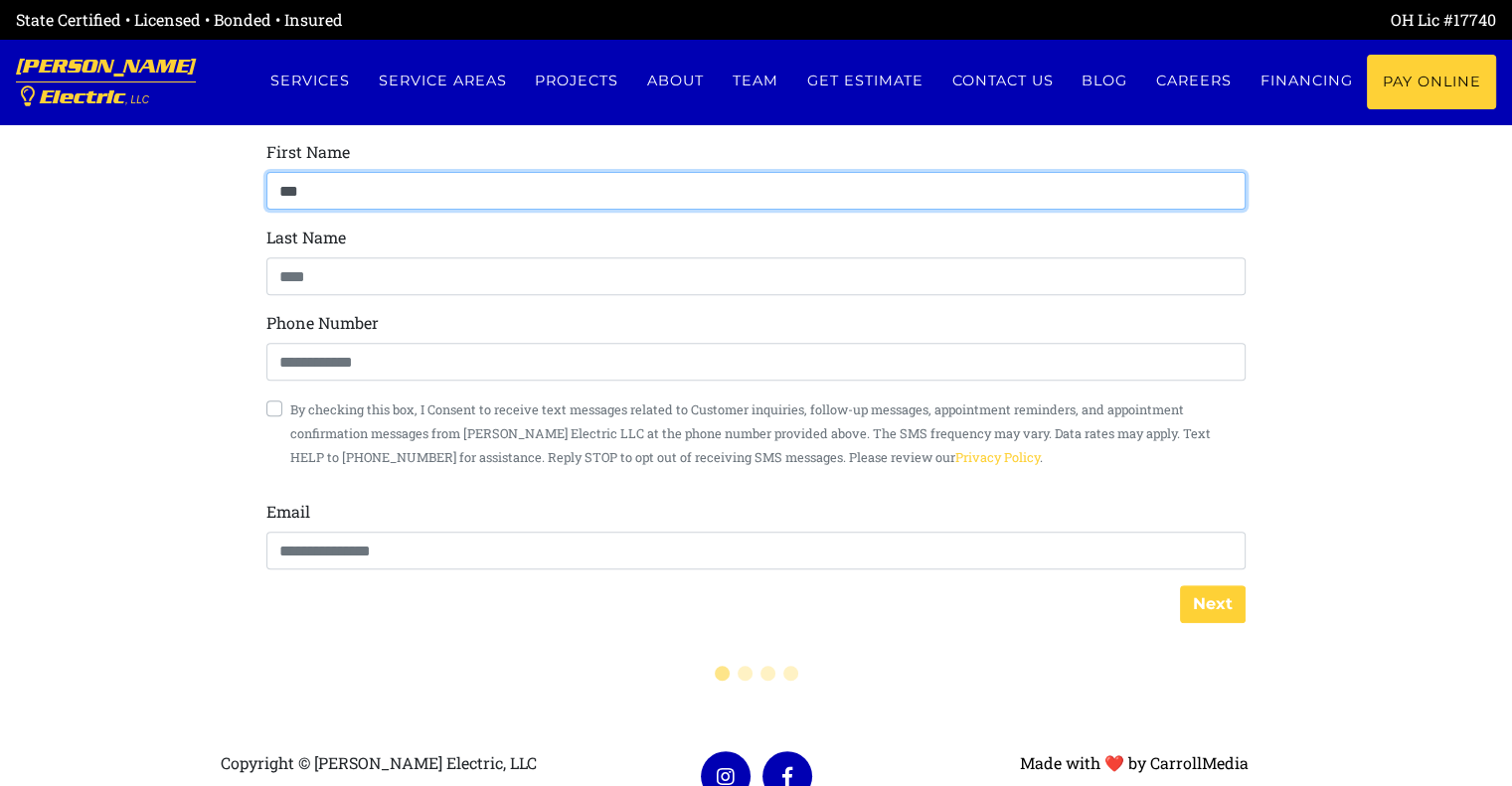 type on "*****" 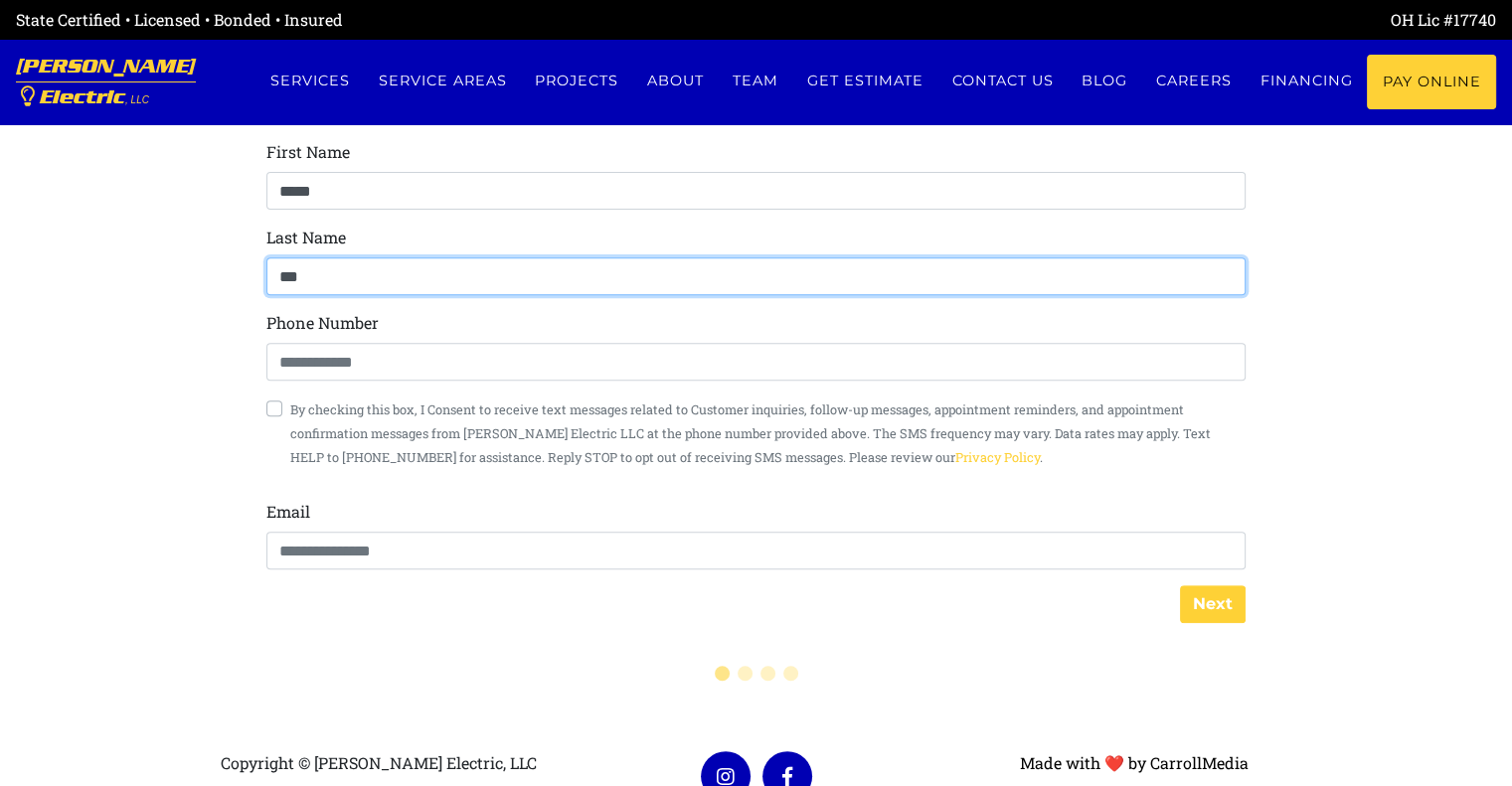 type on "*******" 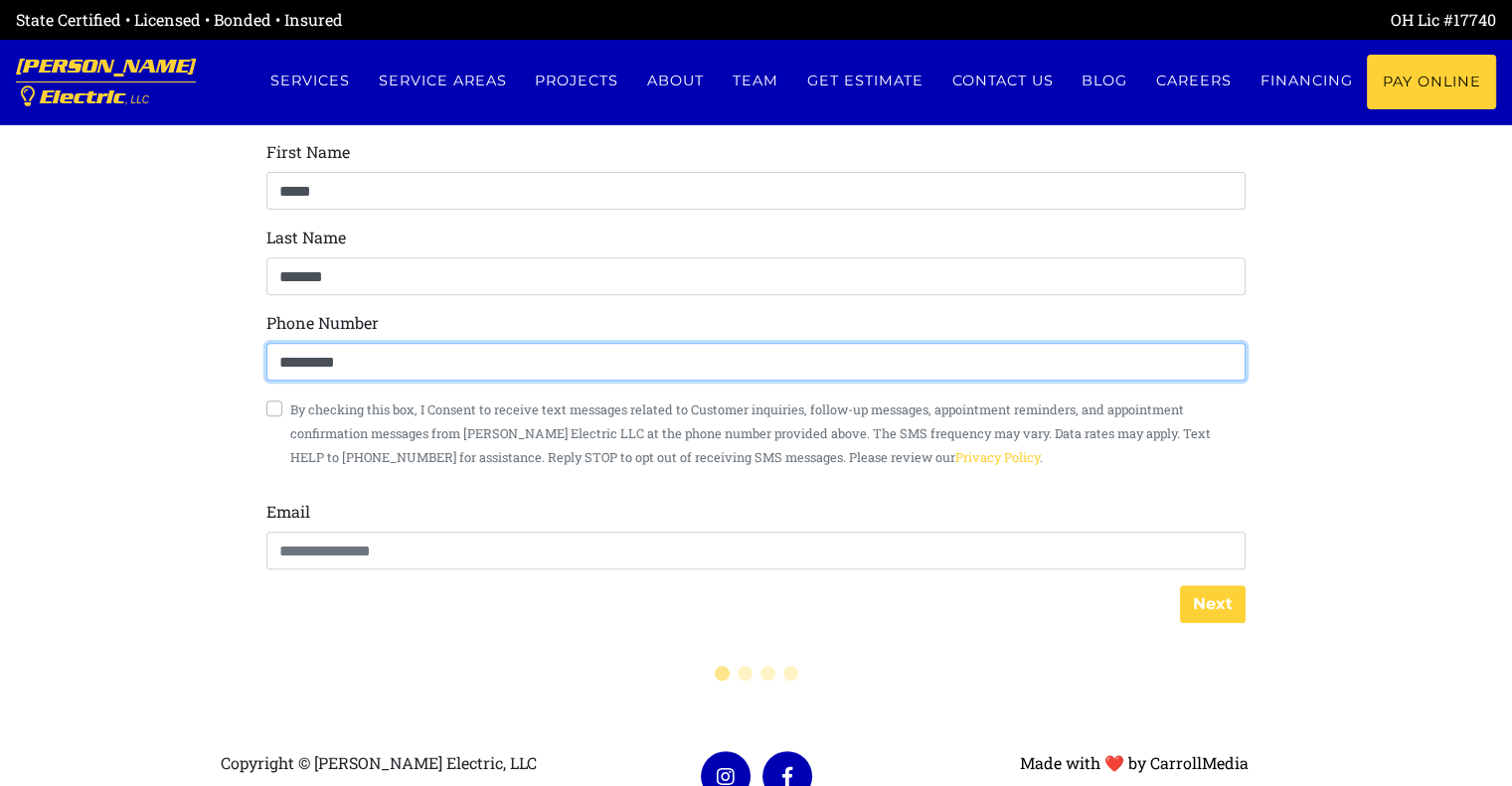 type on "**********" 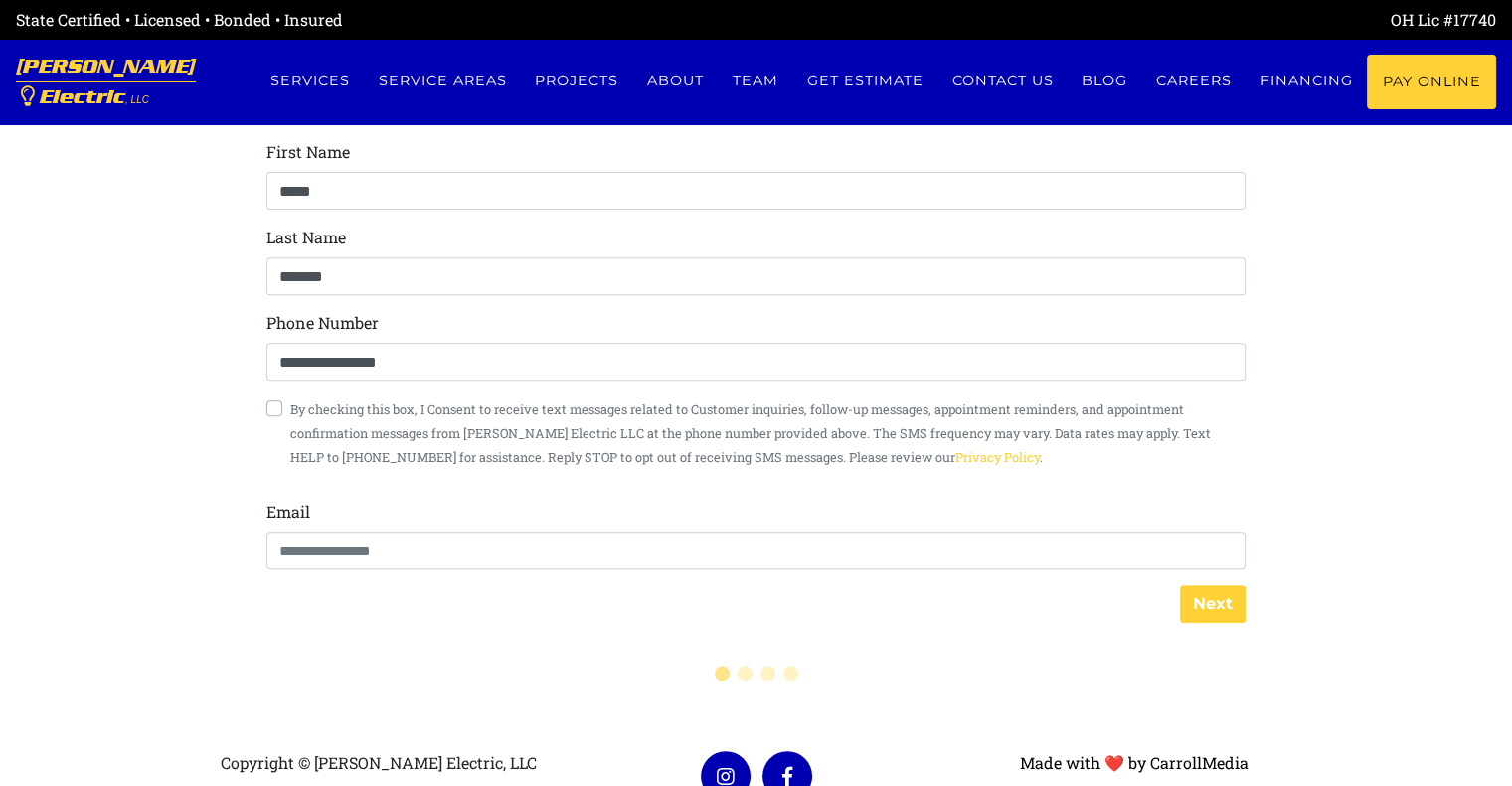 click on "By checking this box, I Consent to receive text messages related to Customer inquiries, follow-up messages, appointment reminders, and appointment confirmation messages from Eubanks Electric LLC at the phone number provided above.
The SMS frequency may vary. Data rates may apply. Text HELP to 937-642-3617 for assistance.
Reply STOP to opt out of receiving SMS messages. Please review our
Privacy Policy ." at bounding box center [767, 432] 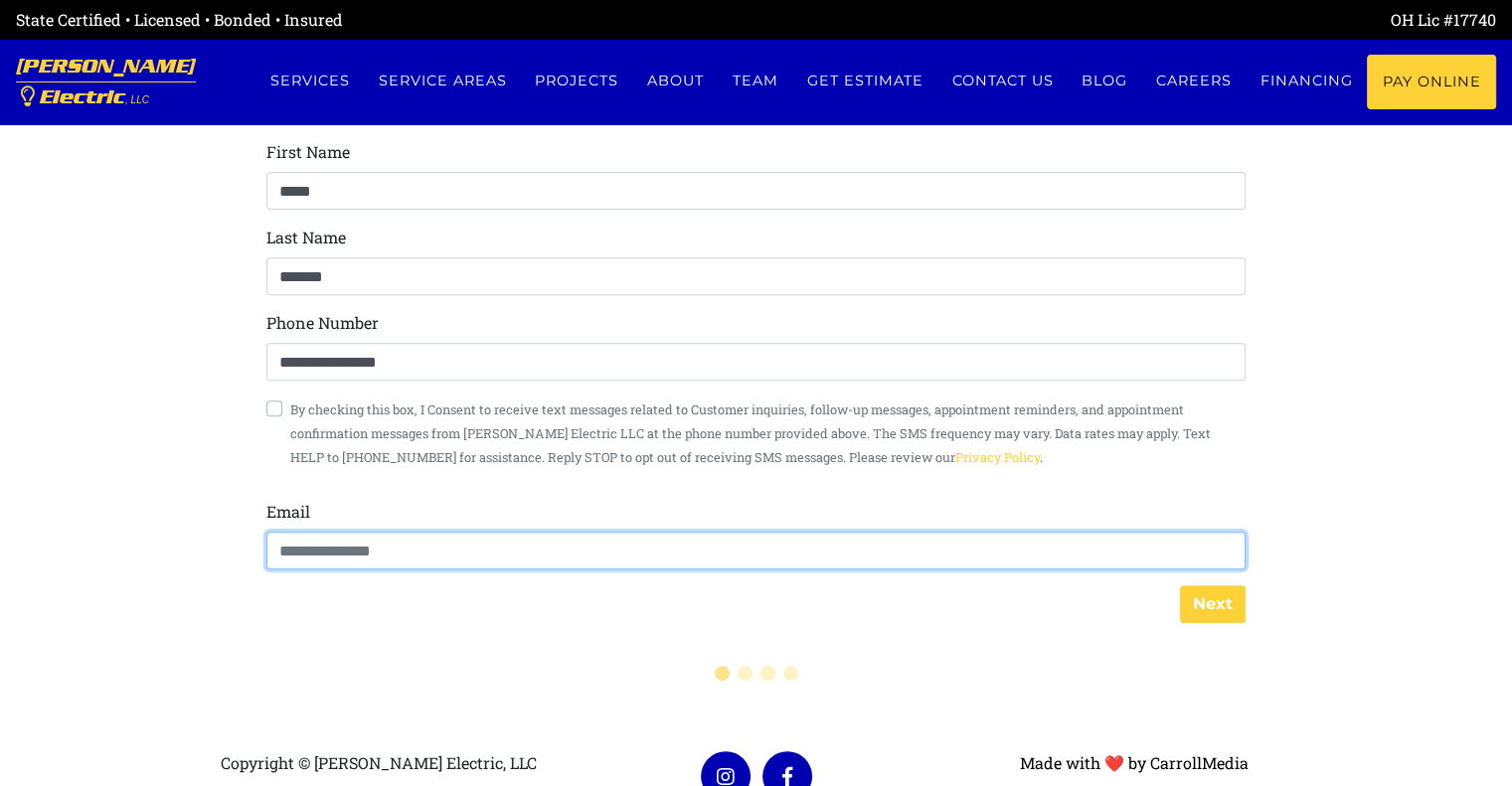 click at bounding box center (756, 550) 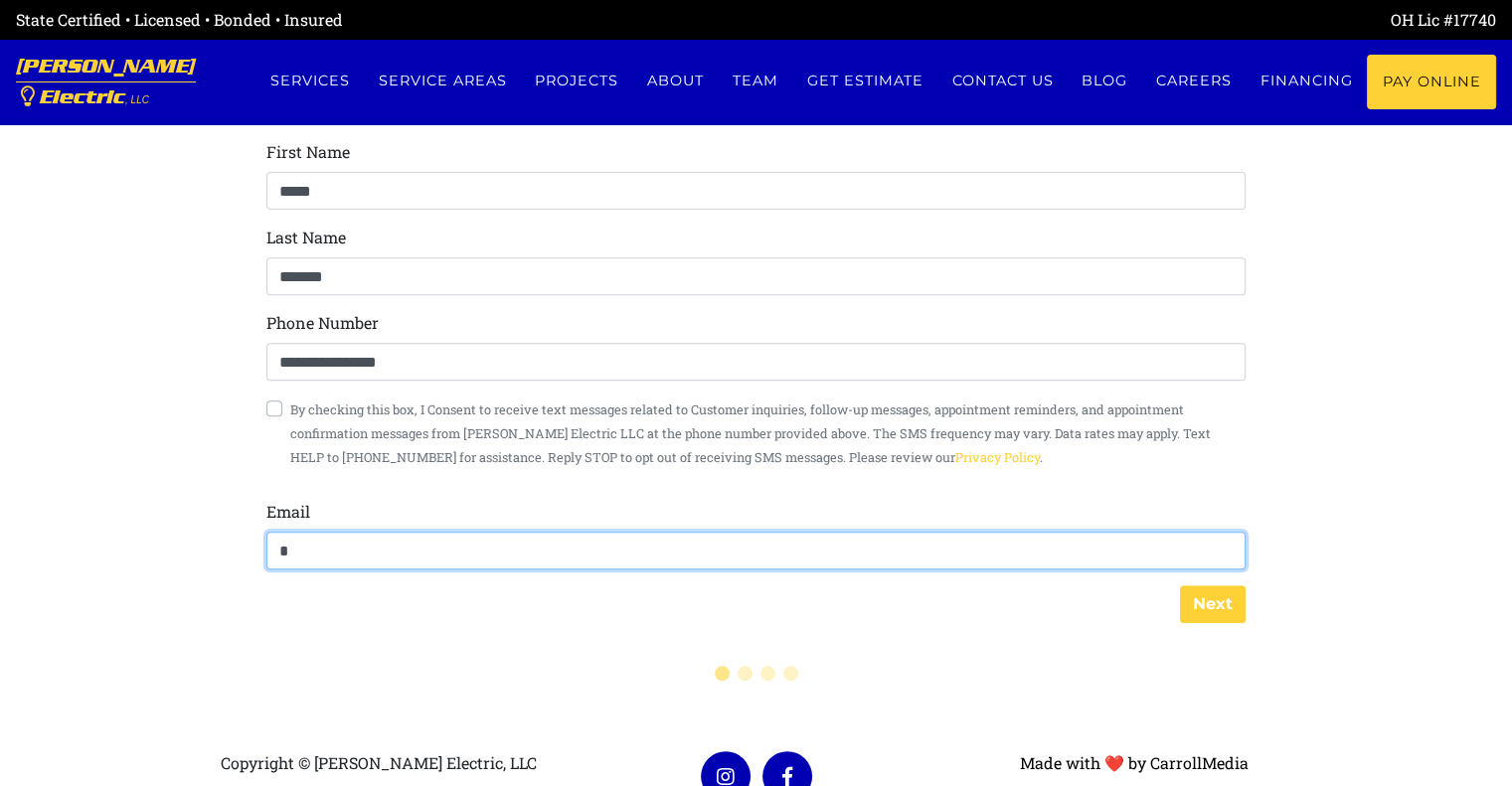 type on "**********" 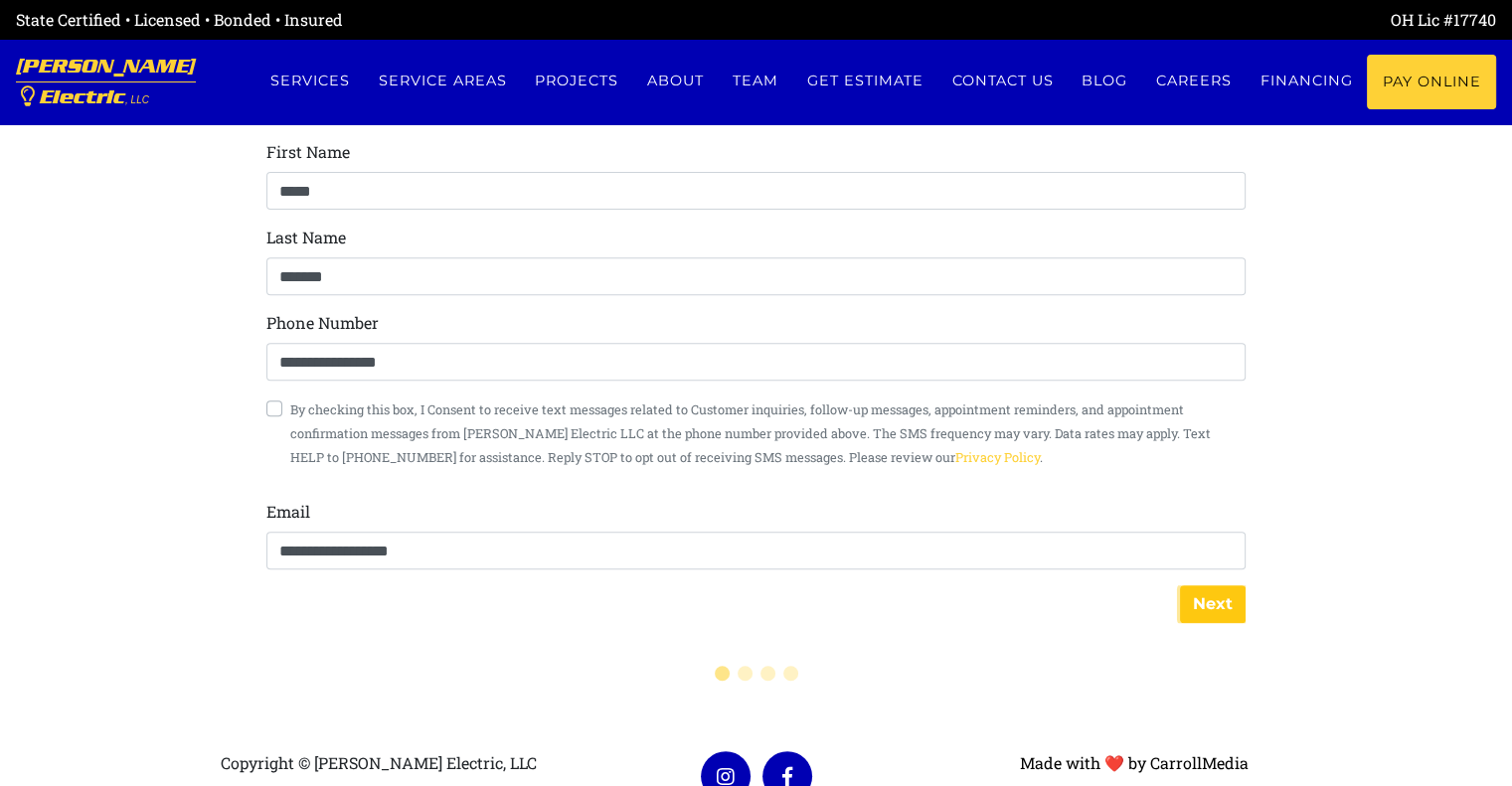click on "Next" at bounding box center [1213, 604] 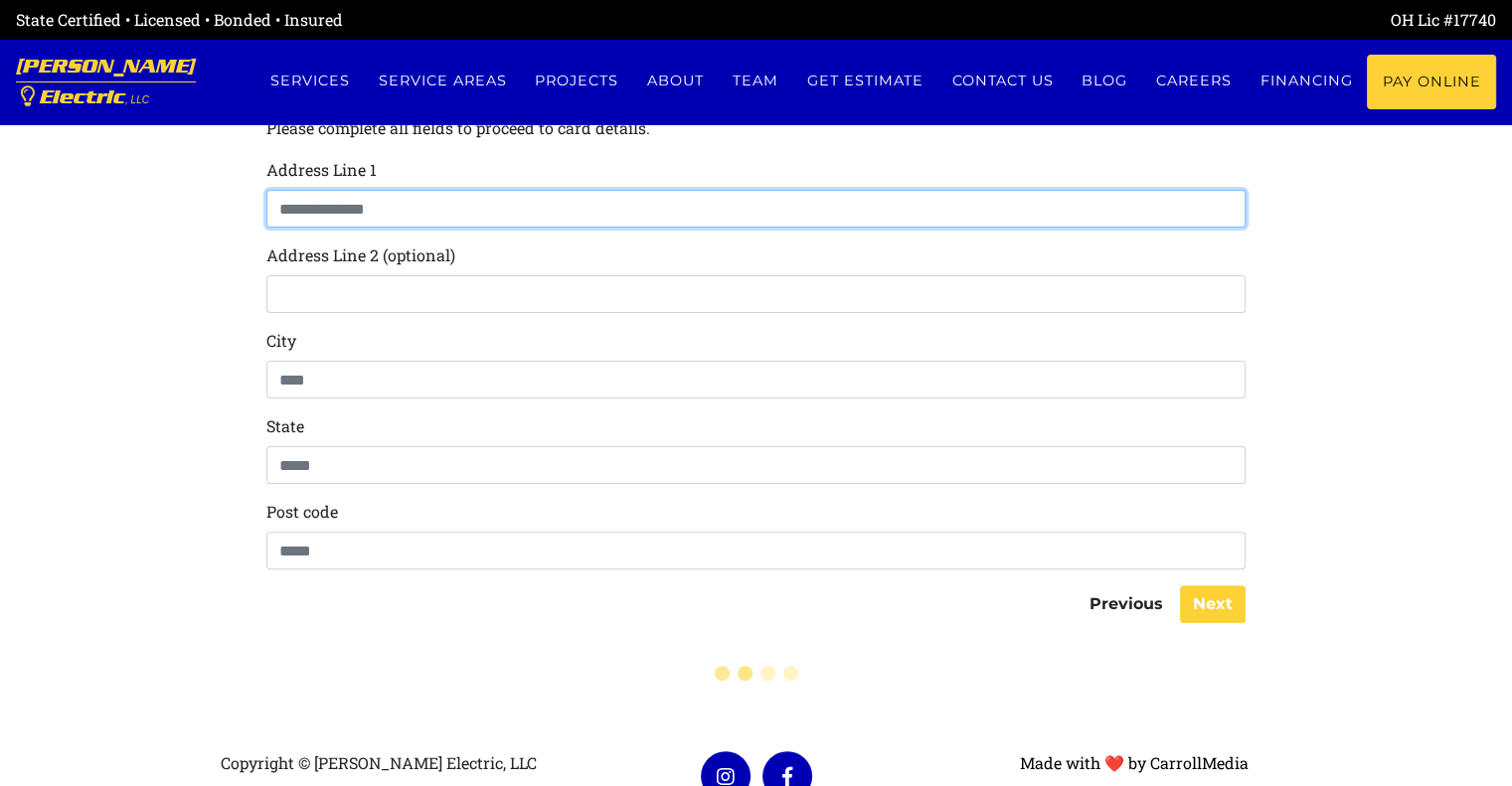 click at bounding box center (756, 209) 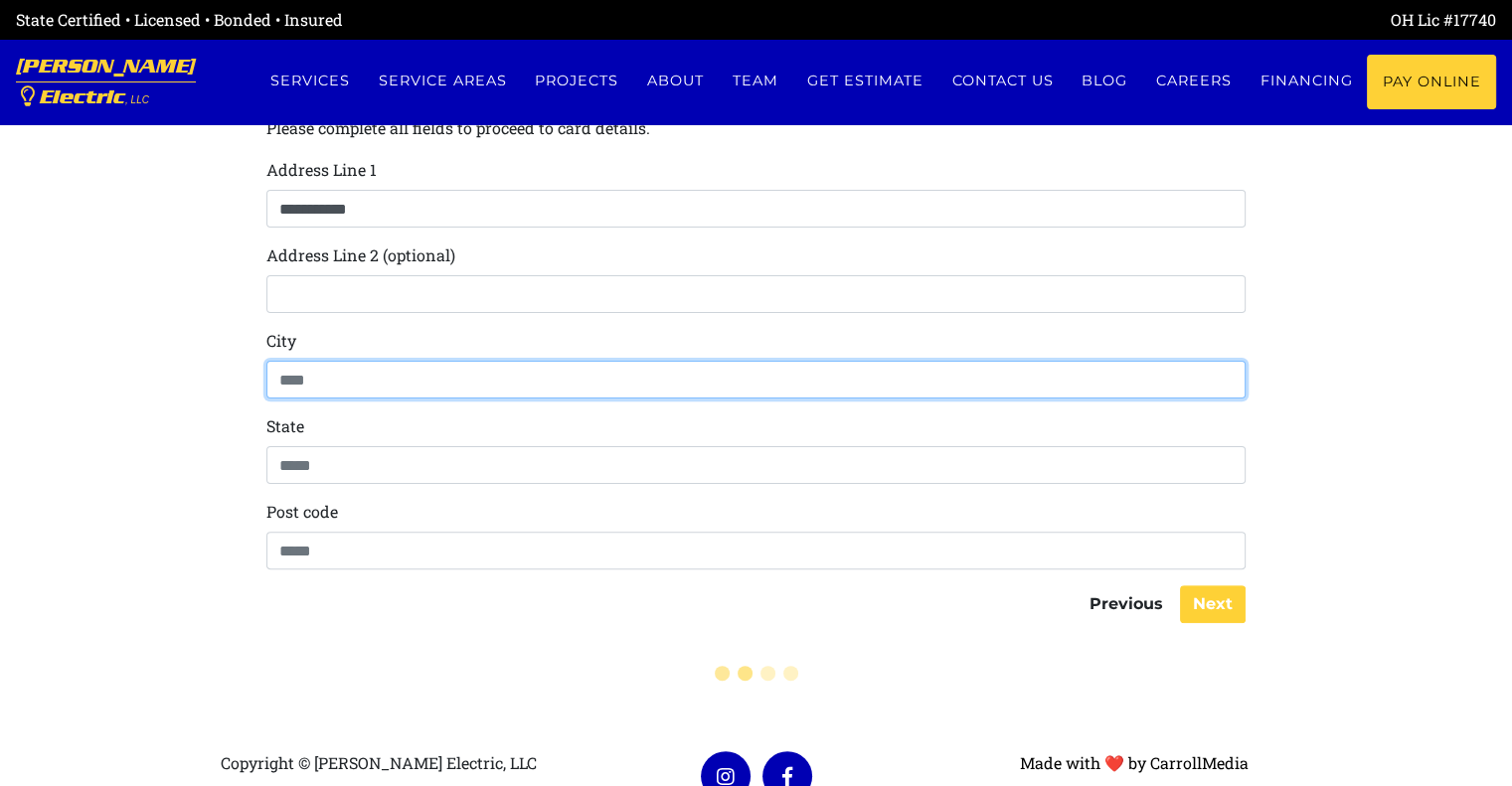 type on "********" 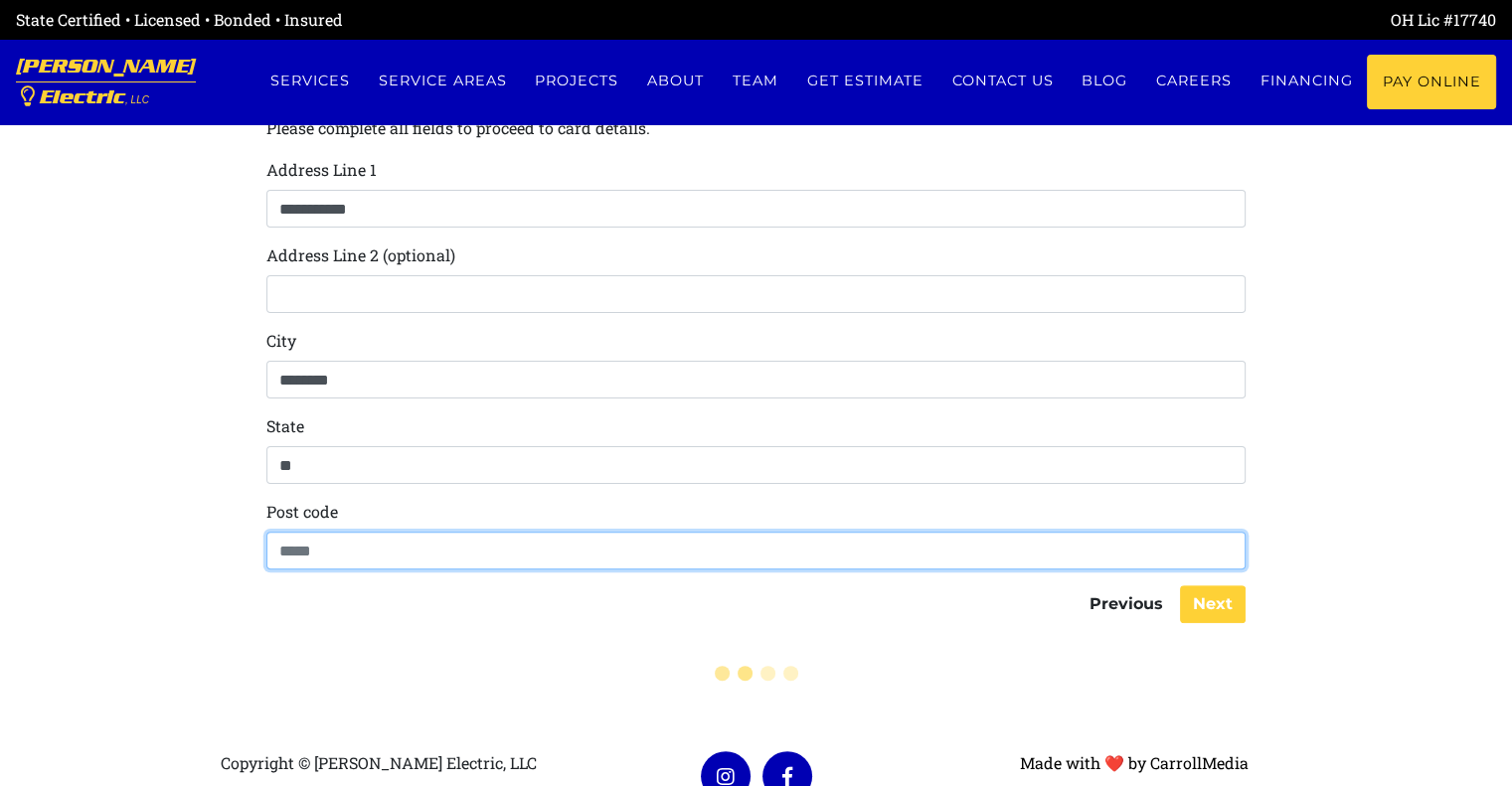 type on "*****" 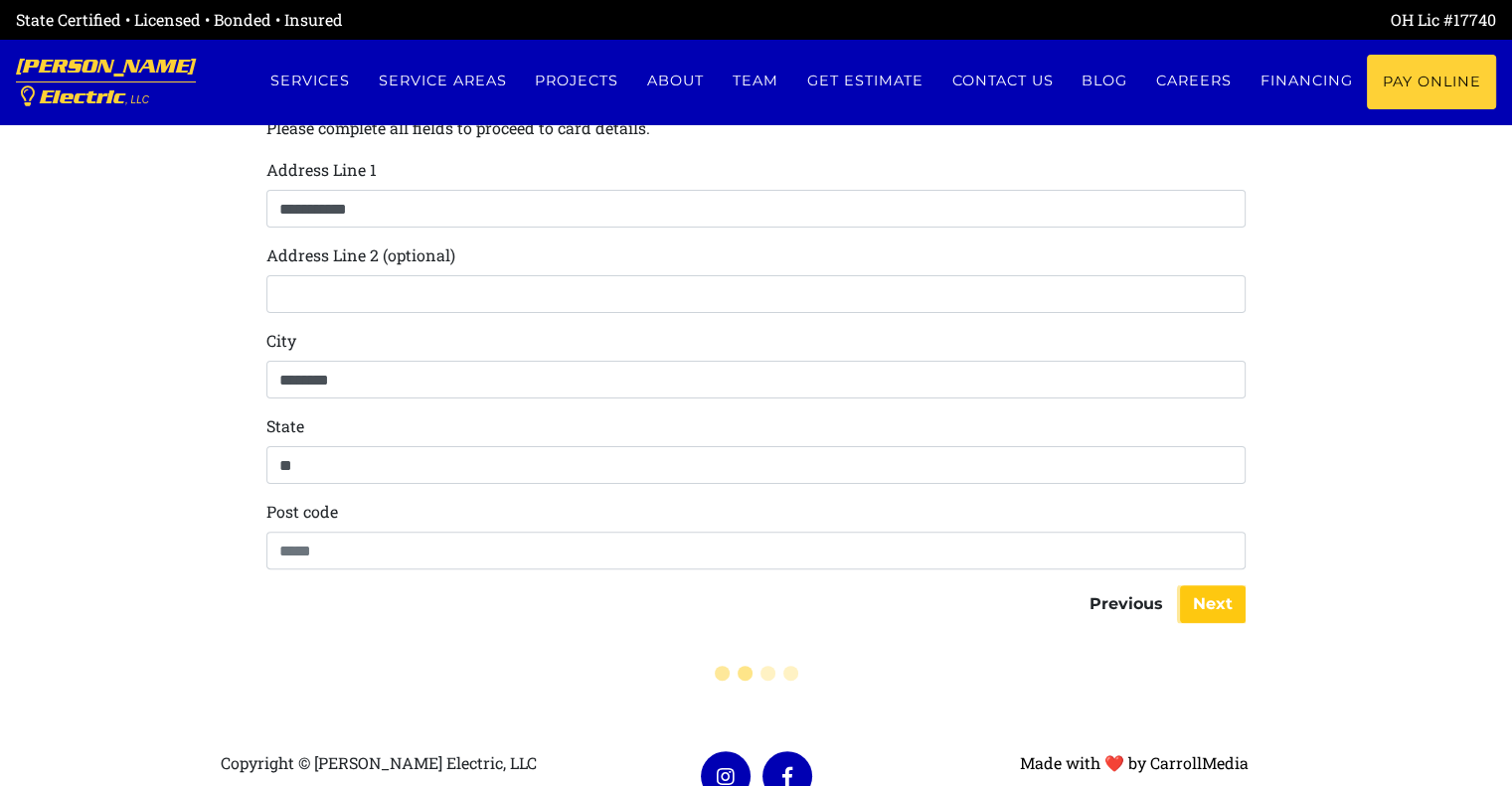 click on "Next" at bounding box center [1213, 604] 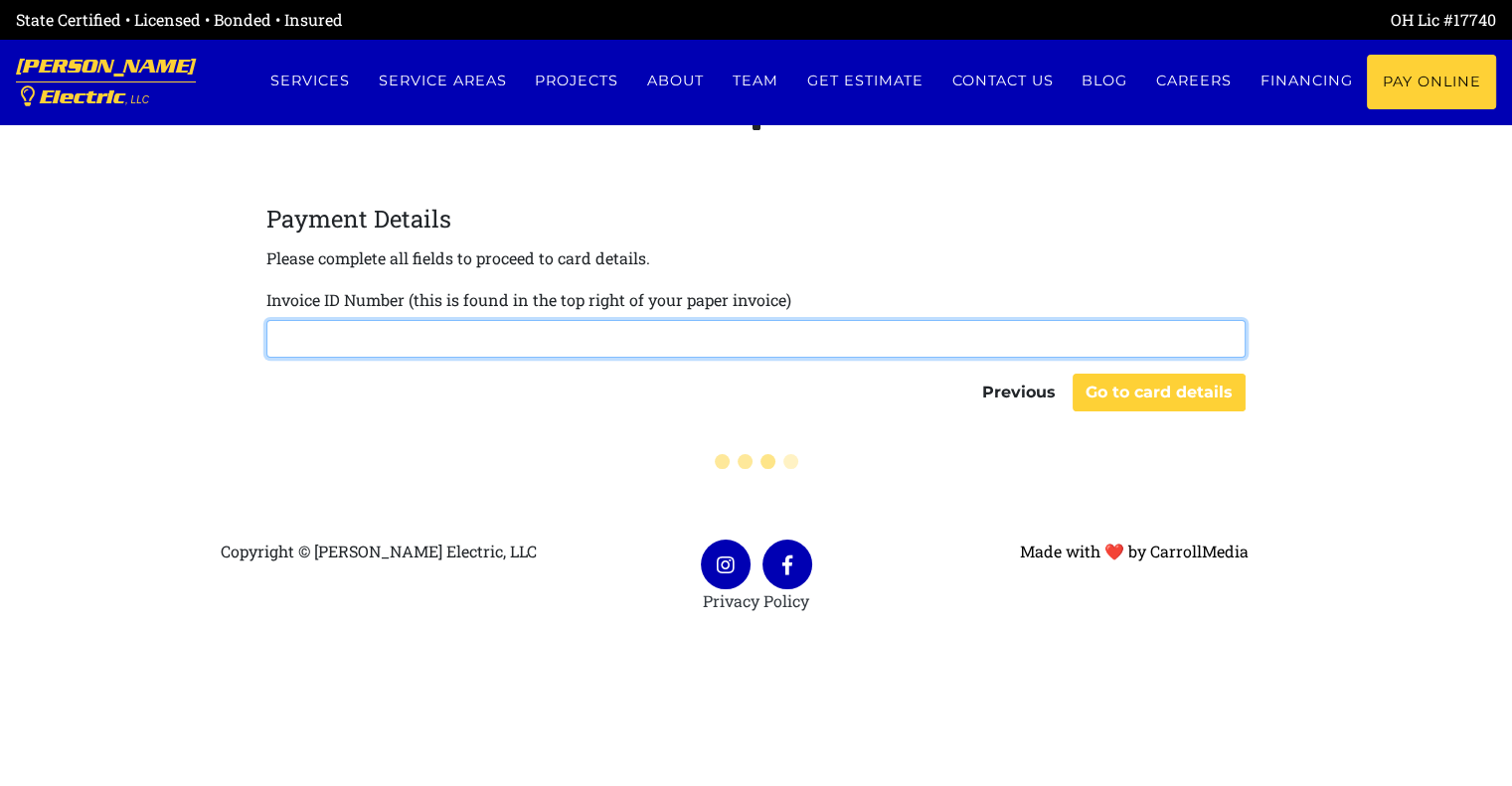 click at bounding box center (756, 339) 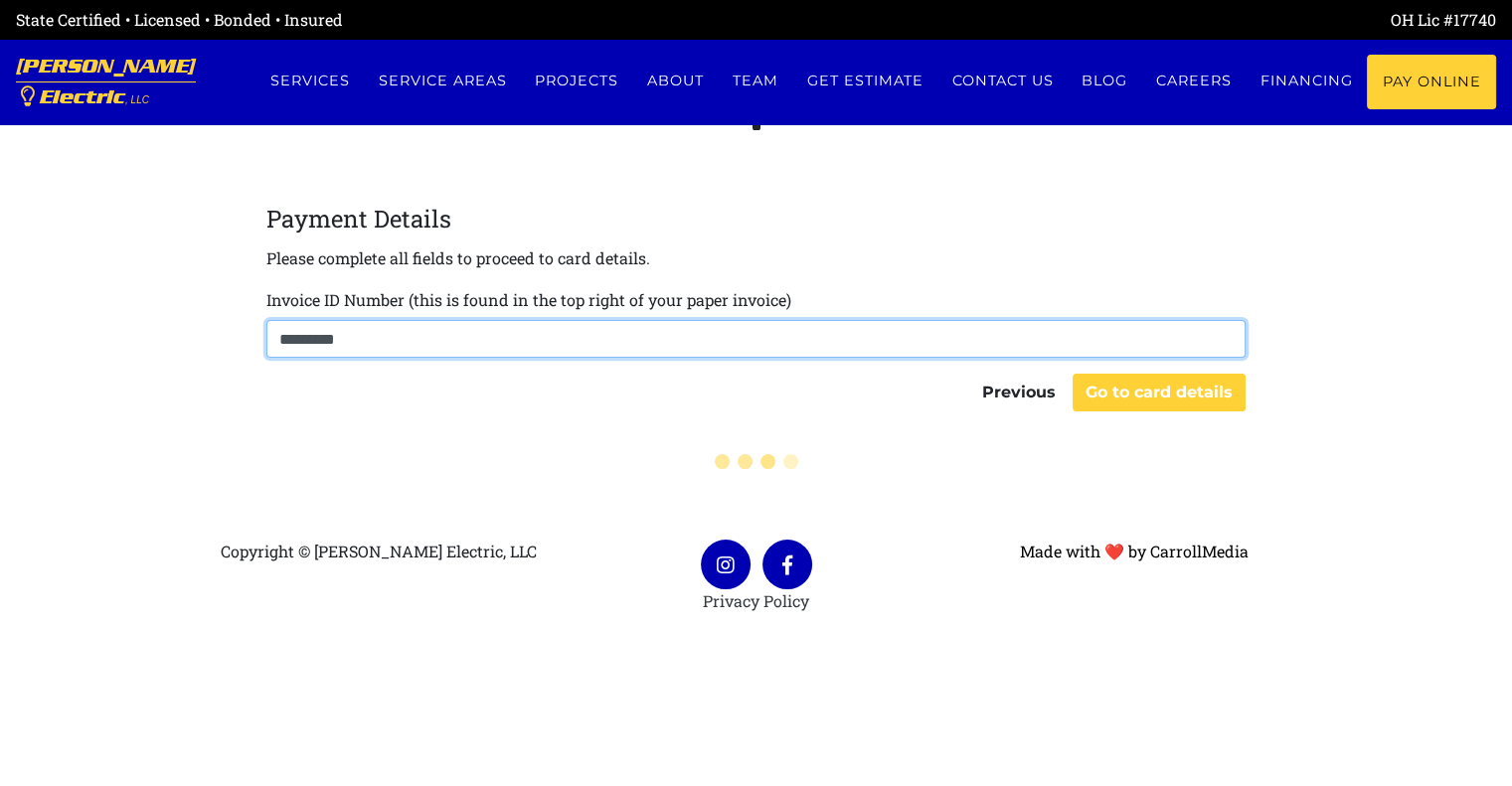 type on "*********" 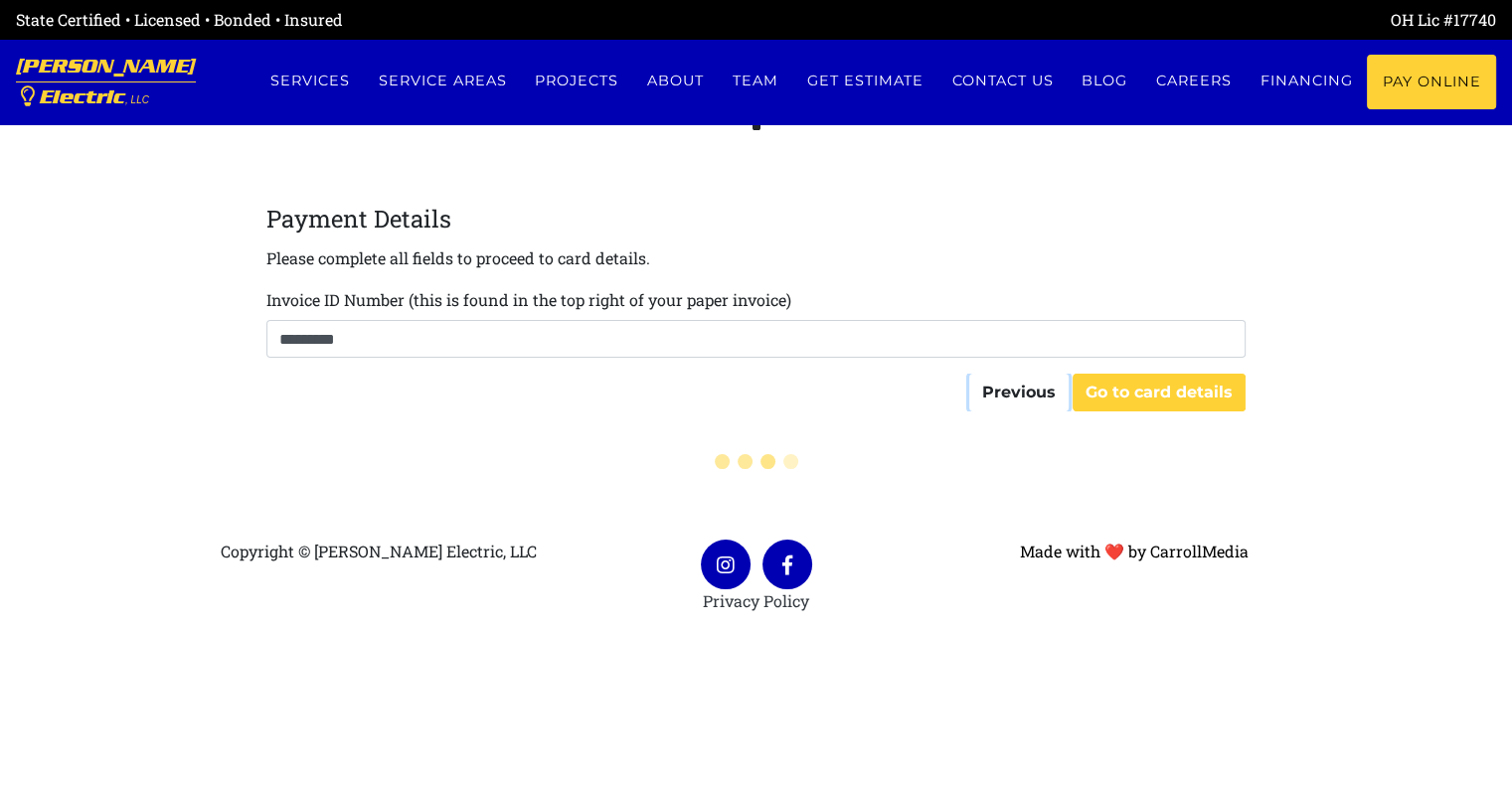 type 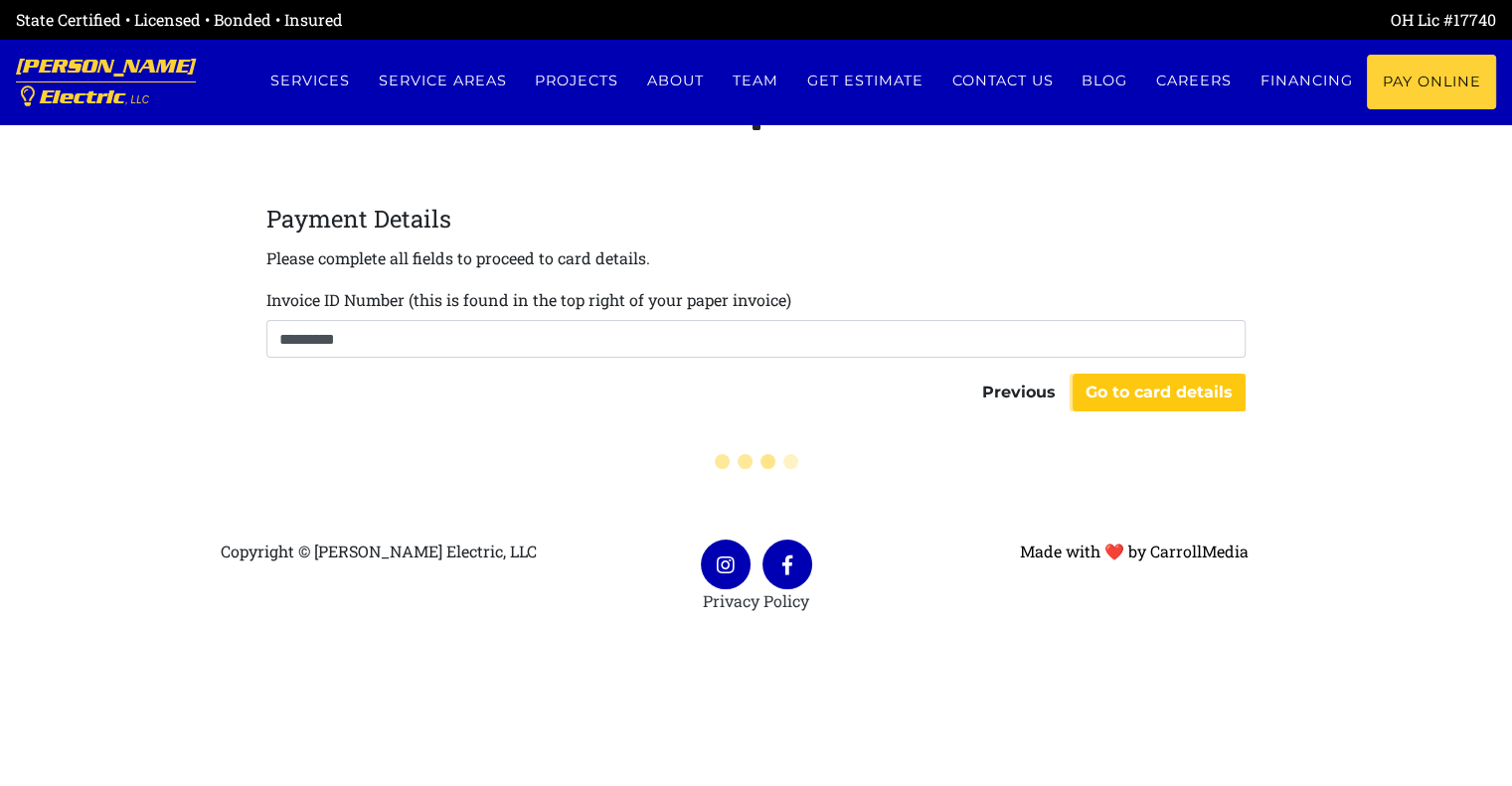 click on "Go to card details" at bounding box center [1159, 393] 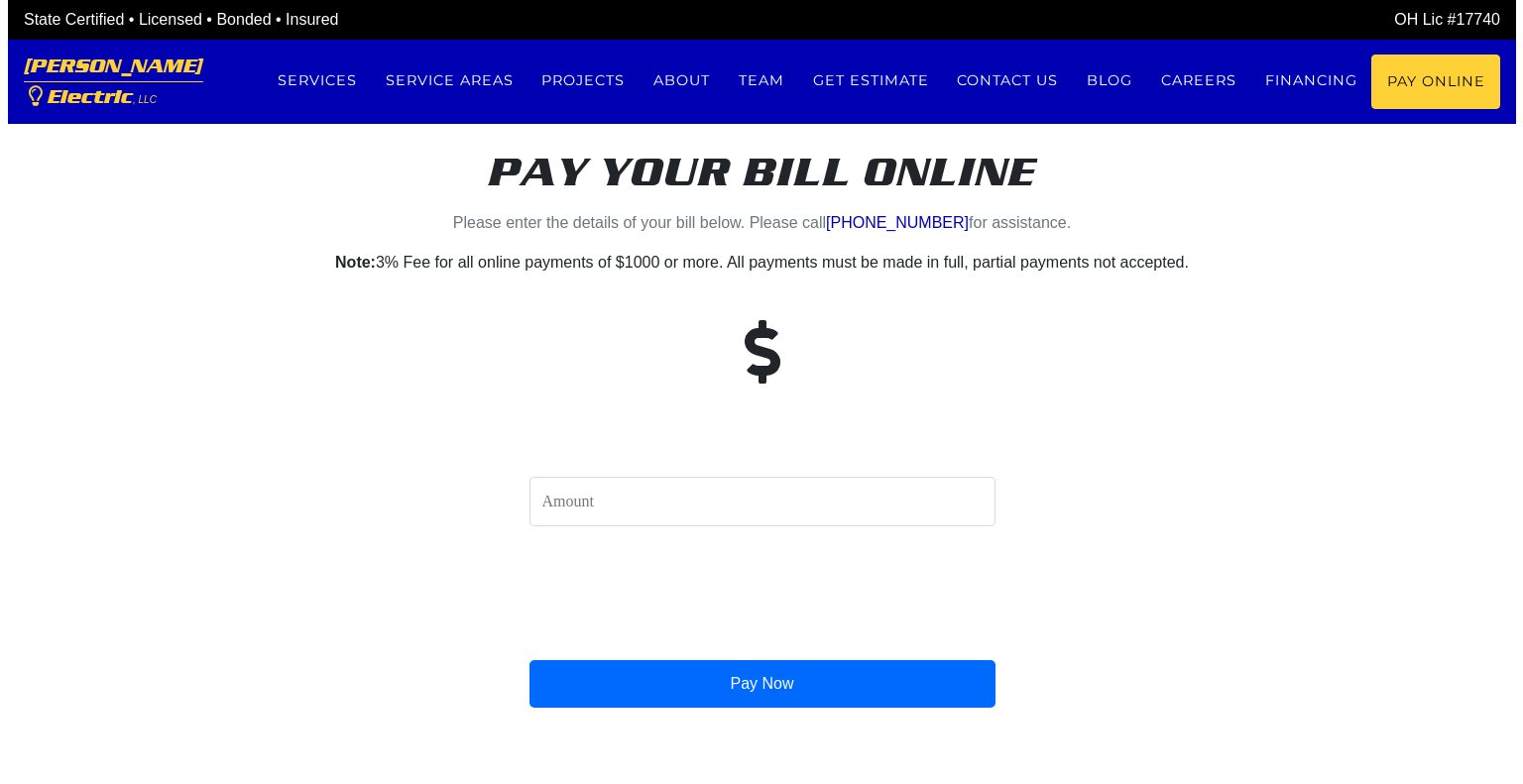 scroll, scrollTop: 0, scrollLeft: 0, axis: both 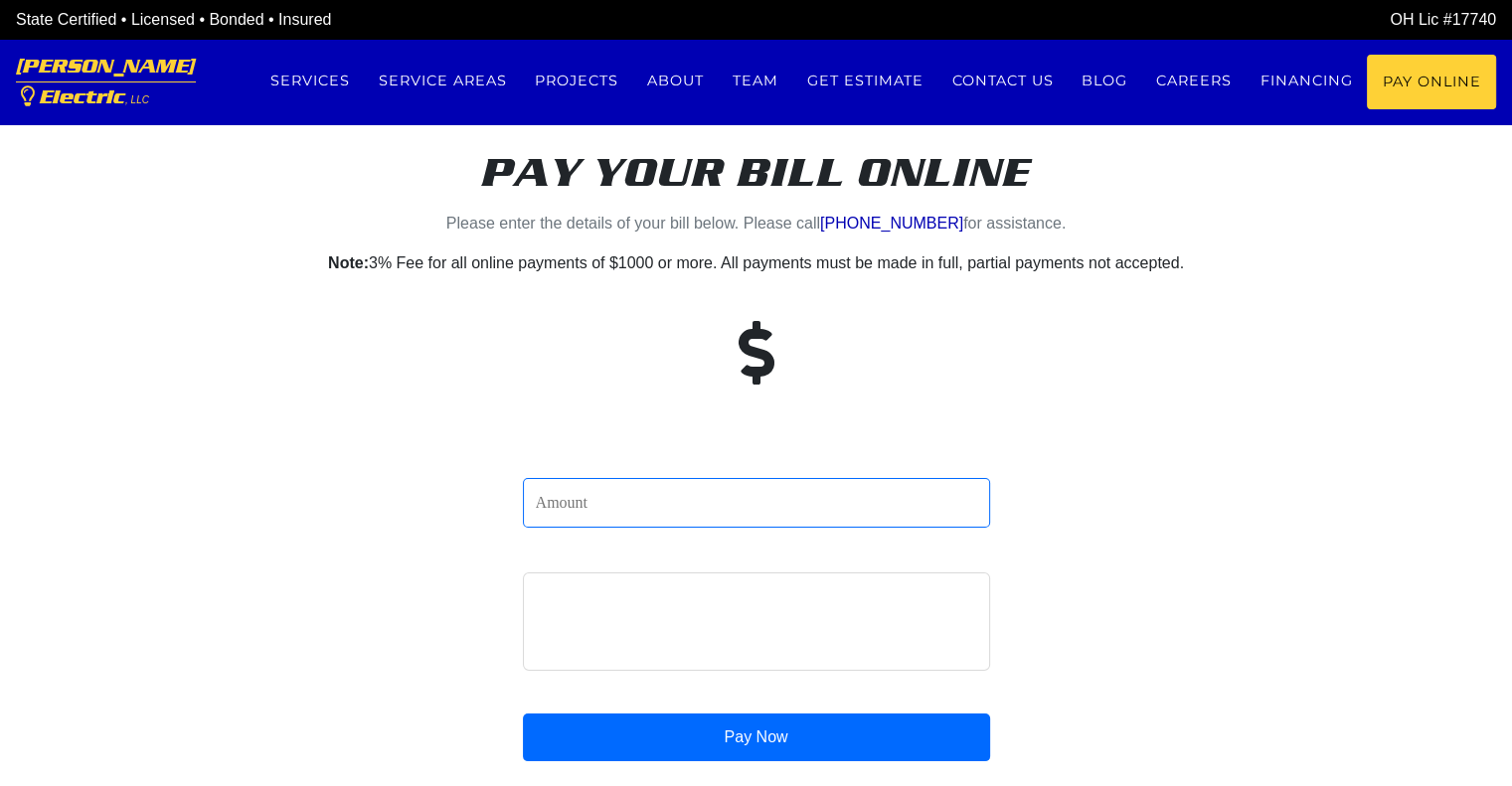 click at bounding box center [756, 503] 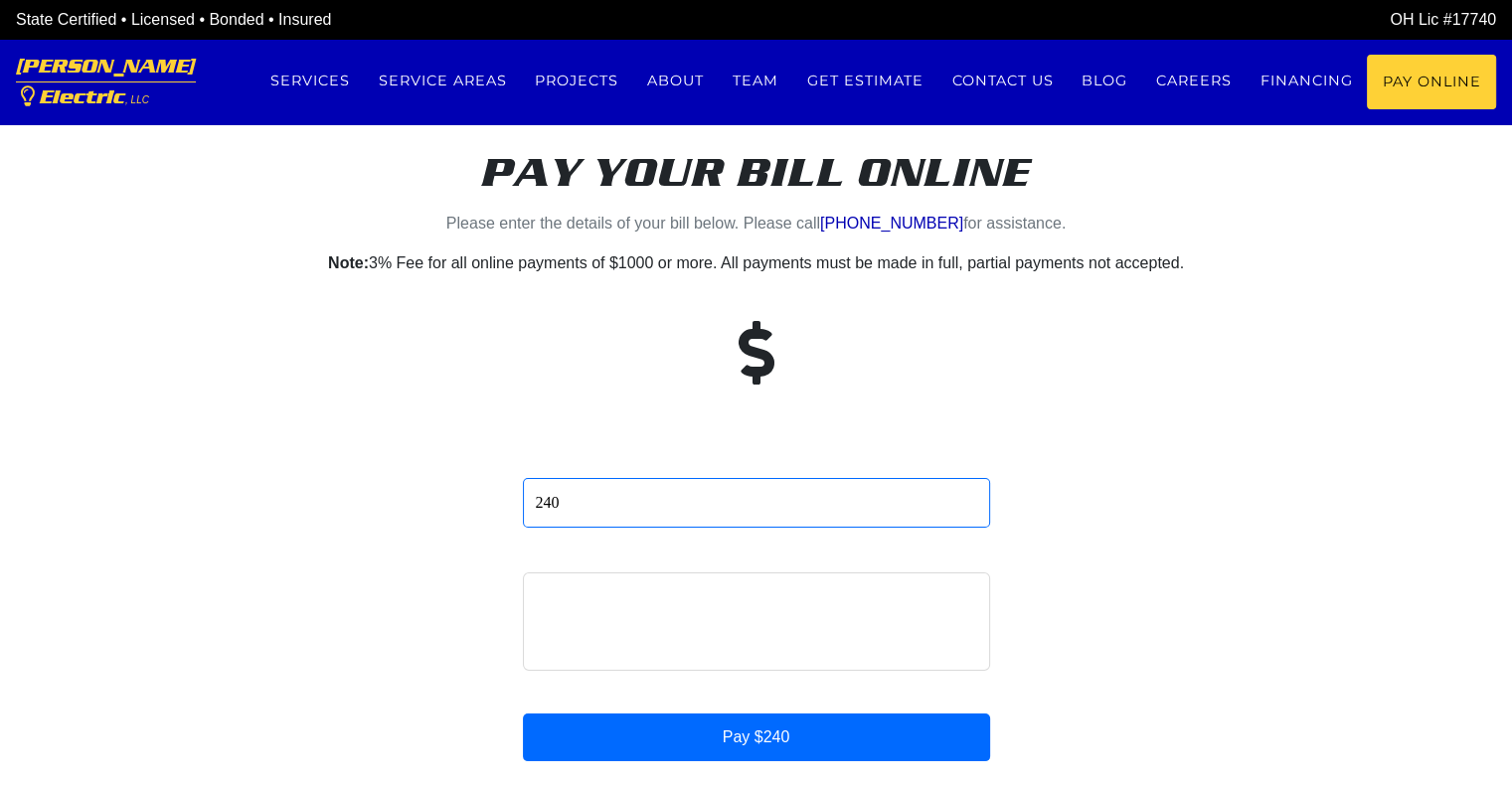 type on "240" 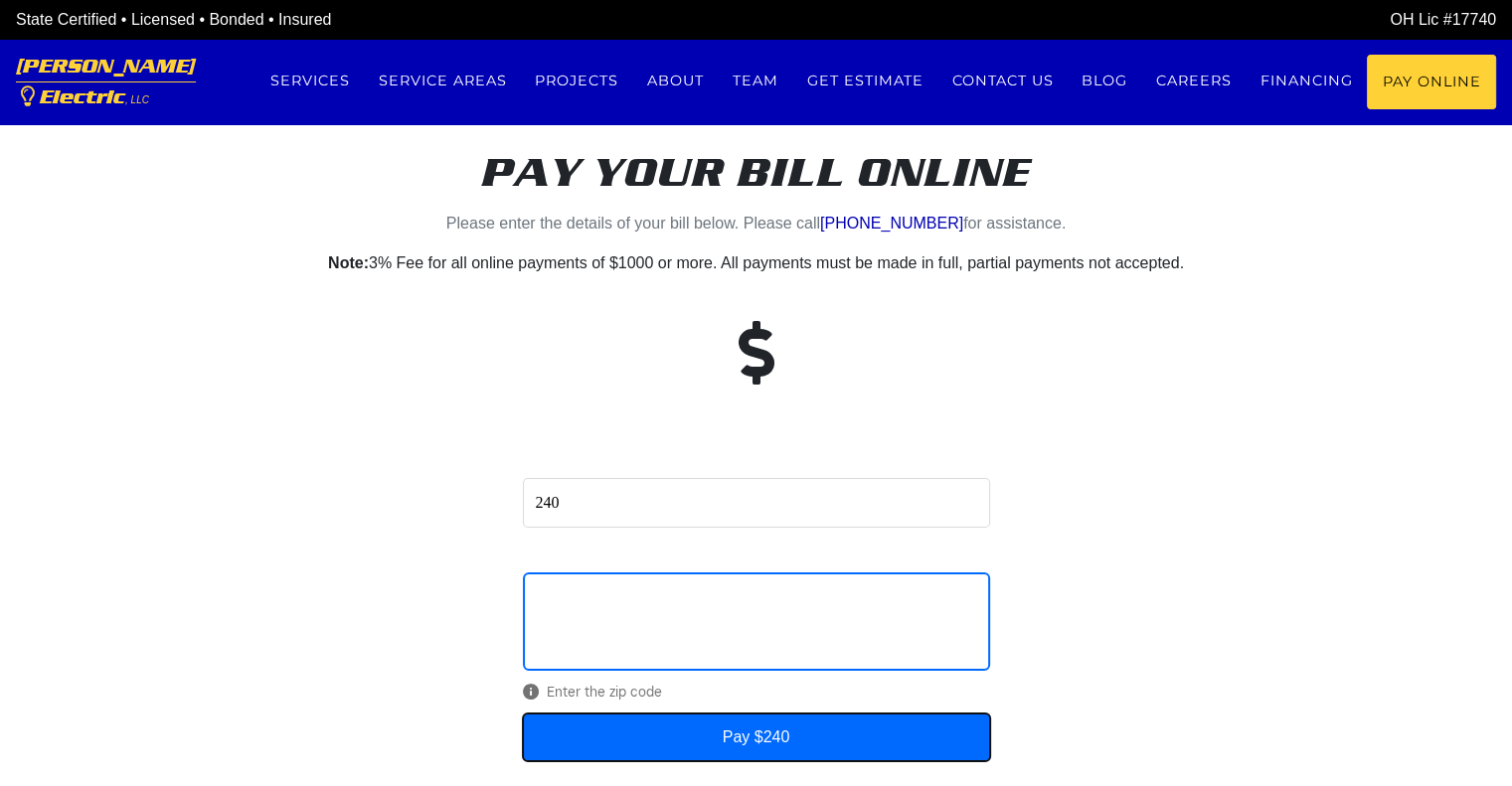 click on "Pay $240" at bounding box center [756, 737] 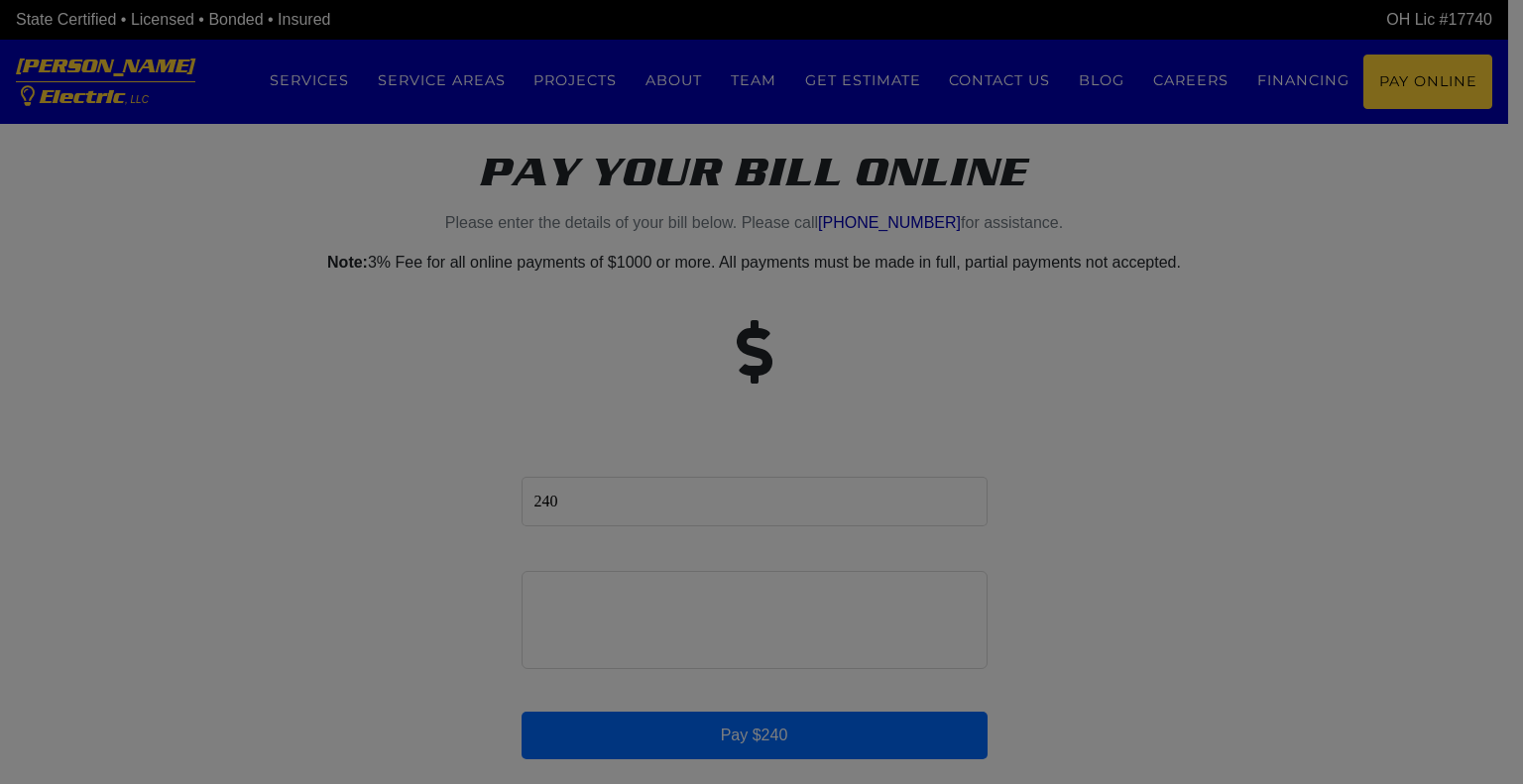 click on "State Certified • Licensed • Bonded • Insured   OH Lic #17740
[GEOGRAPHIC_DATA]
Electric , LLC
Menu
Services
Service Areas
Projects
About
Team
Get estimate
Contact us
Blog
Careers
Financing
Pay Online
Pay your bill online
Please enter the details of your bill below. Please call  [PHONE_NUMBER]  for assistance.
Note:" at bounding box center [762, 583] 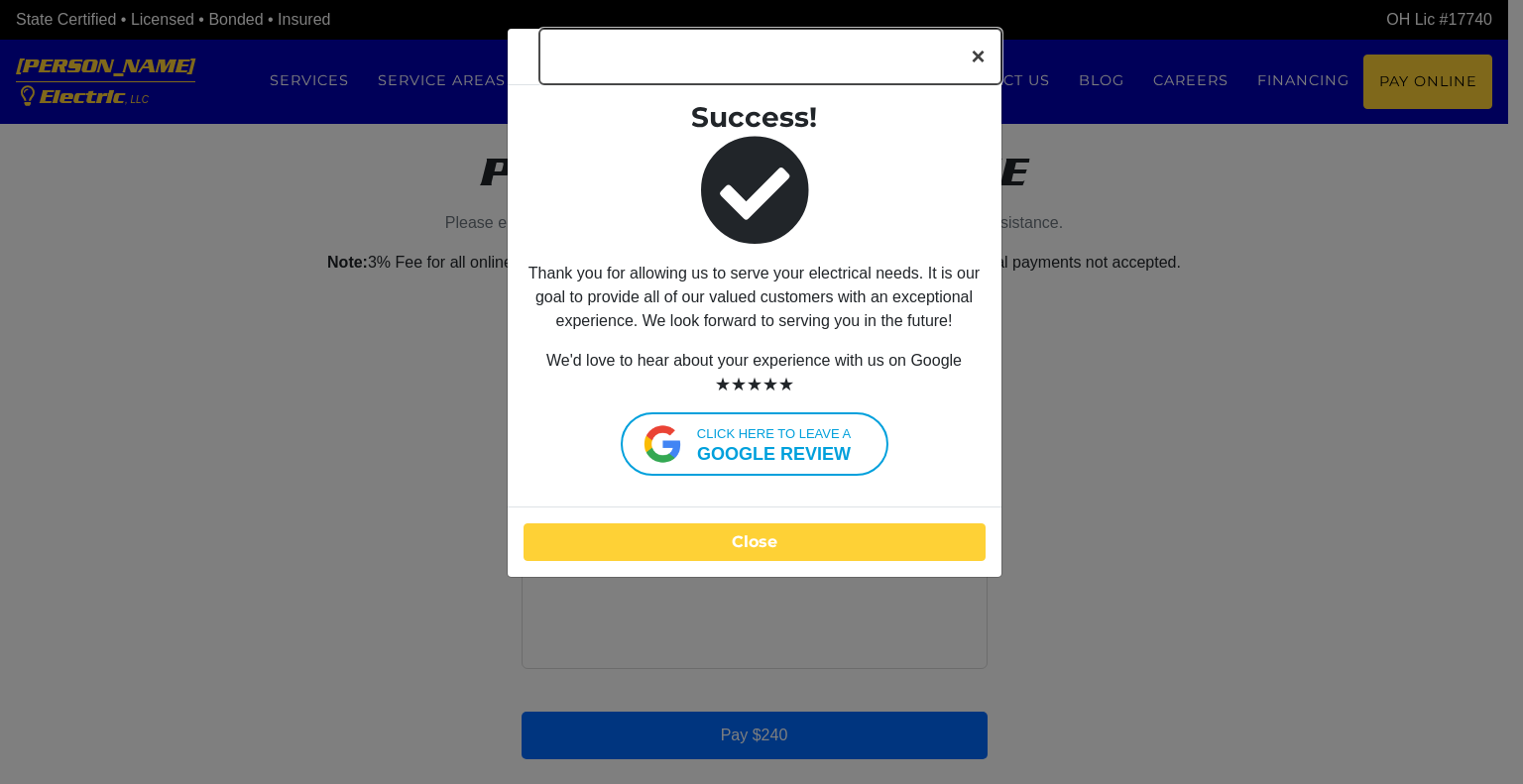 click on "×" at bounding box center (978, 56) 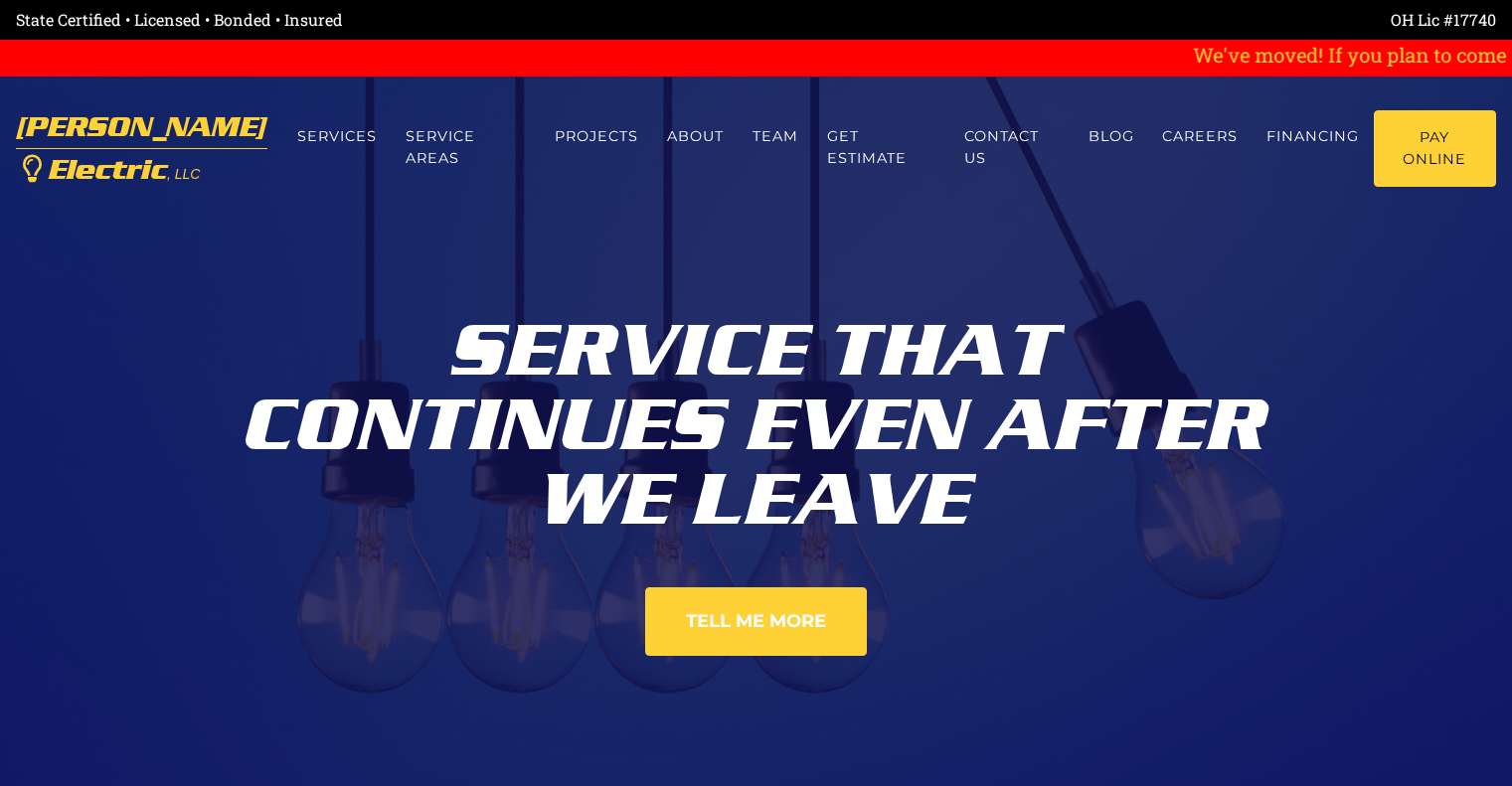 scroll, scrollTop: 0, scrollLeft: 0, axis: both 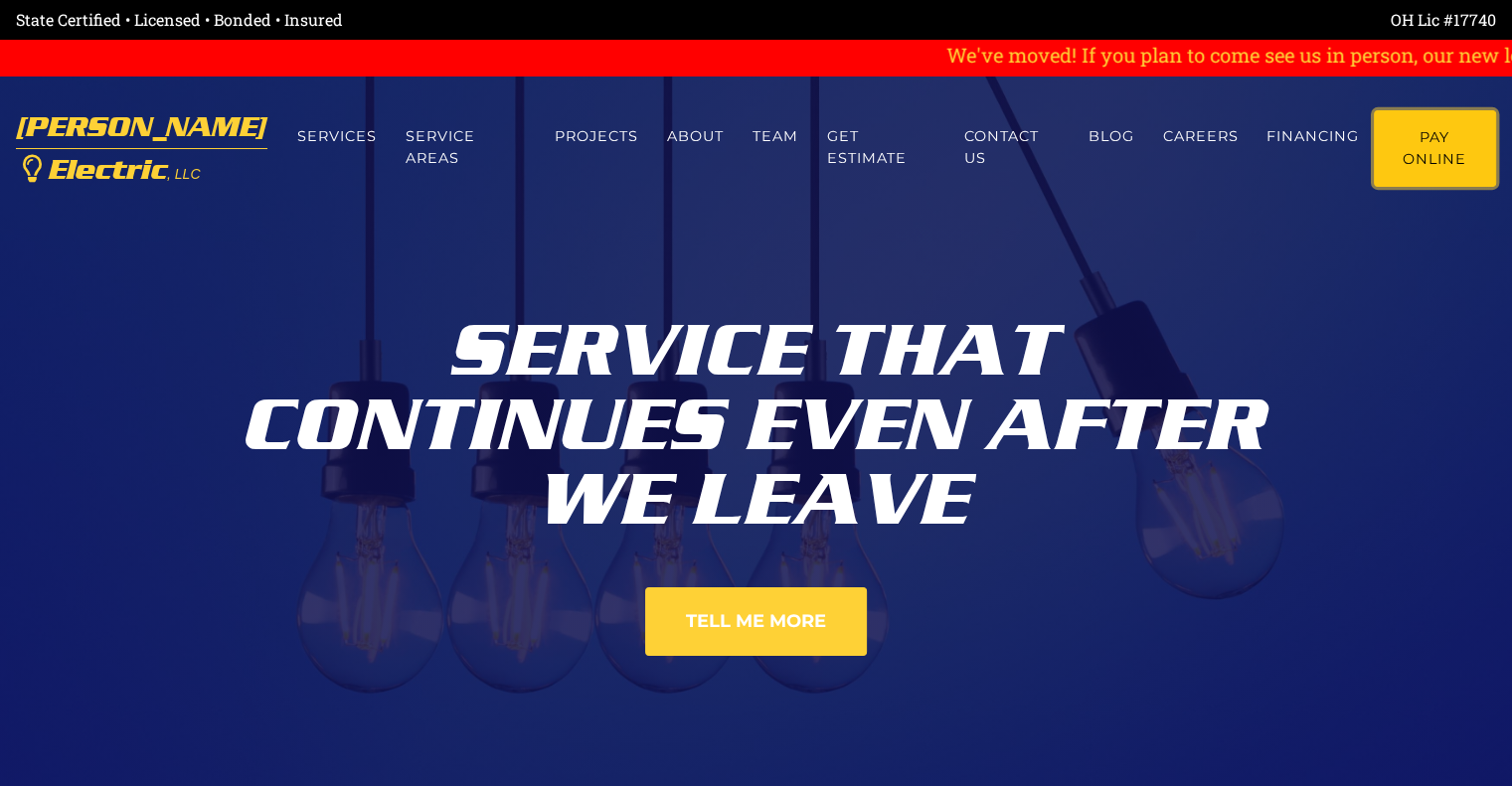 click on "Pay Online" at bounding box center (1434, 148) 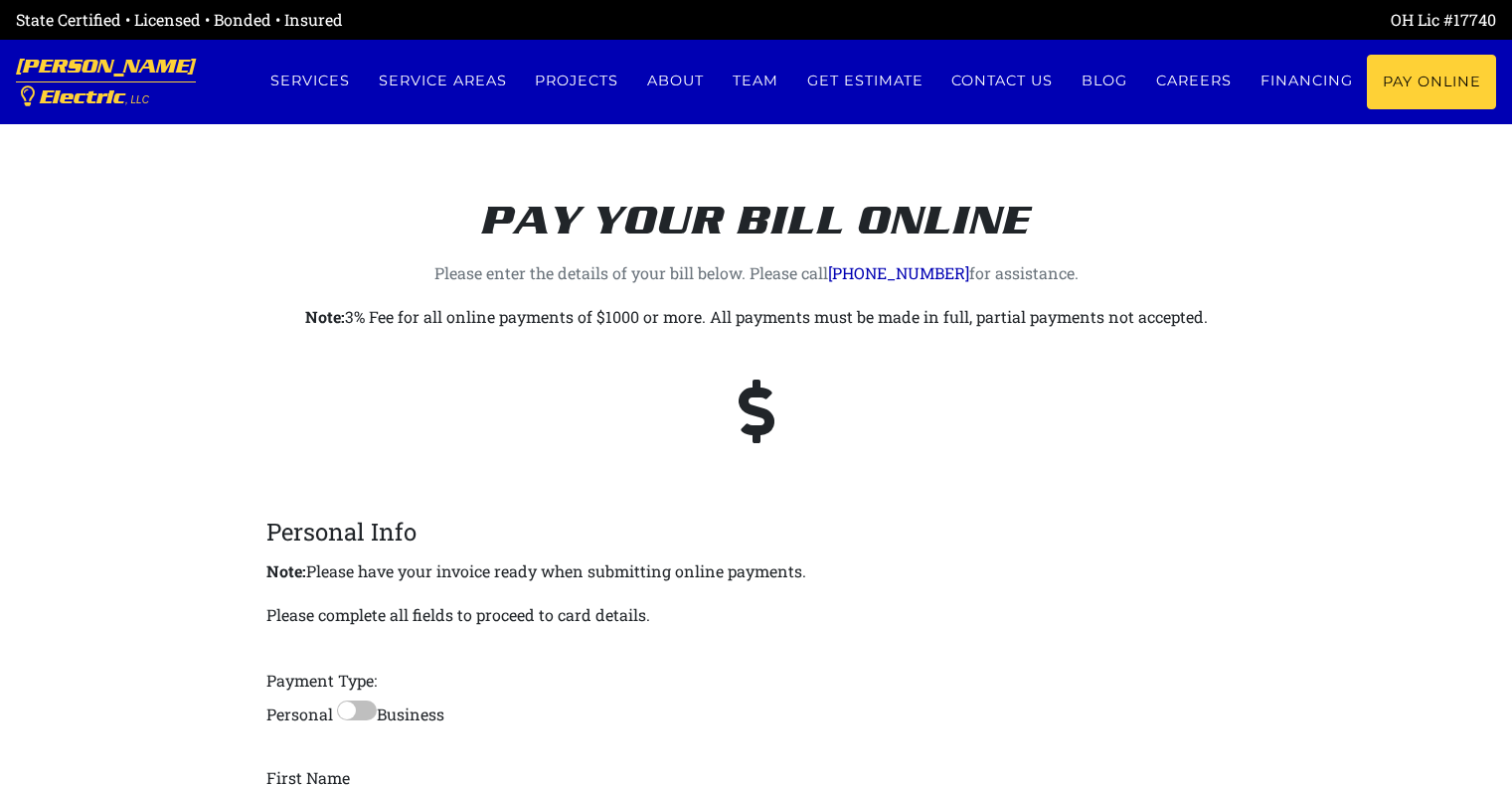 scroll, scrollTop: 0, scrollLeft: 0, axis: both 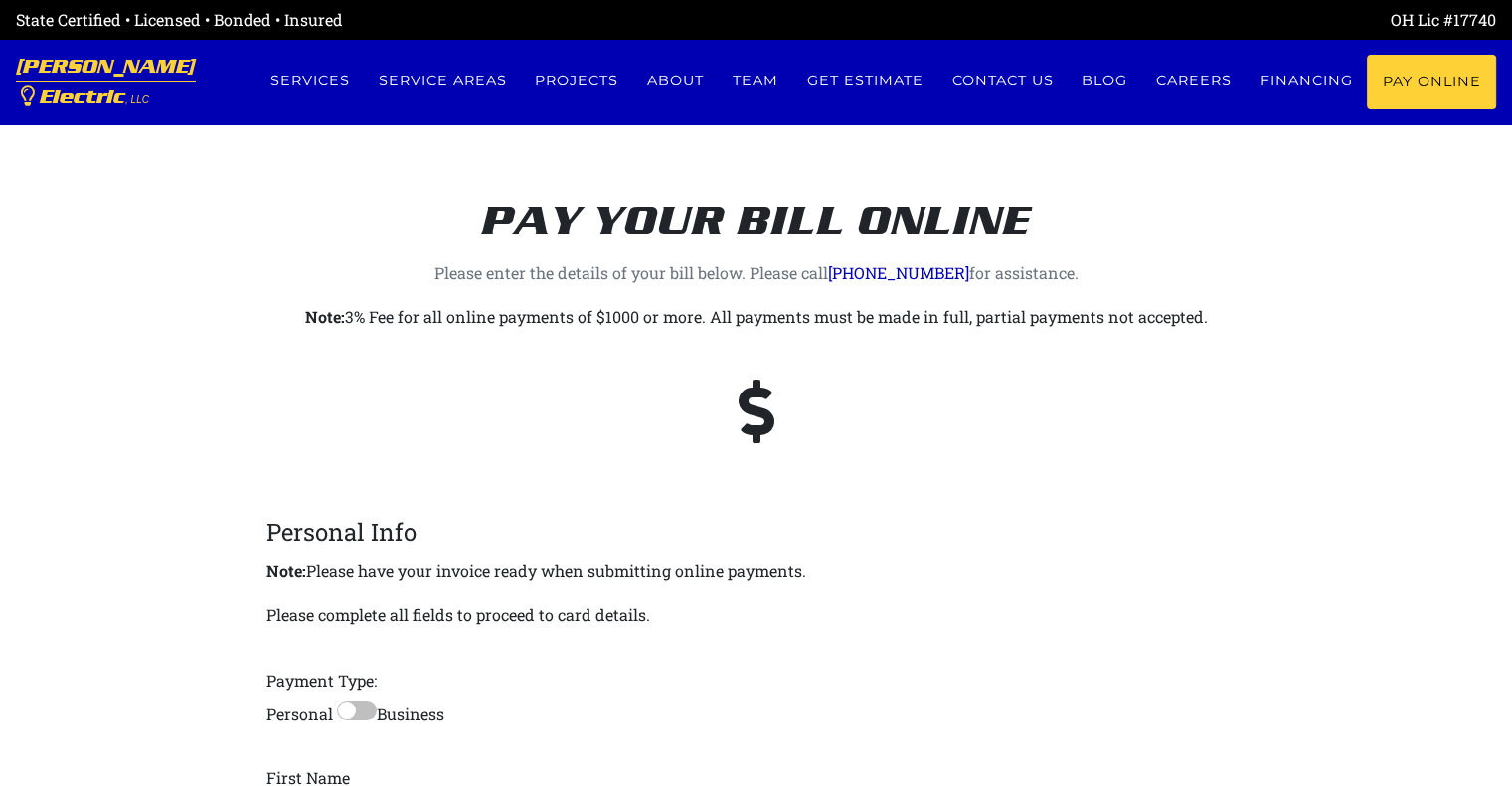 click at bounding box center (357, 710) 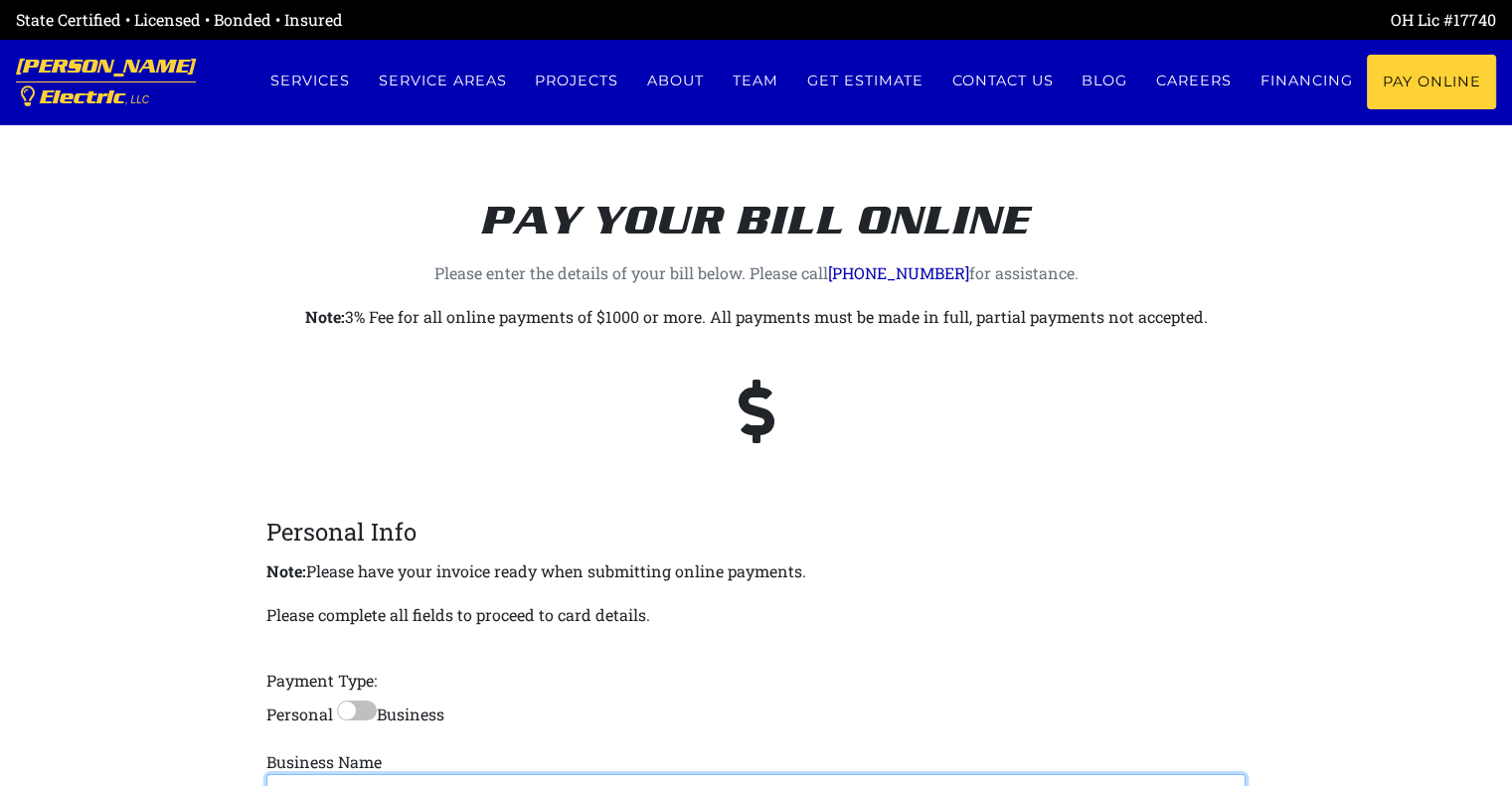 scroll, scrollTop: 15, scrollLeft: 0, axis: vertical 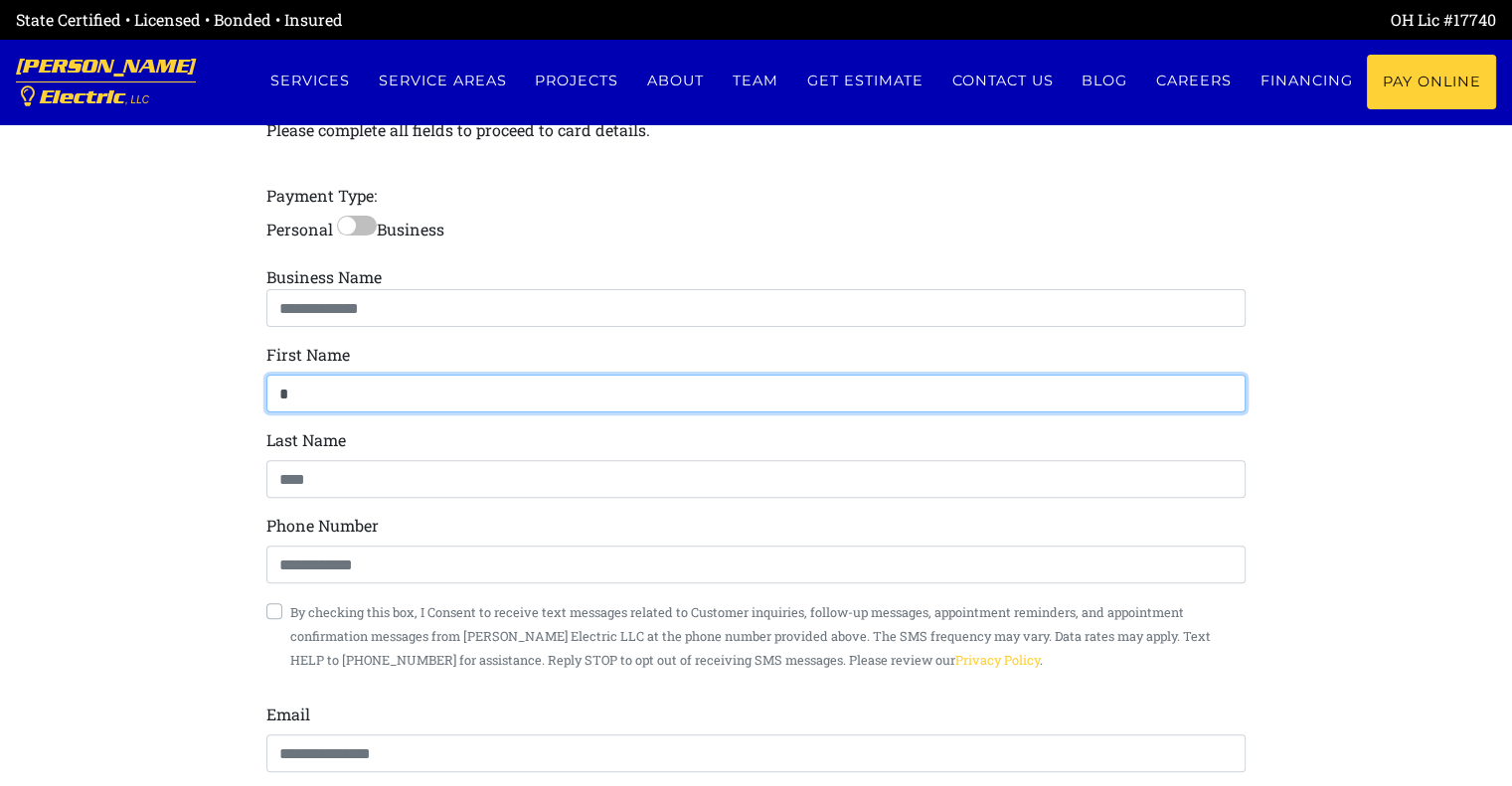 type on "*****" 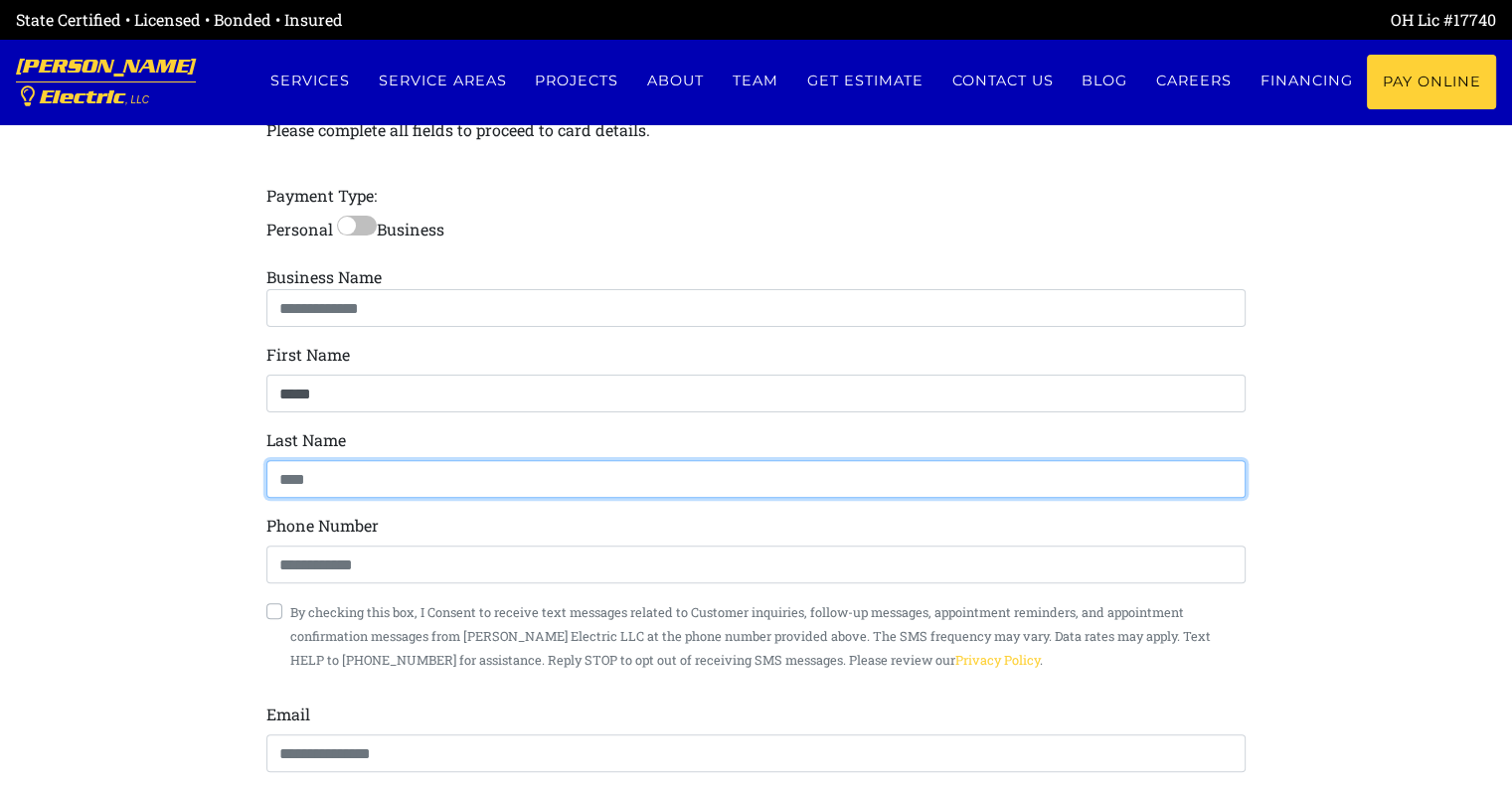 type on "*" 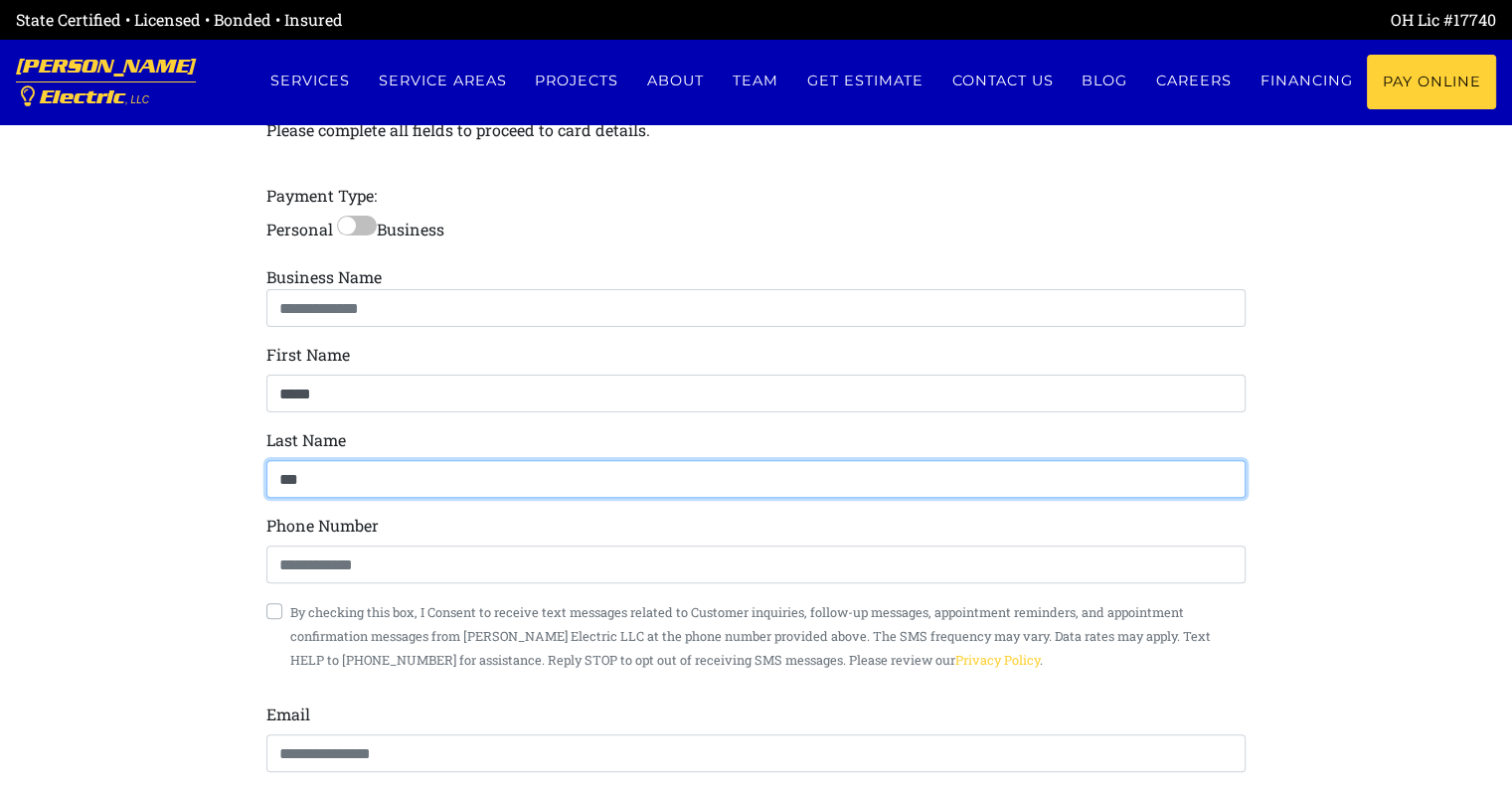 type on "*******" 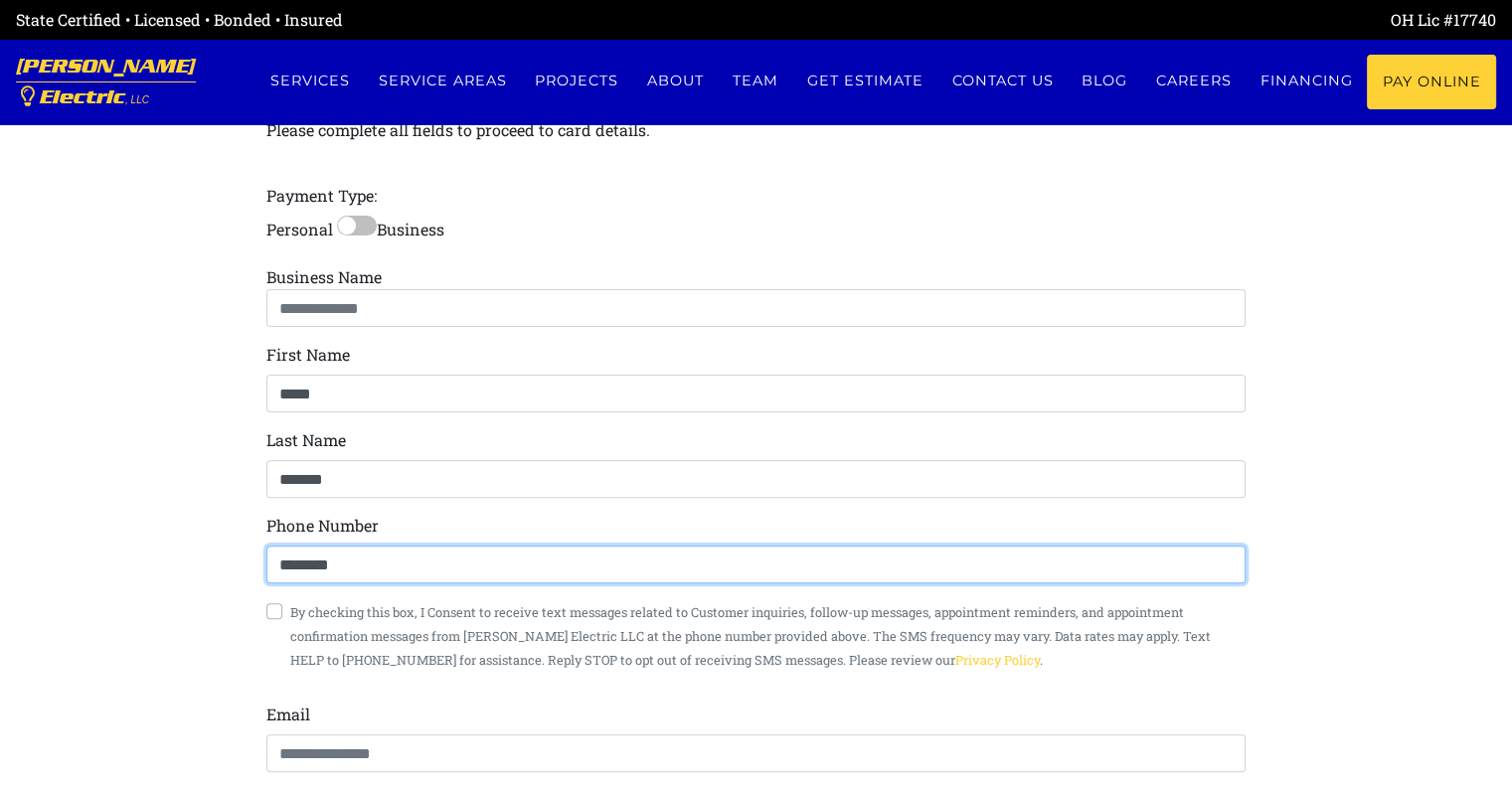 type on "**********" 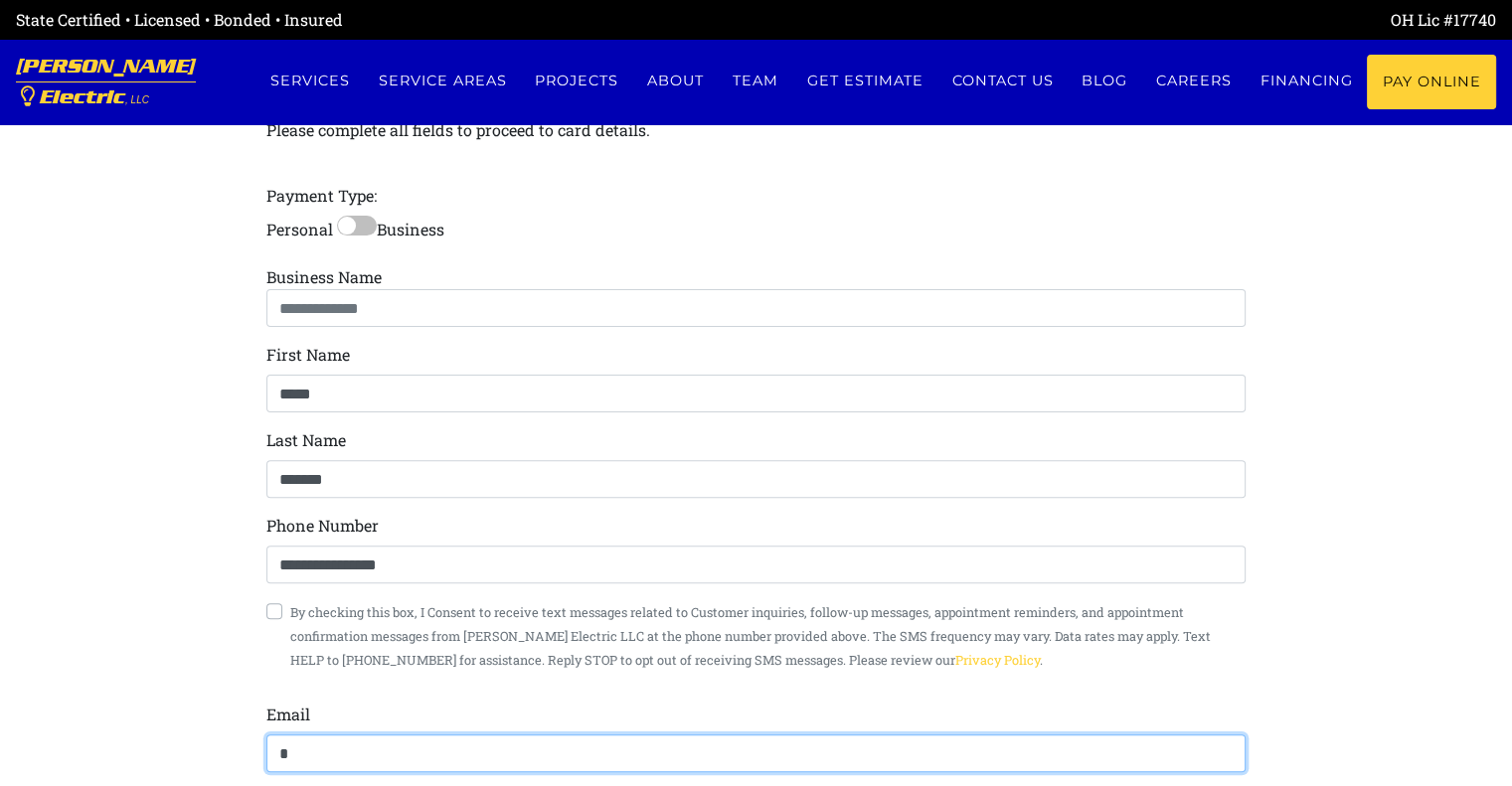 type on "**********" 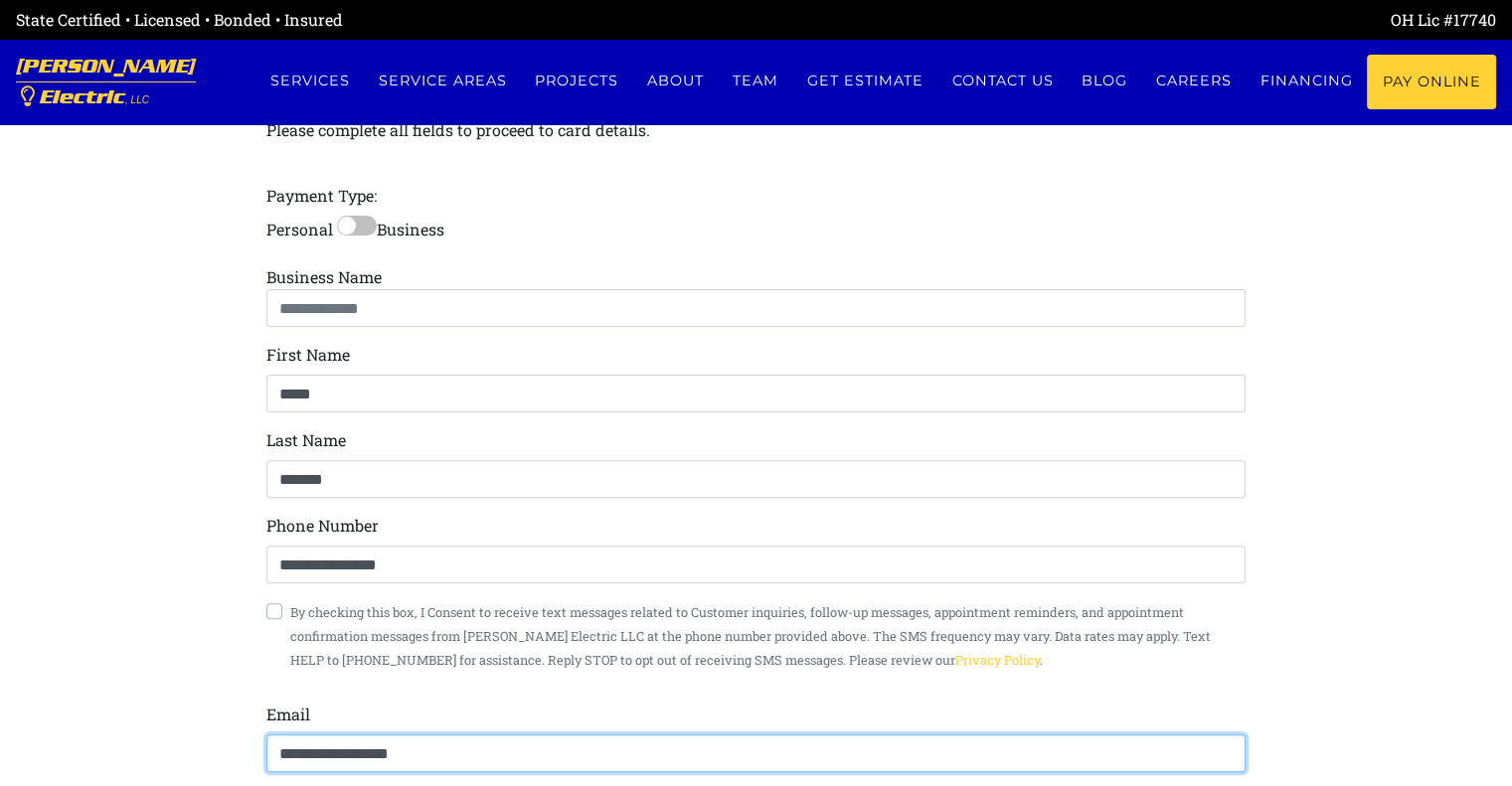 scroll, scrollTop: 898, scrollLeft: 0, axis: vertical 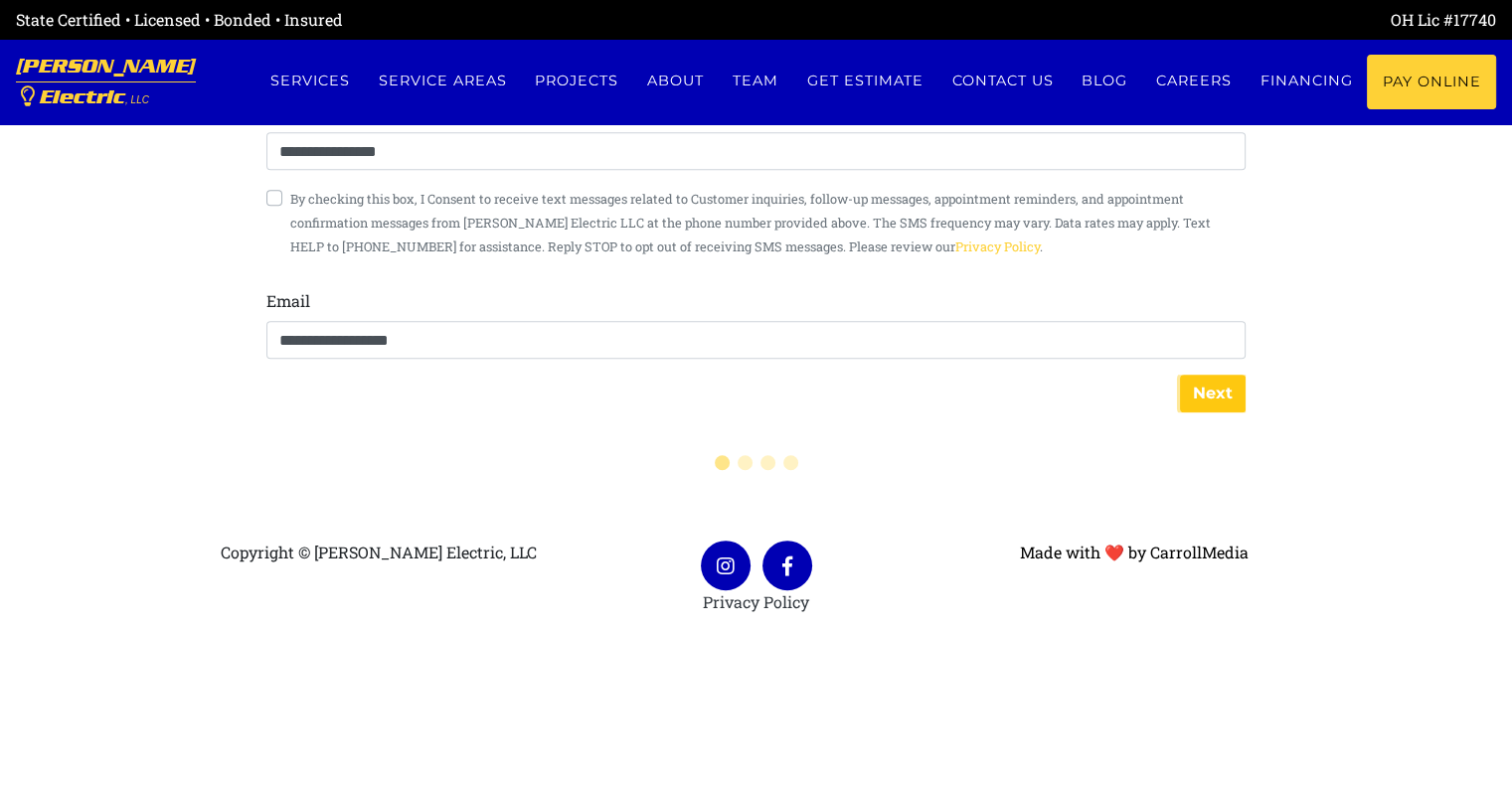 click on "Next" at bounding box center (1213, 393) 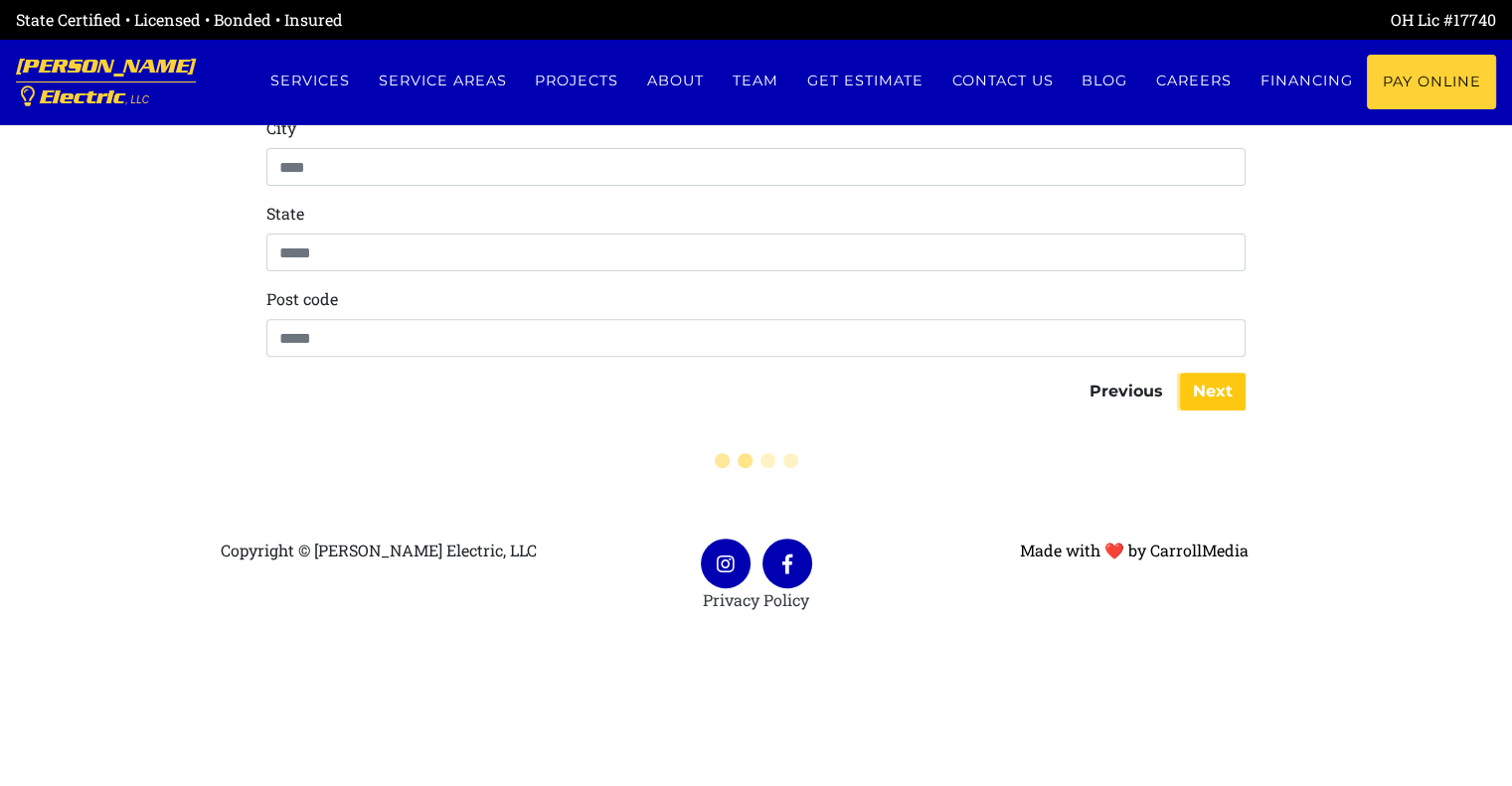 scroll, scrollTop: 655, scrollLeft: 0, axis: vertical 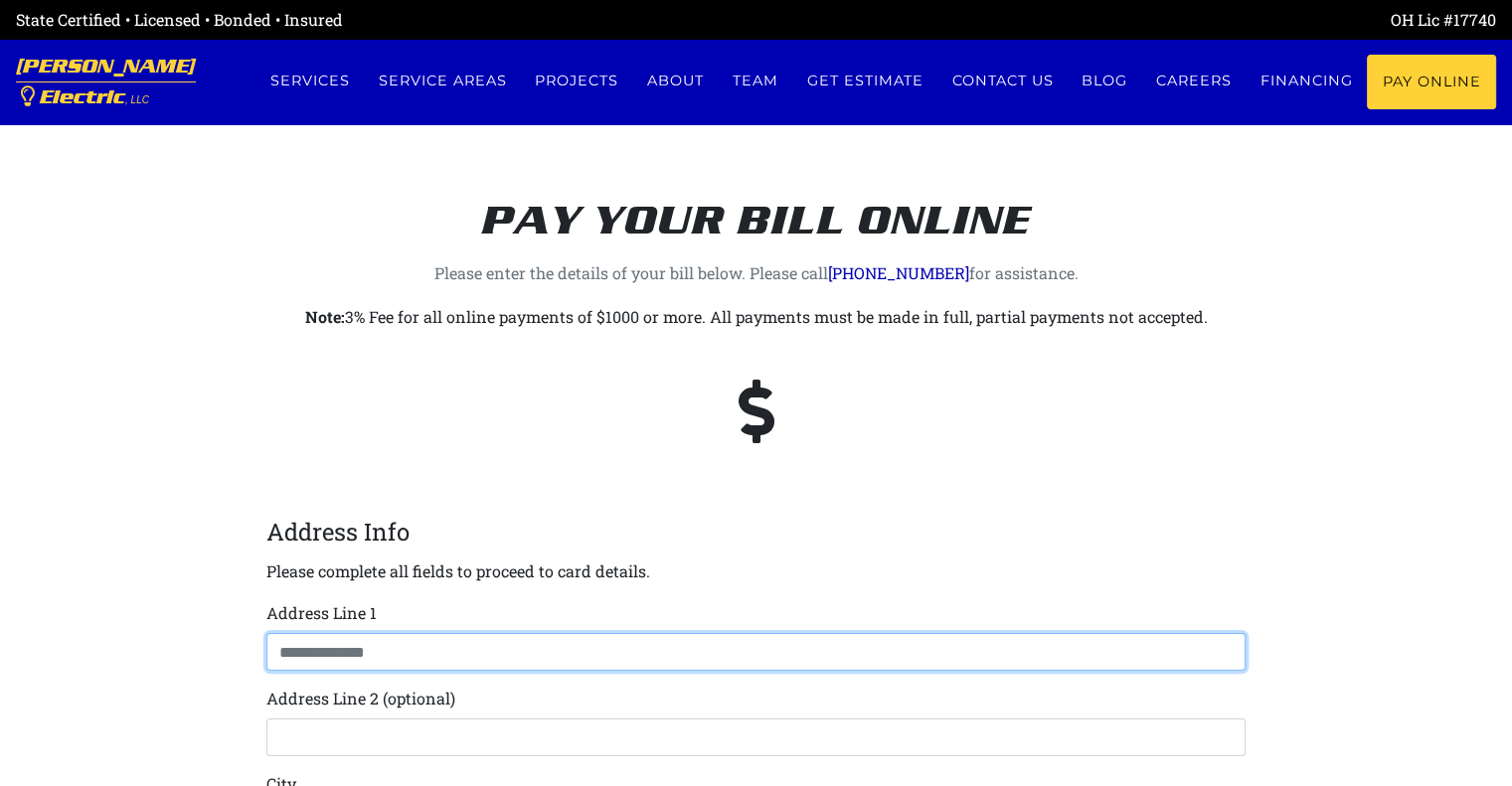 click at bounding box center [756, 652] 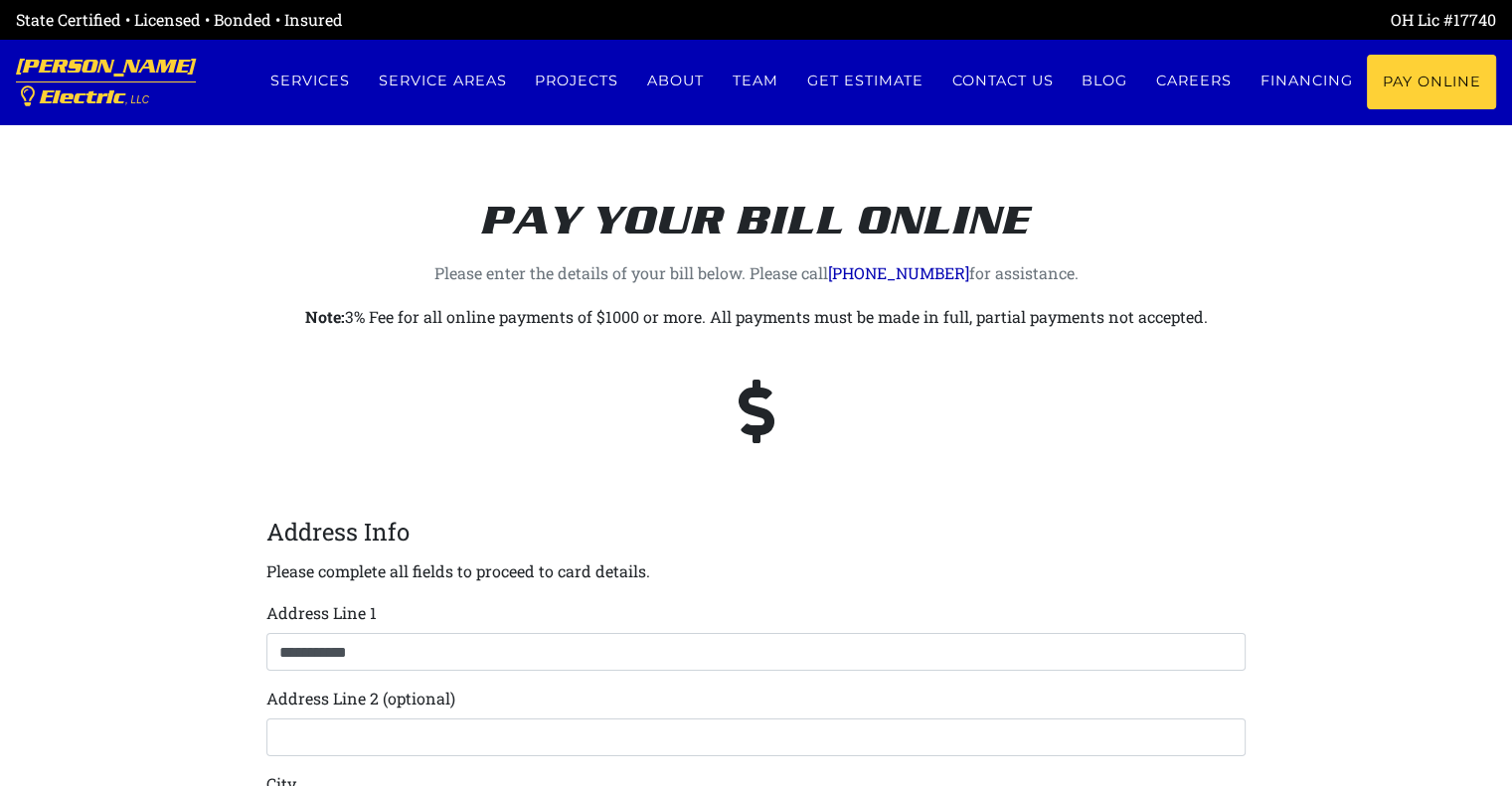 type on "********" 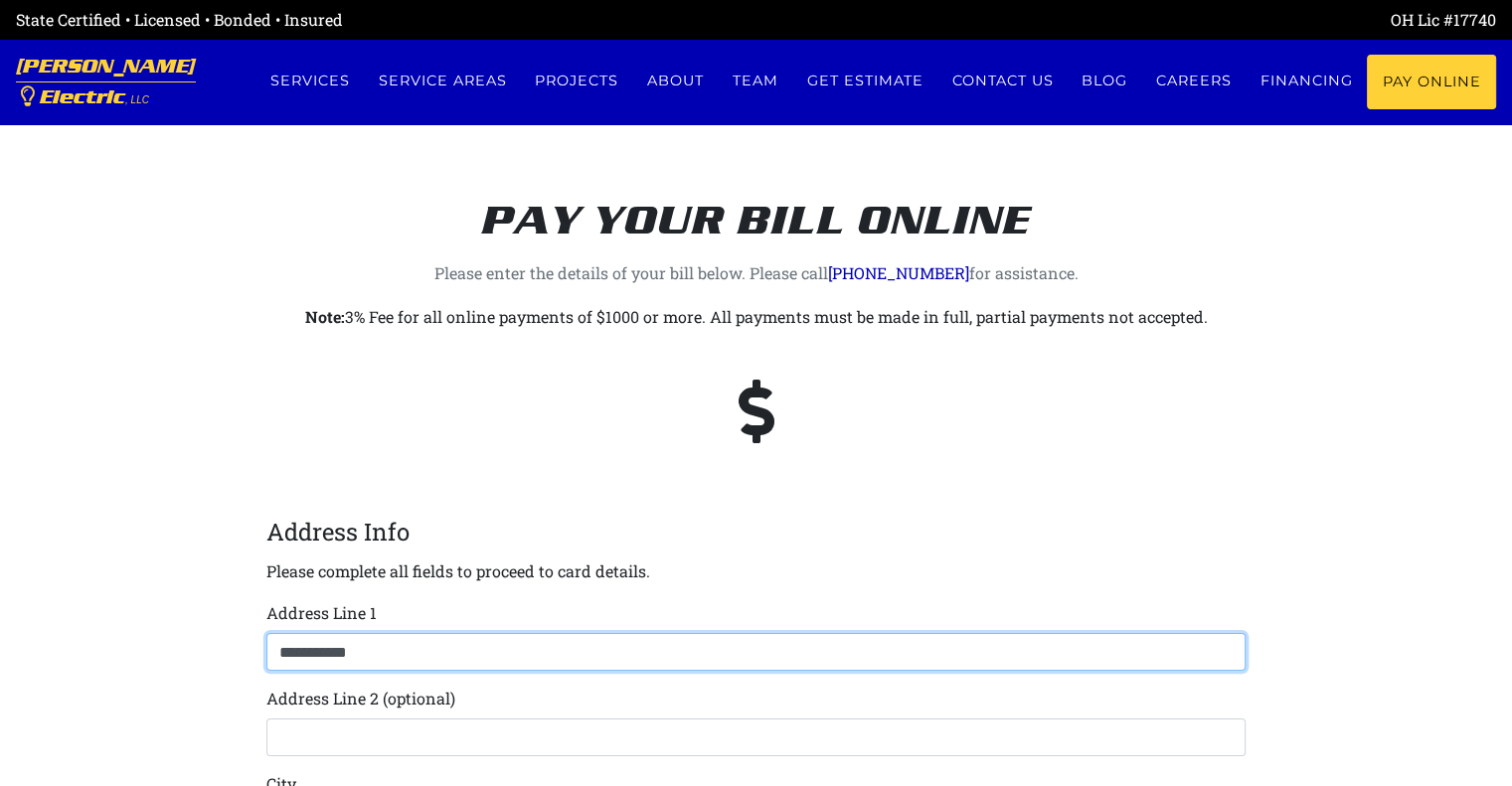 scroll, scrollTop: 655, scrollLeft: 0, axis: vertical 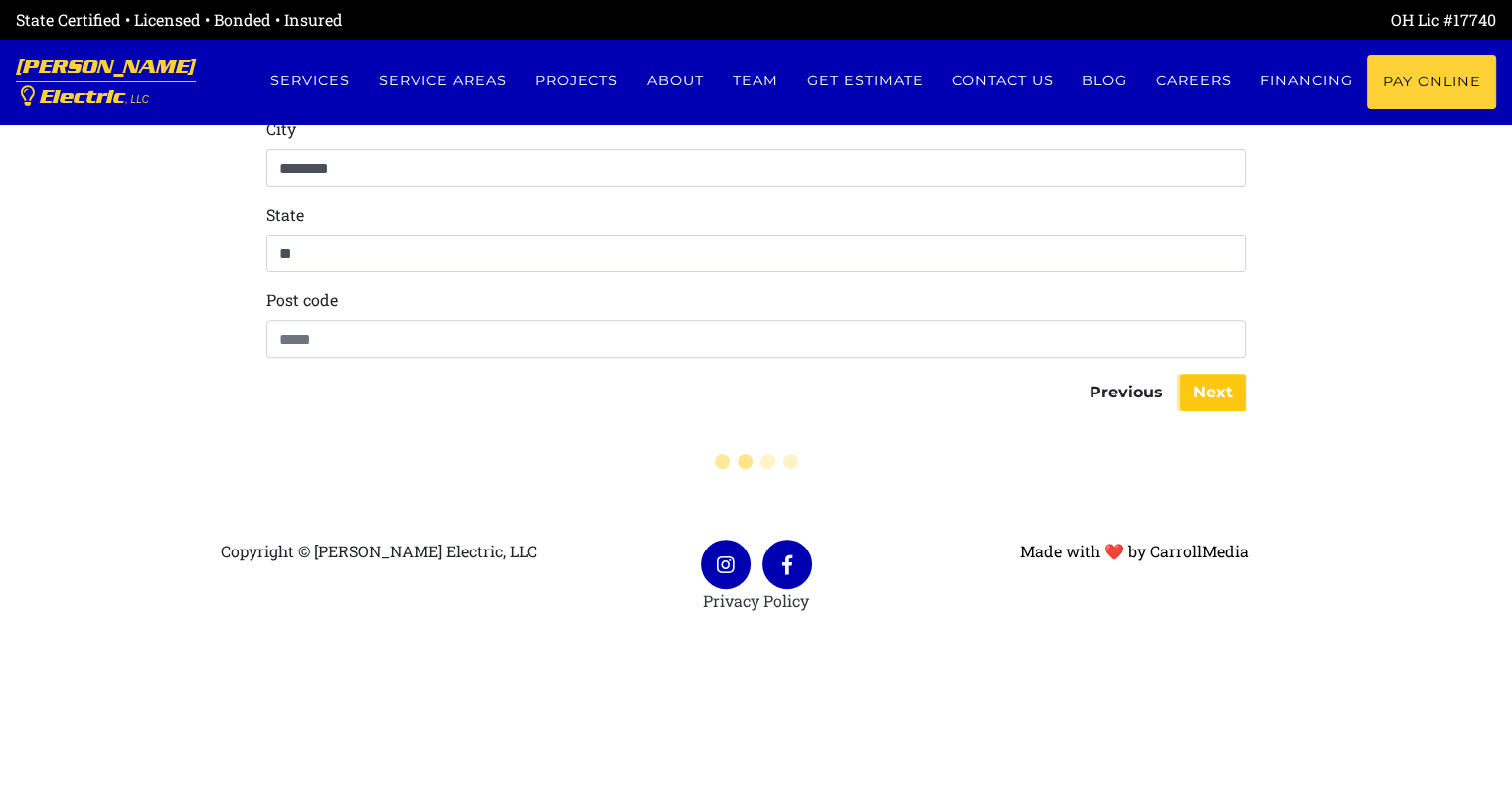 click on "Next" at bounding box center [1213, 393] 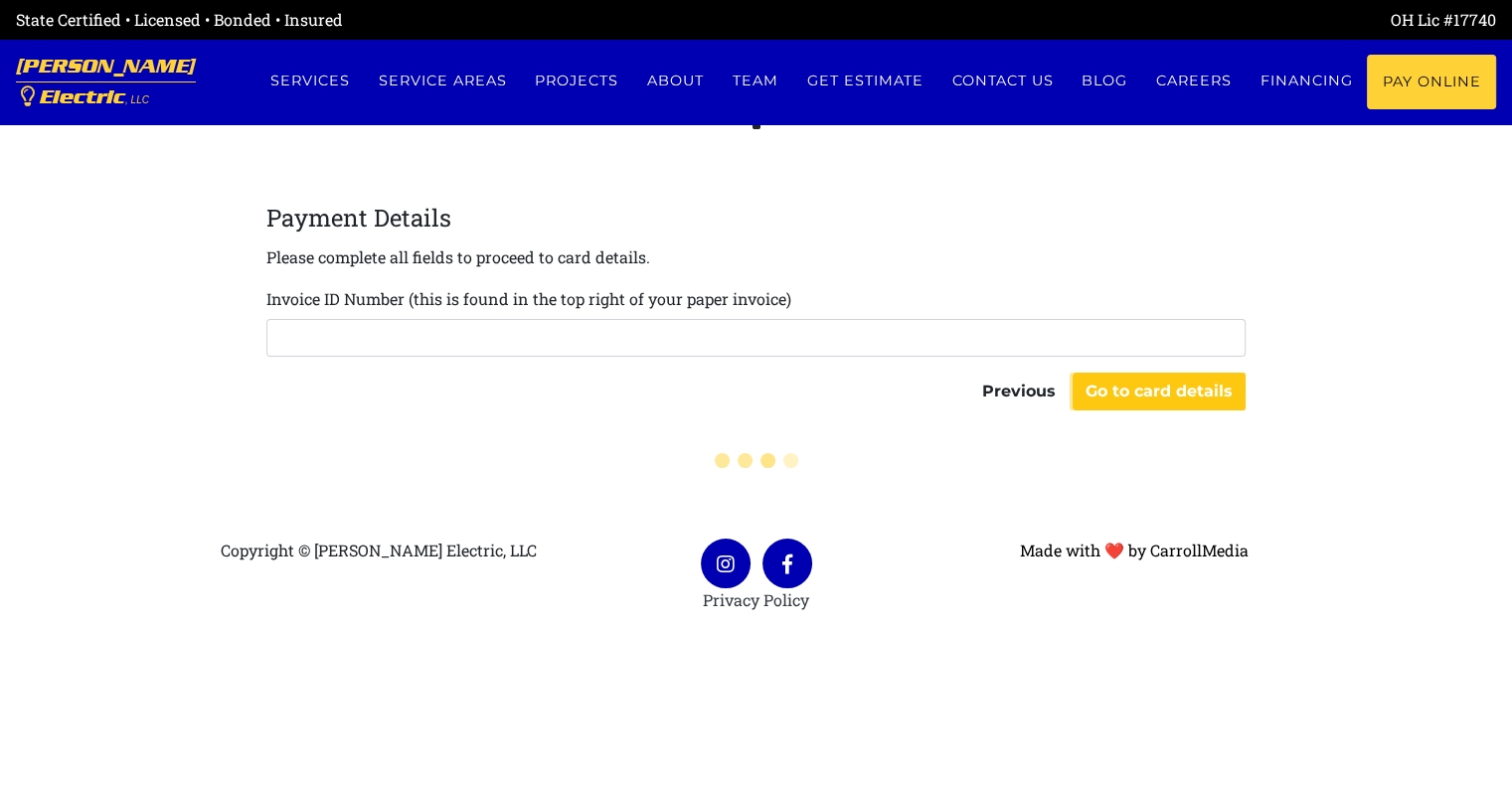 scroll, scrollTop: 313, scrollLeft: 0, axis: vertical 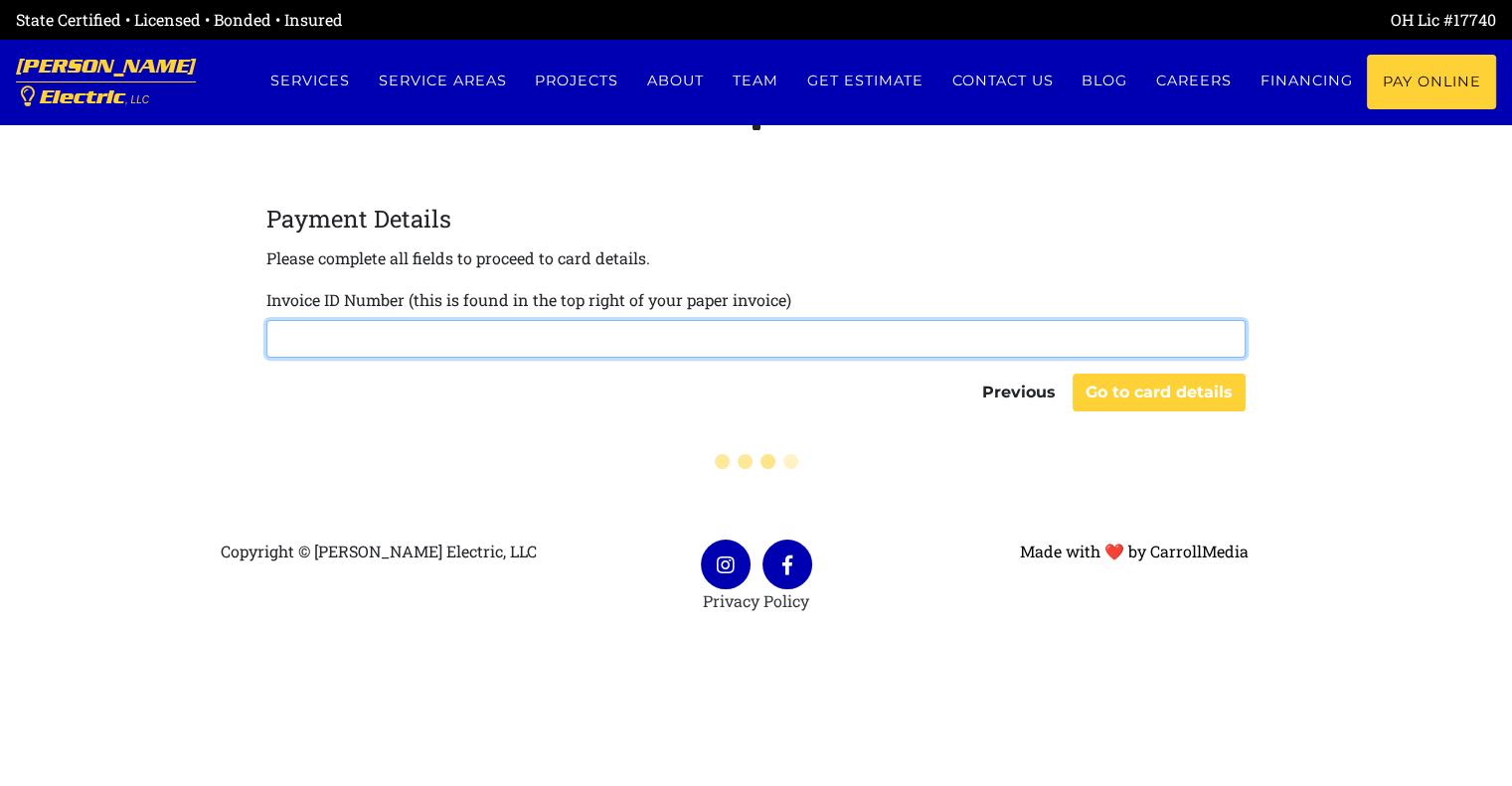 click at bounding box center (756, 339) 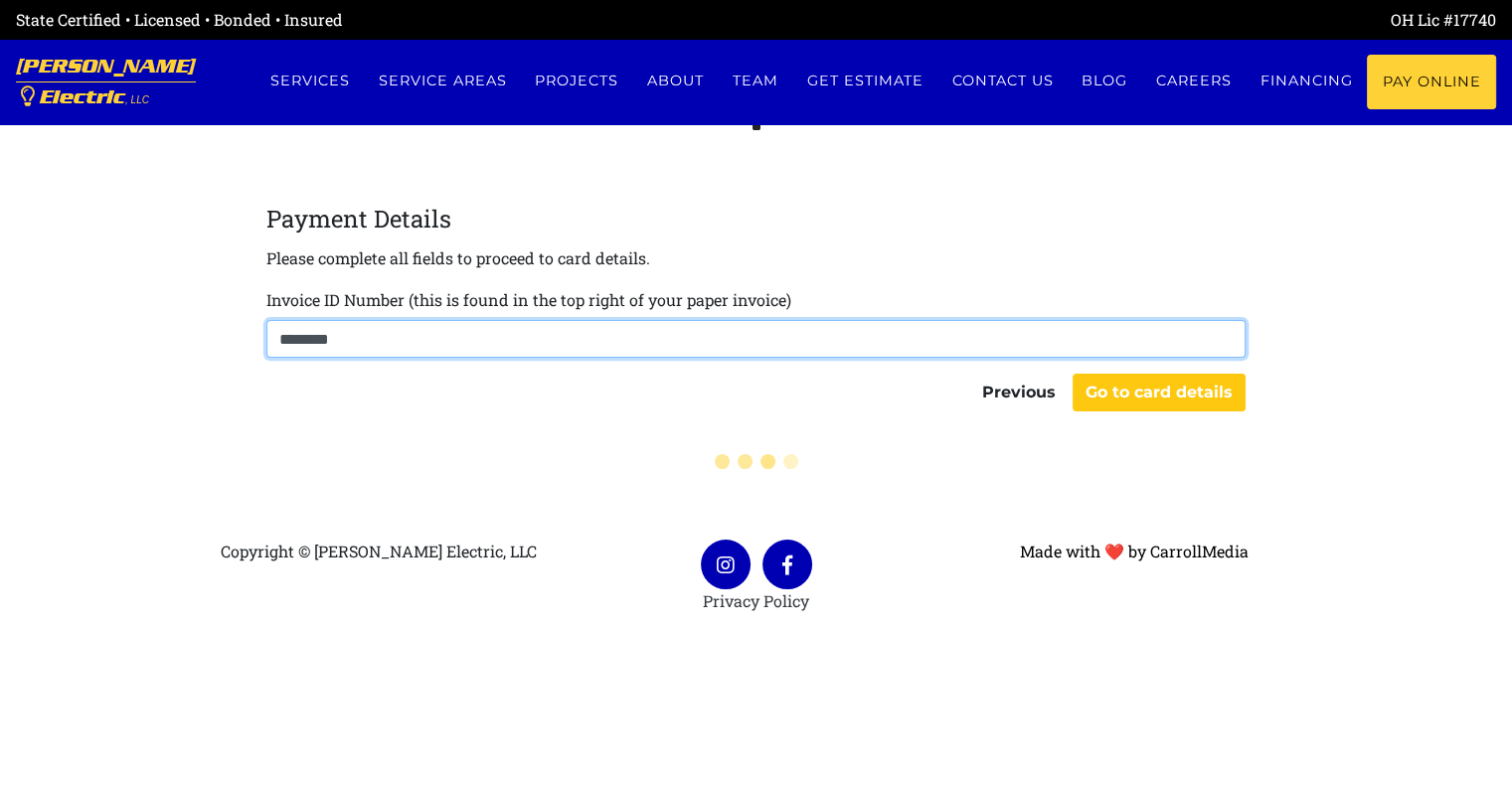 type on "********" 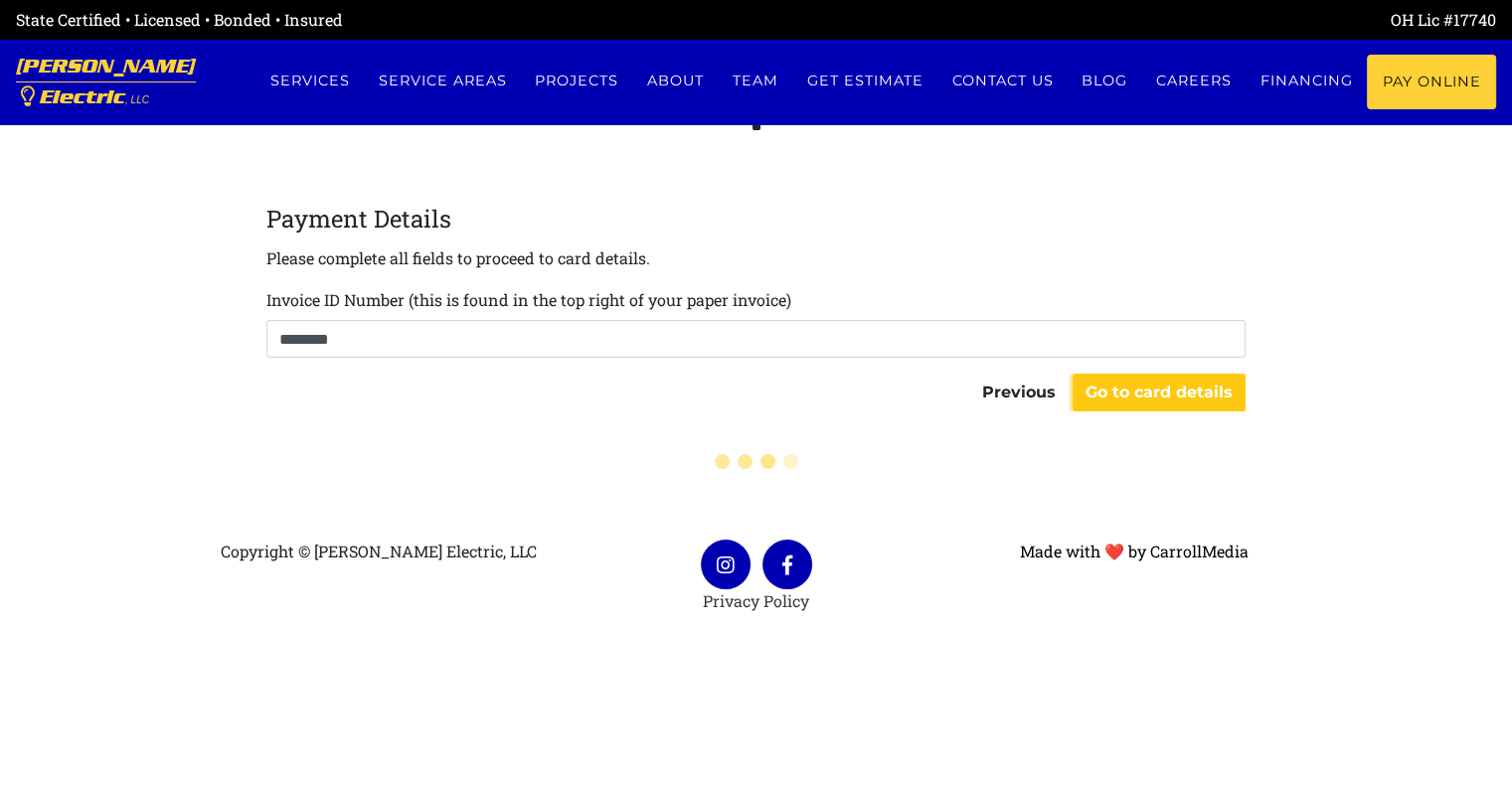 click on "Go to card details" at bounding box center (1159, 393) 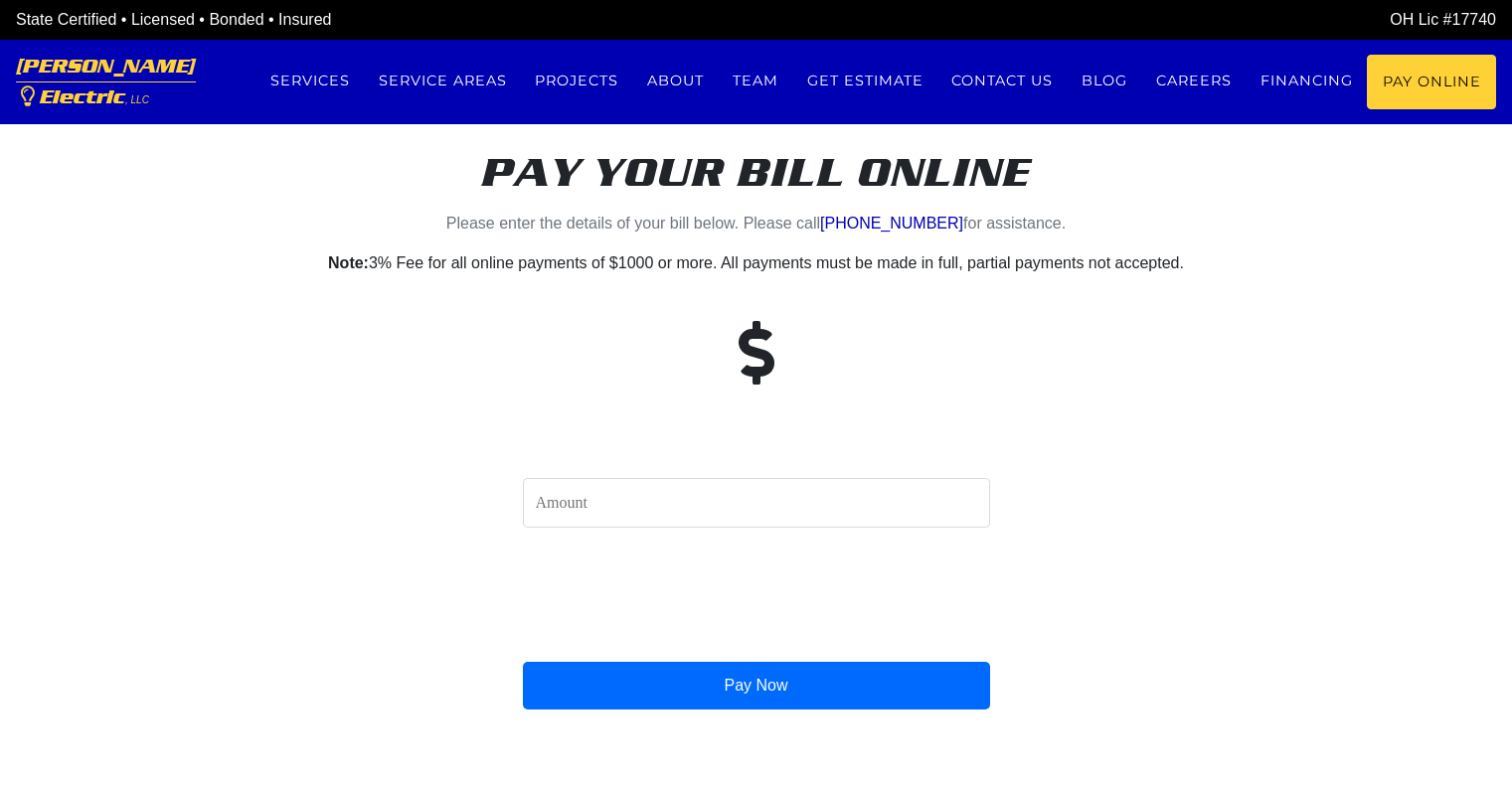 scroll, scrollTop: 0, scrollLeft: 0, axis: both 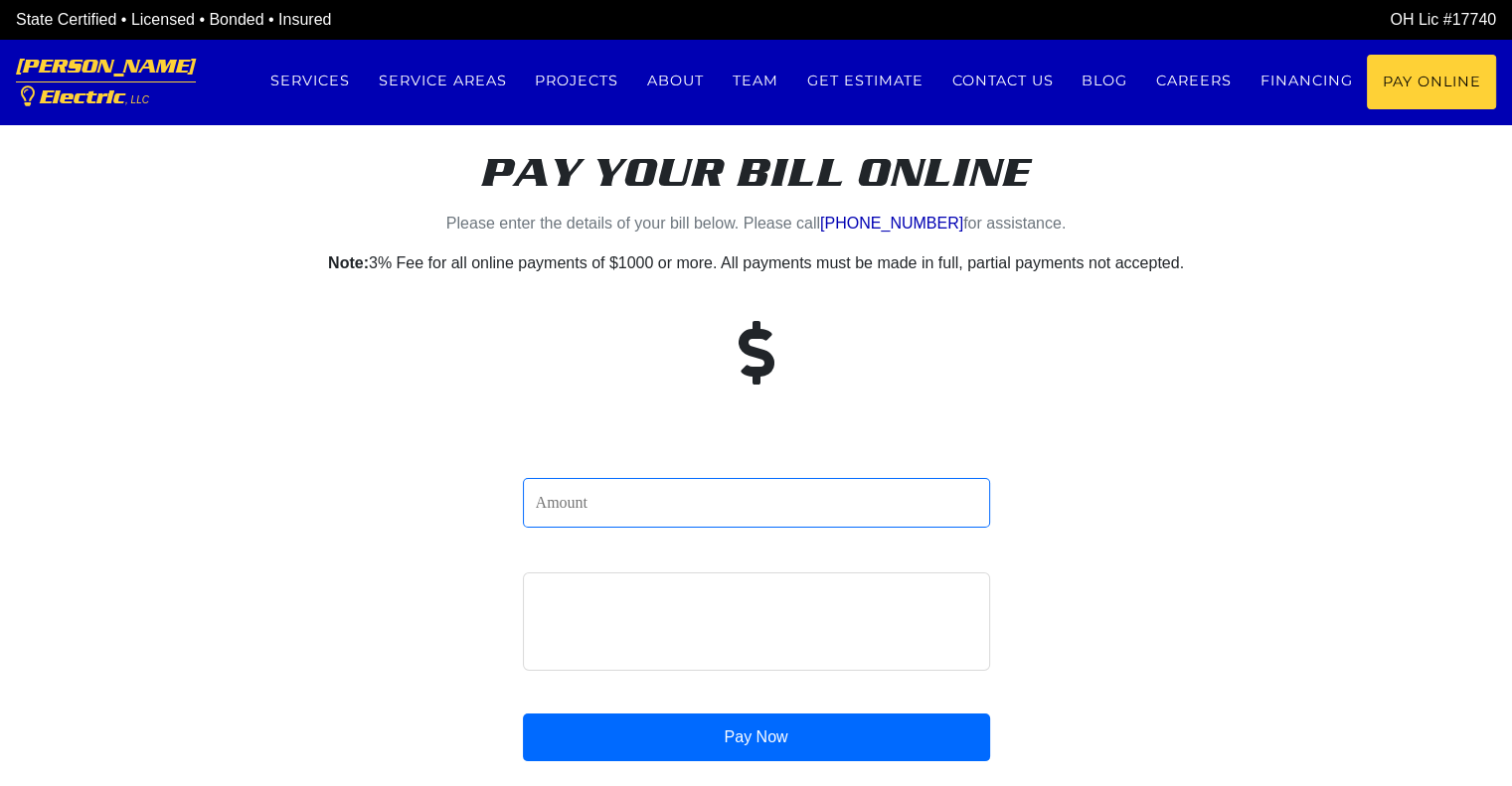 click at bounding box center [756, 503] 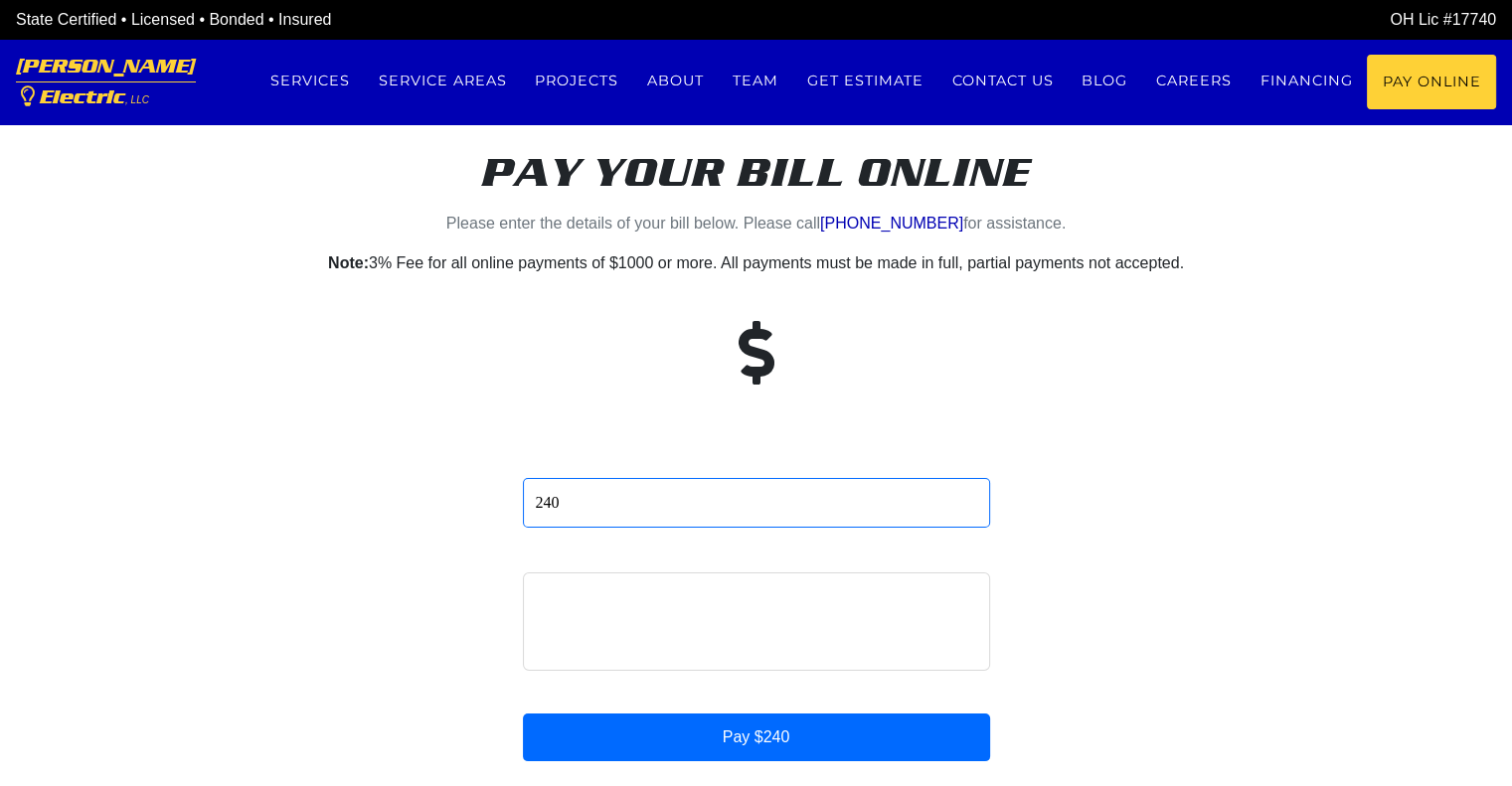 type on "240" 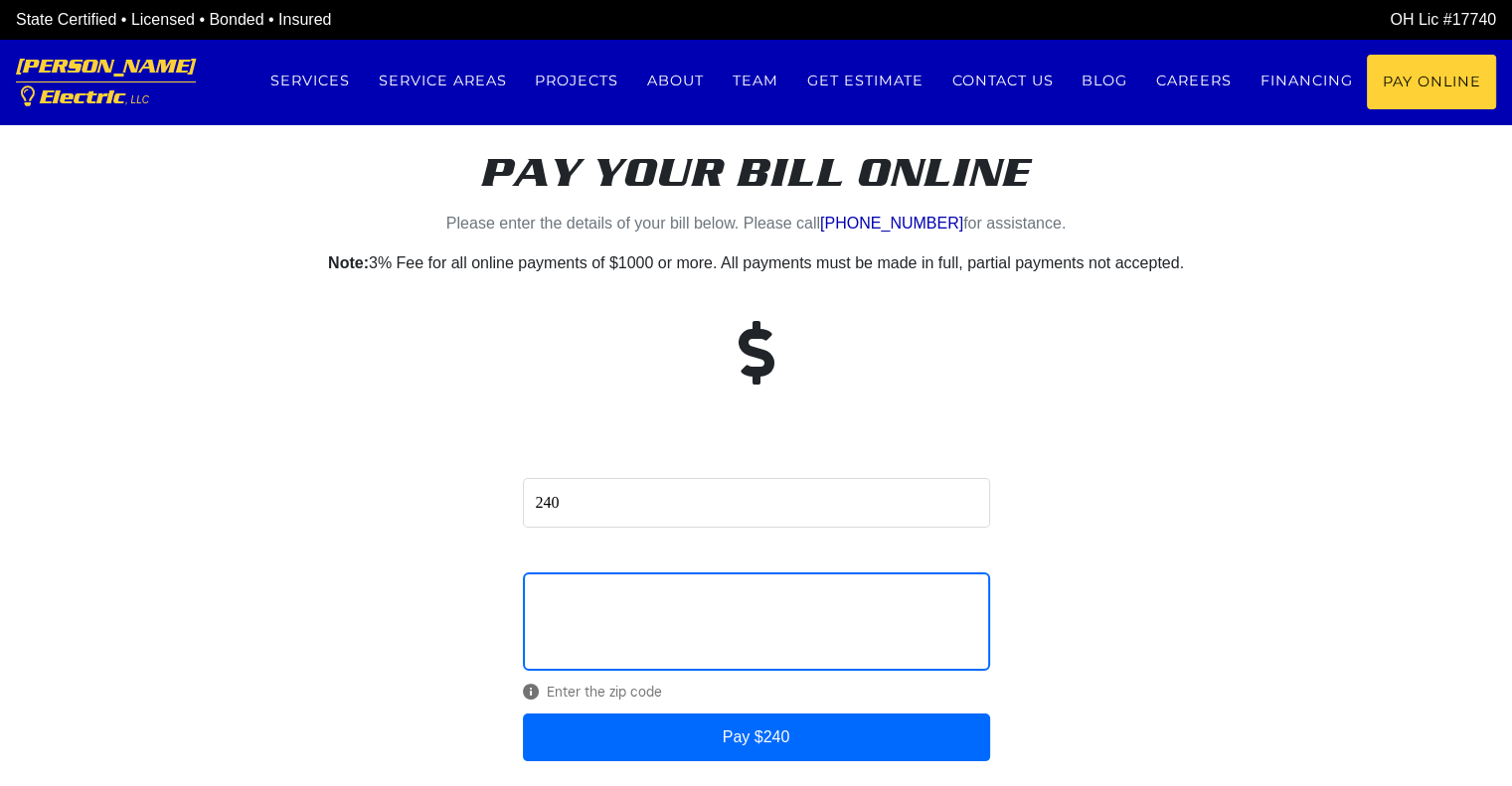 click on "240
Enter the zip code
Pay $240" at bounding box center (756, 609) 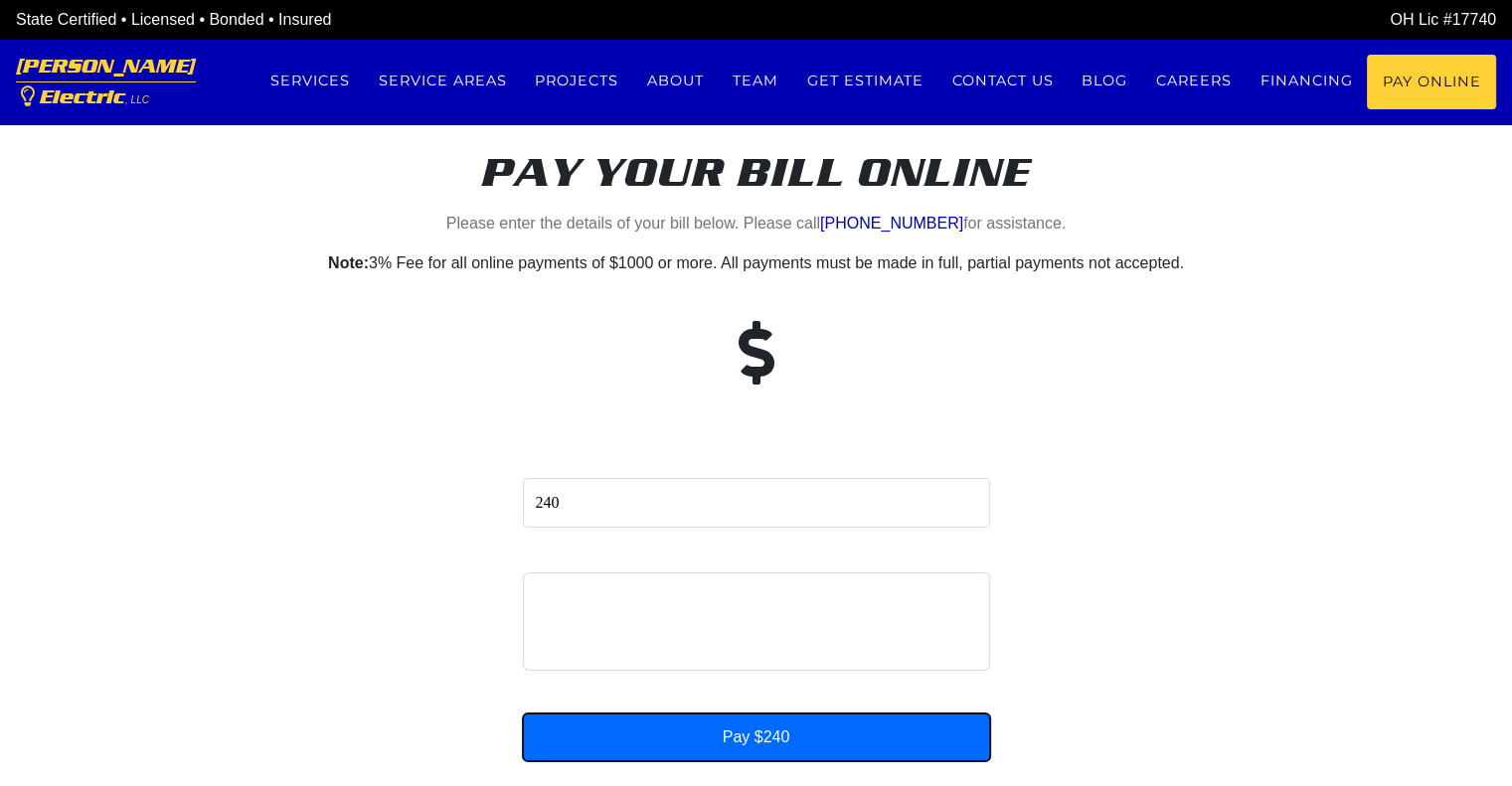 click on "Pay $240" at bounding box center (756, 737) 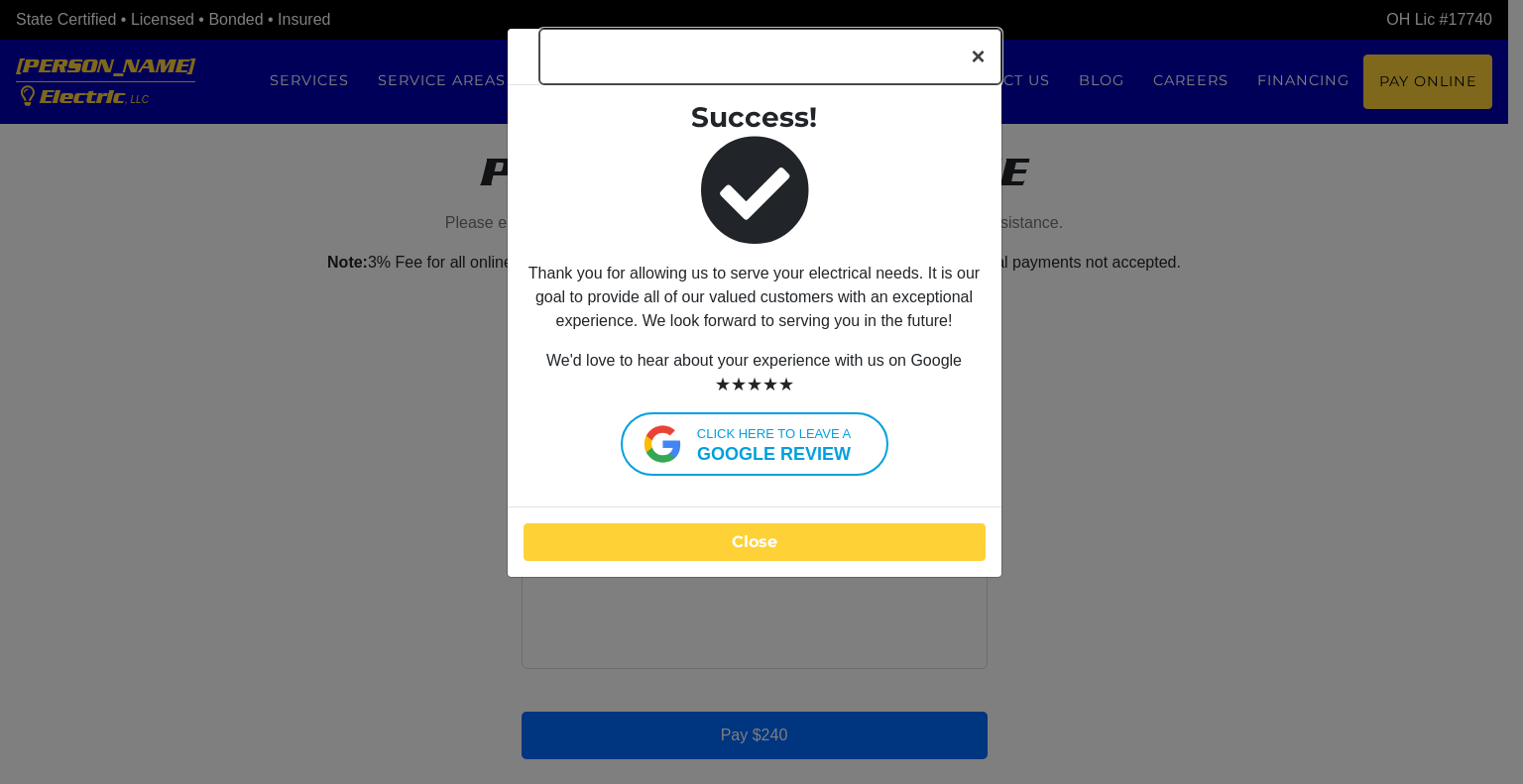 click on "×" at bounding box center [978, 56] 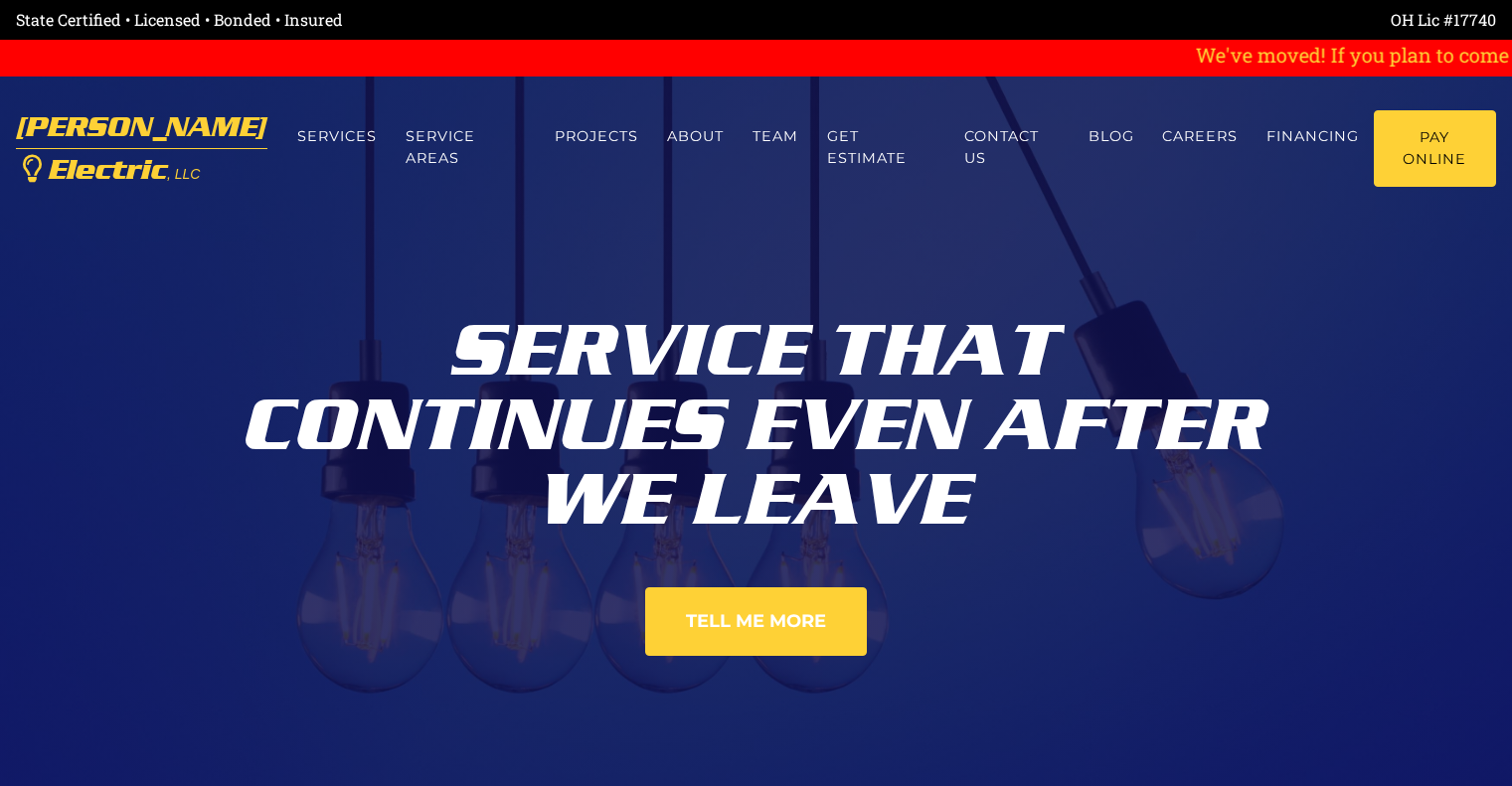 scroll, scrollTop: 0, scrollLeft: 0, axis: both 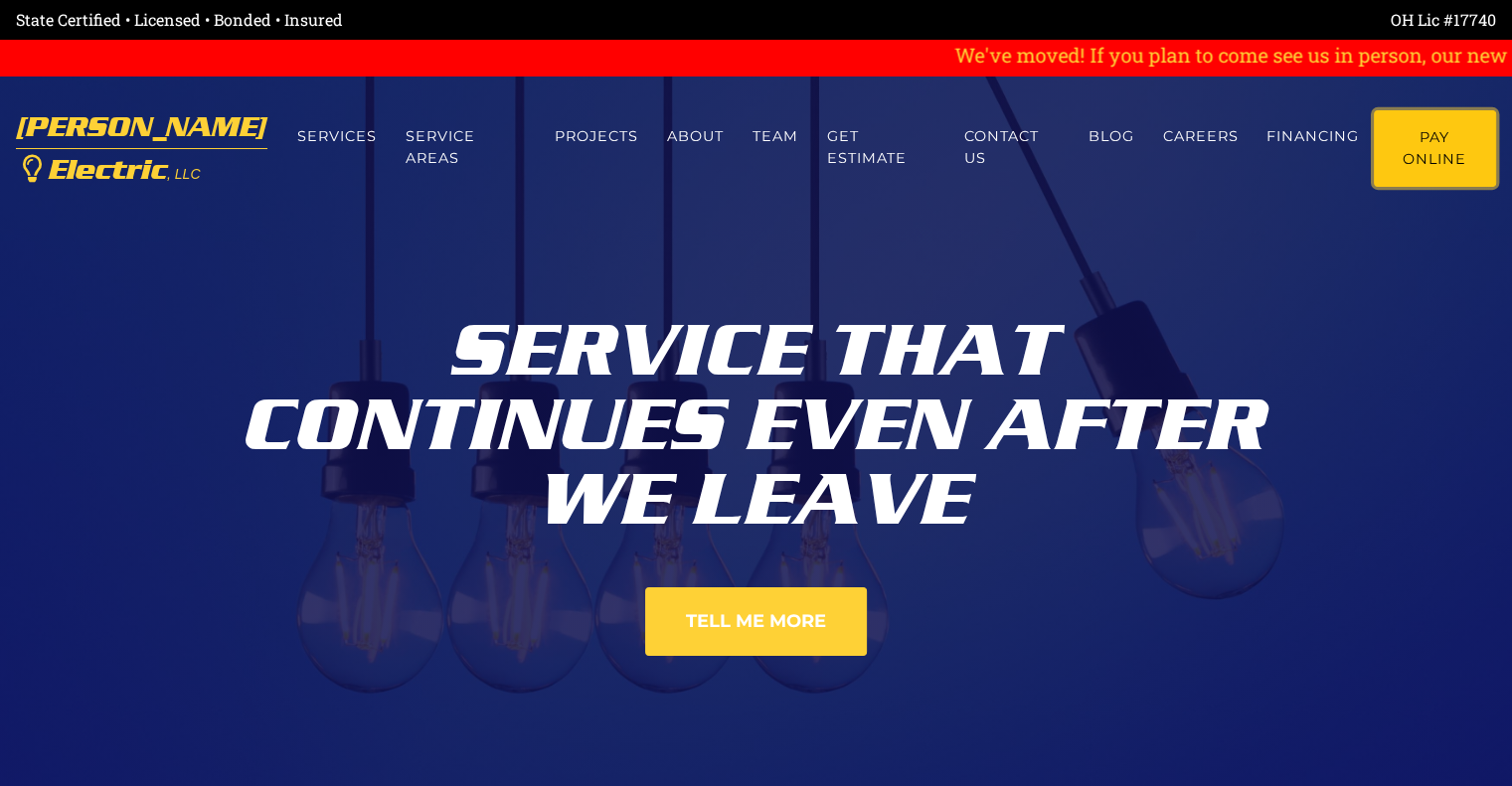 click on "Pay Online" at bounding box center [1434, 148] 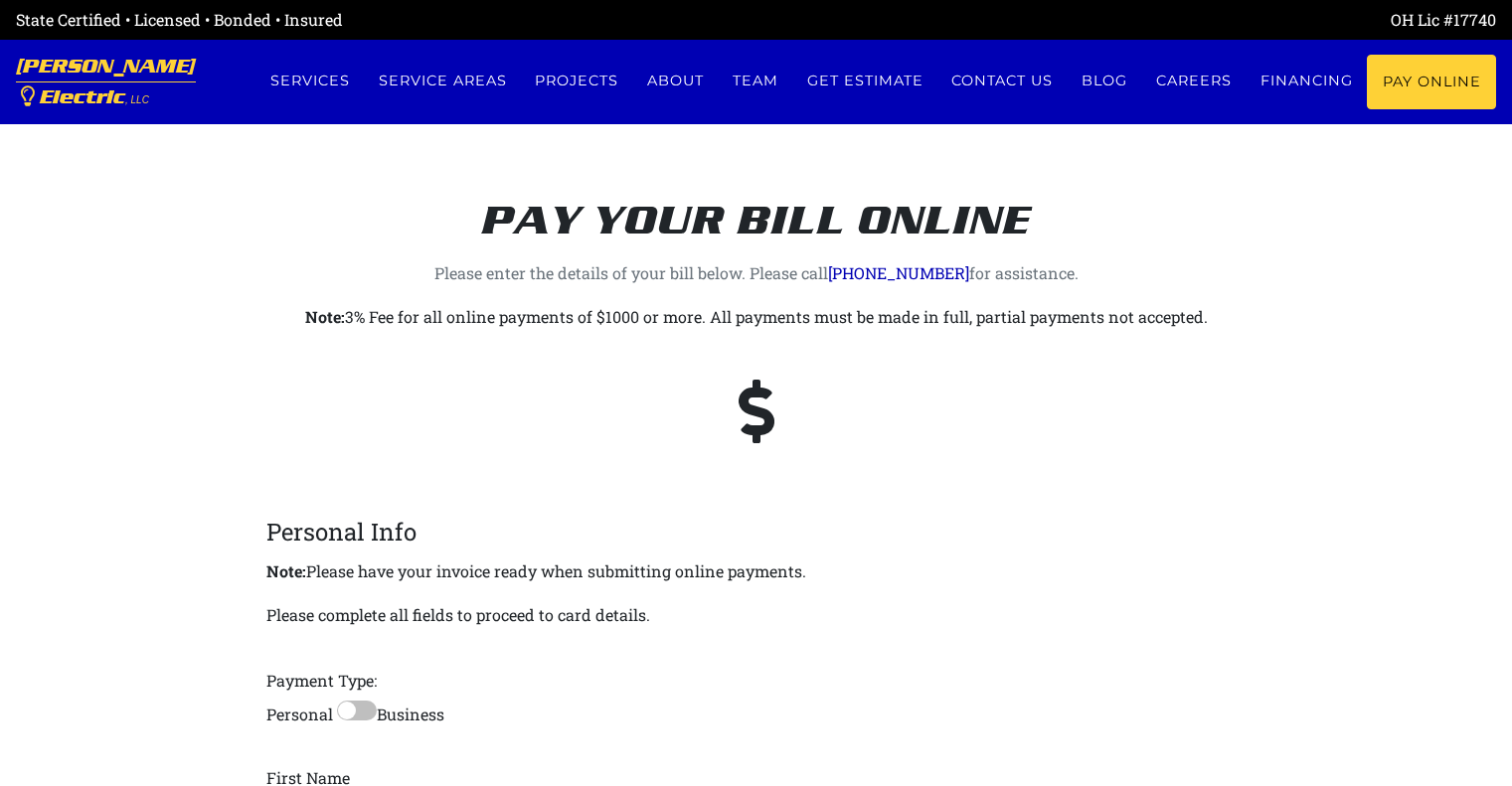 scroll, scrollTop: 0, scrollLeft: 0, axis: both 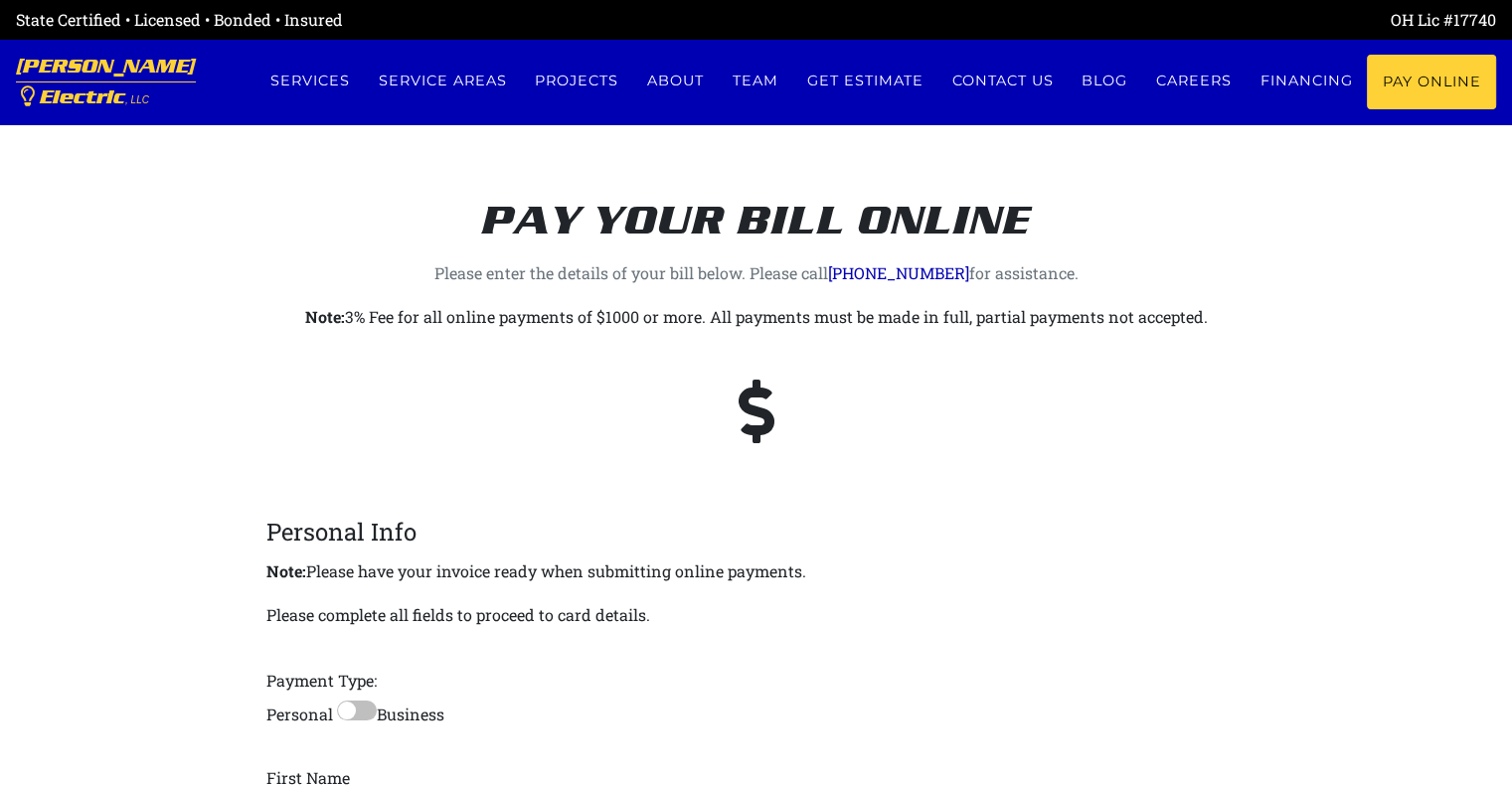 click at bounding box center (357, 710) 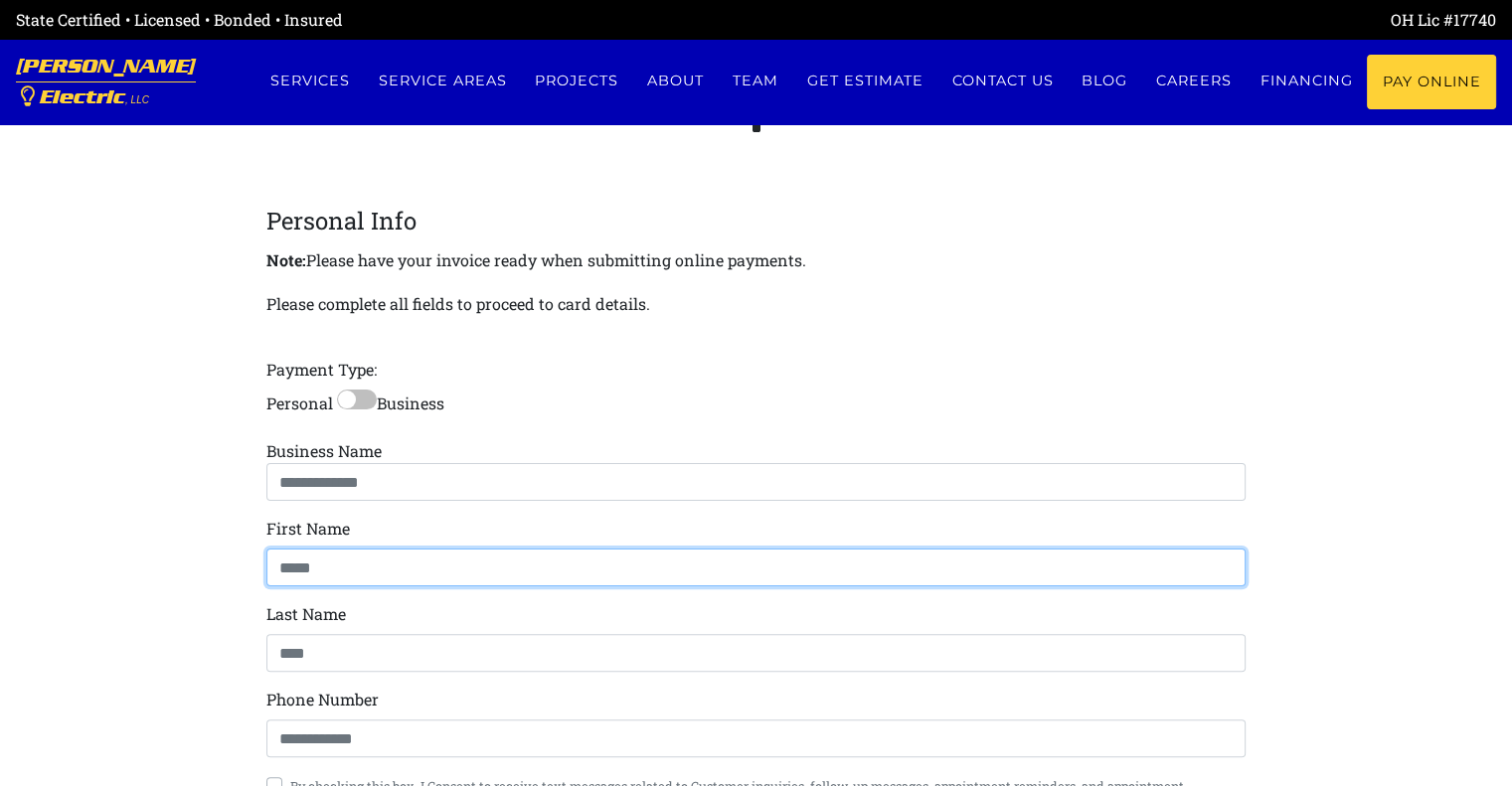 scroll, scrollTop: 485, scrollLeft: 0, axis: vertical 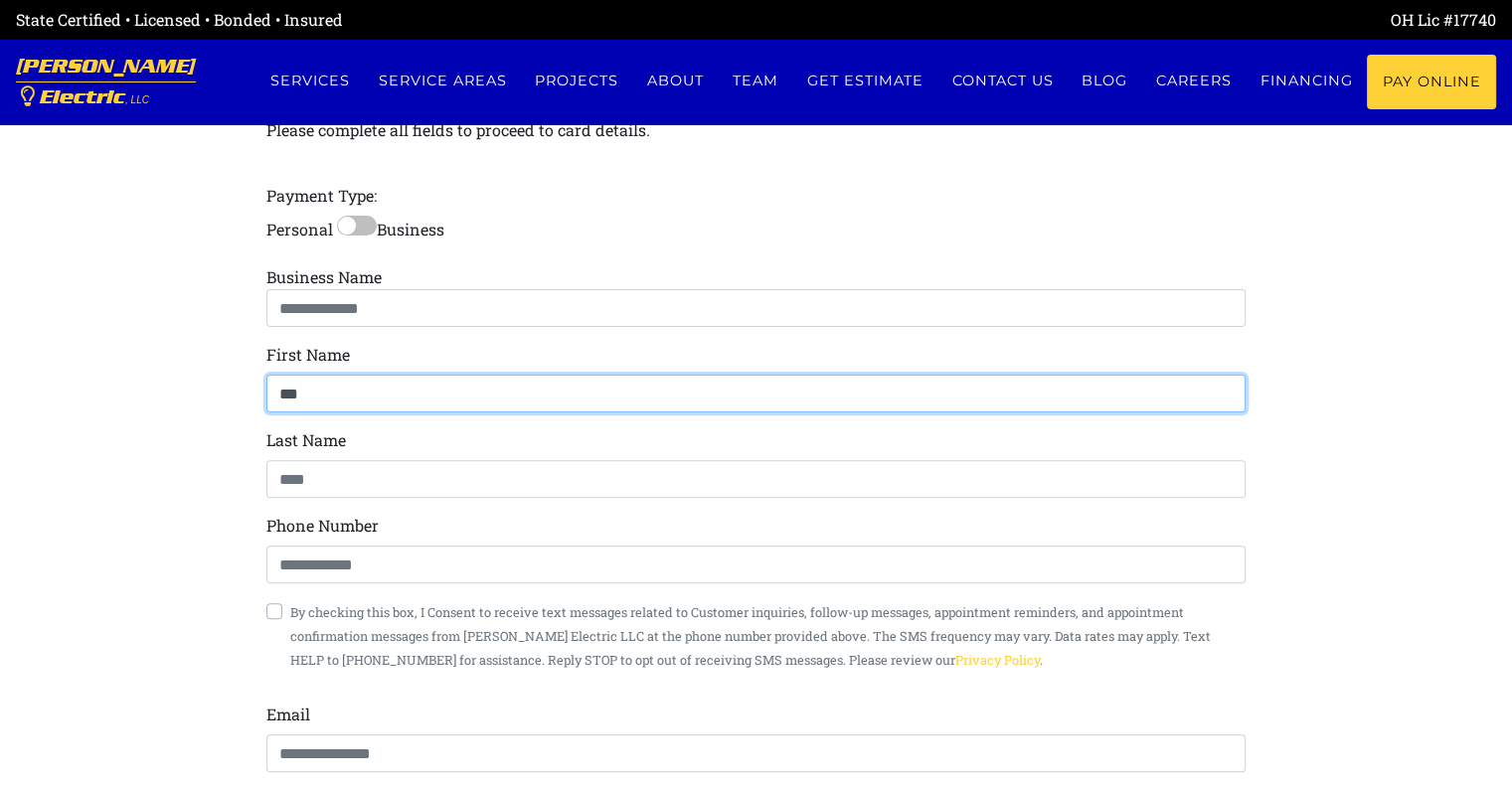 type on "*****" 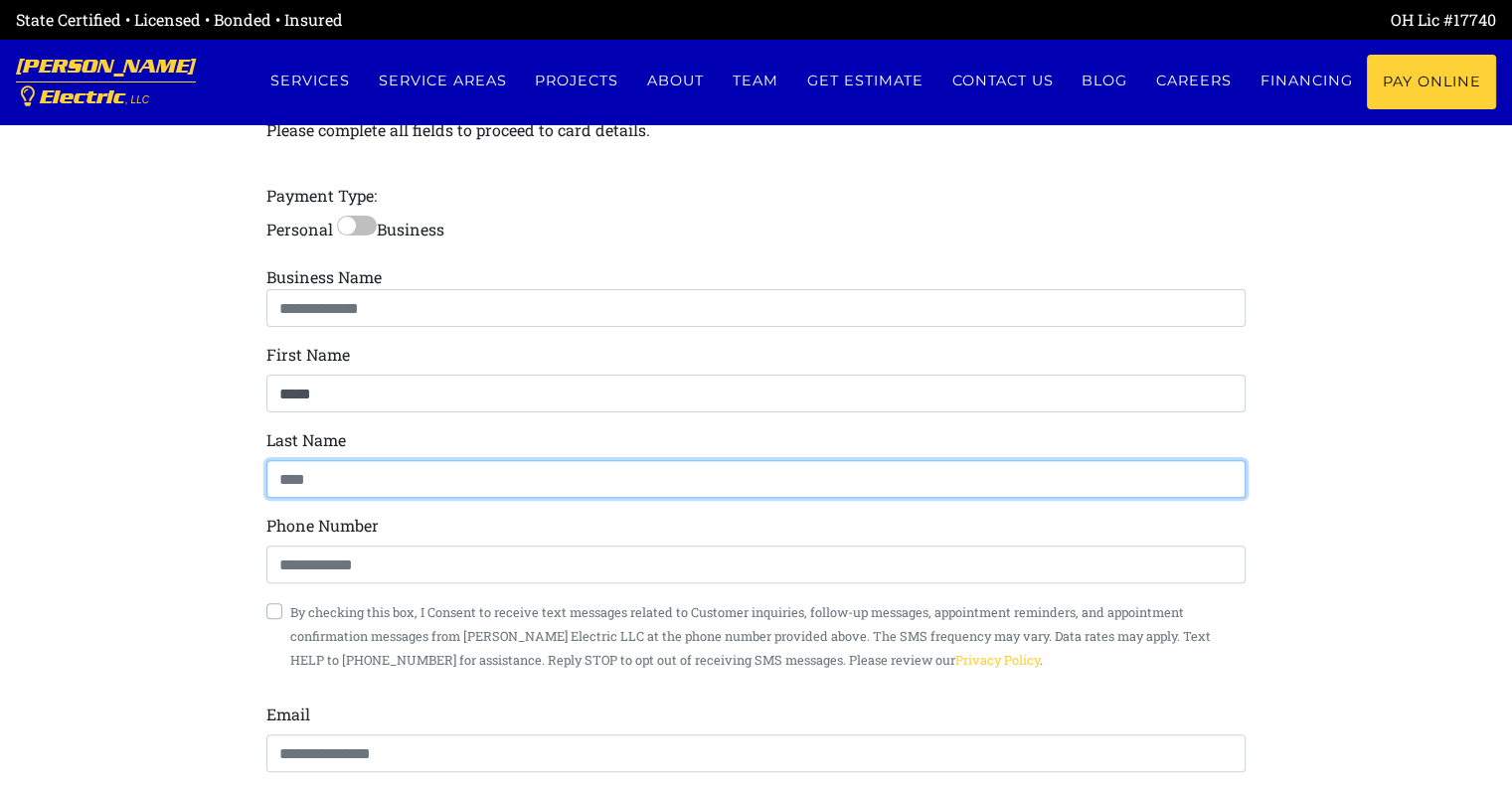 click at bounding box center (756, 479) 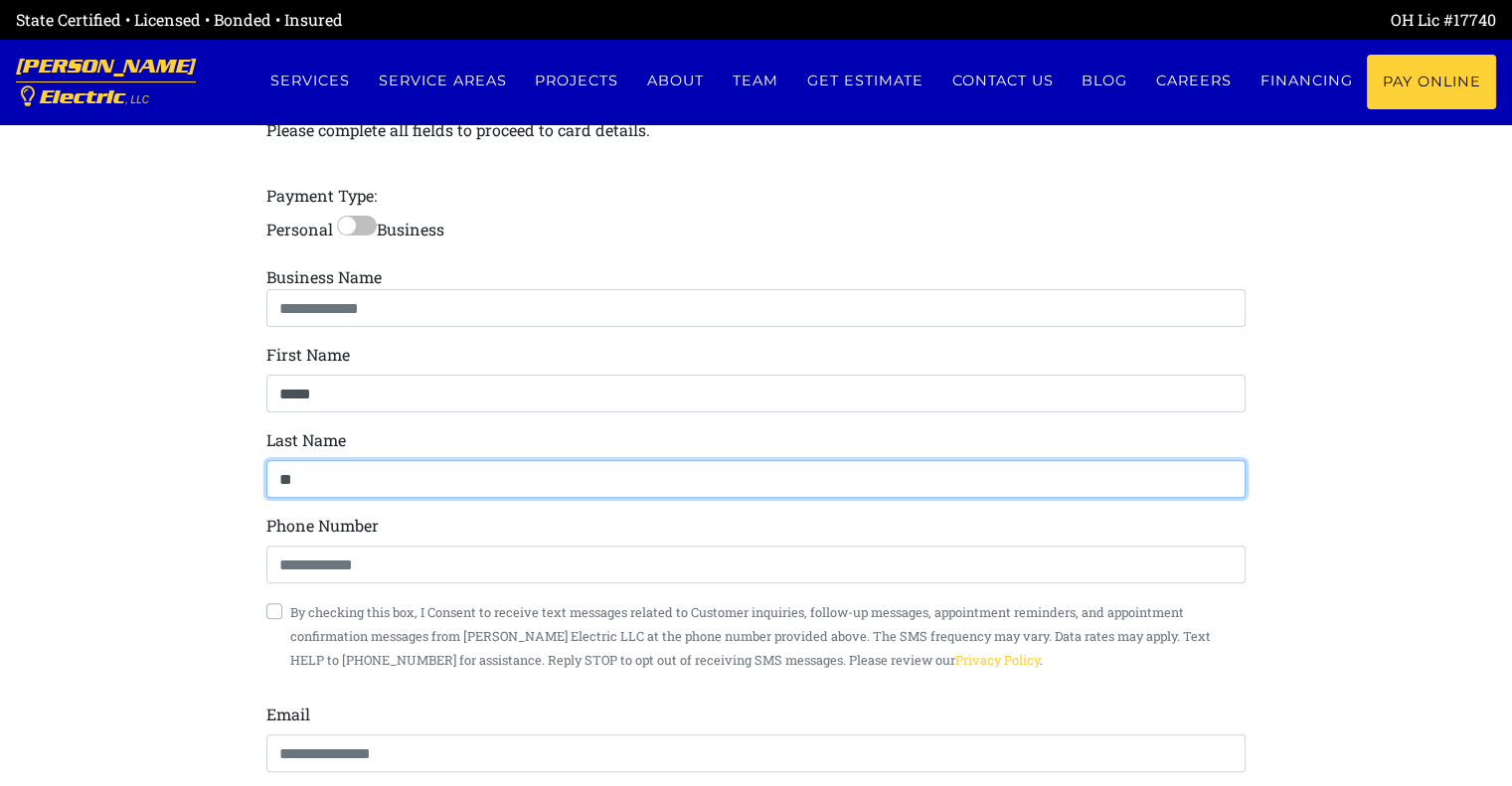 type on "*******" 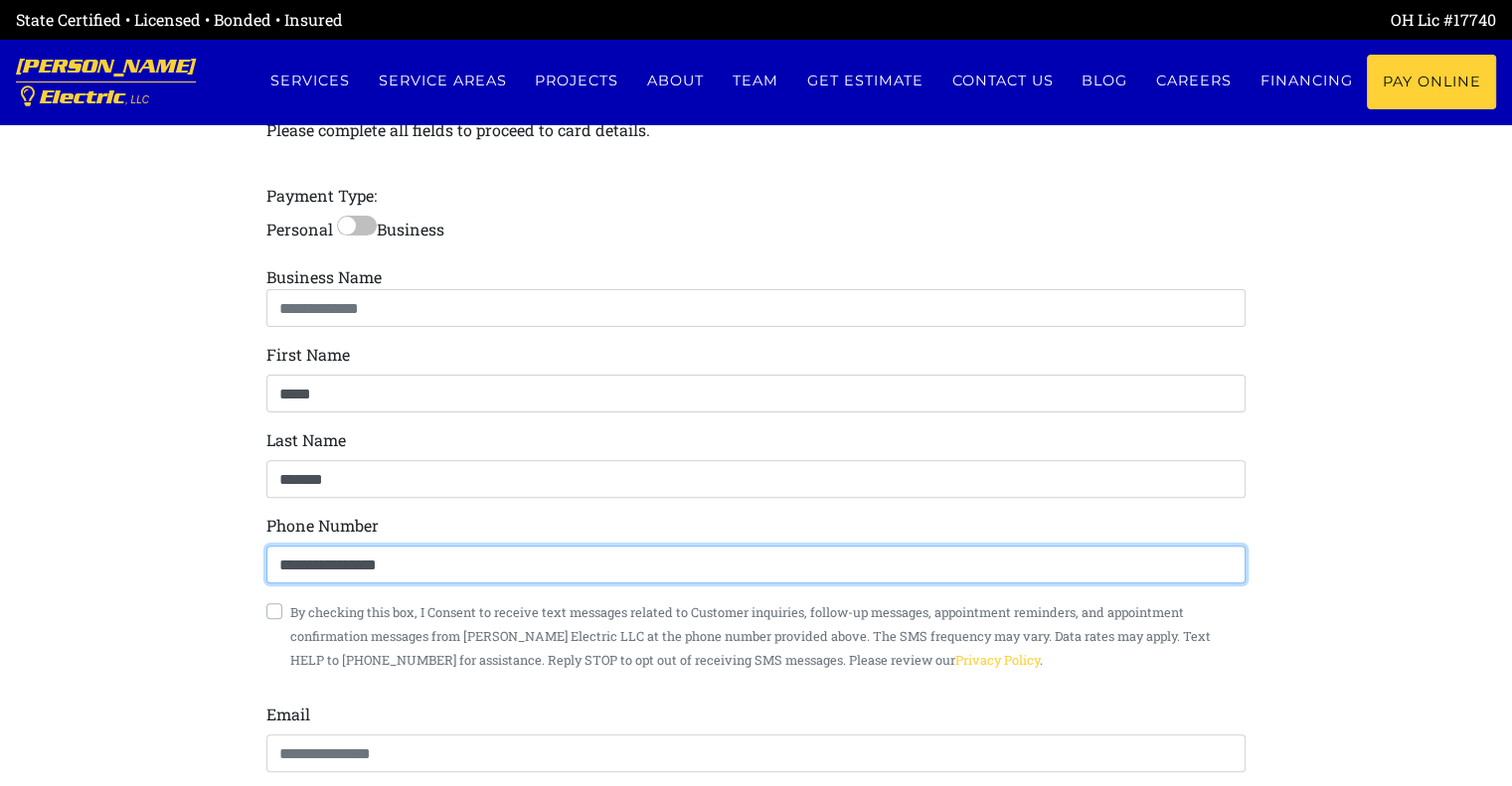 type on "**********" 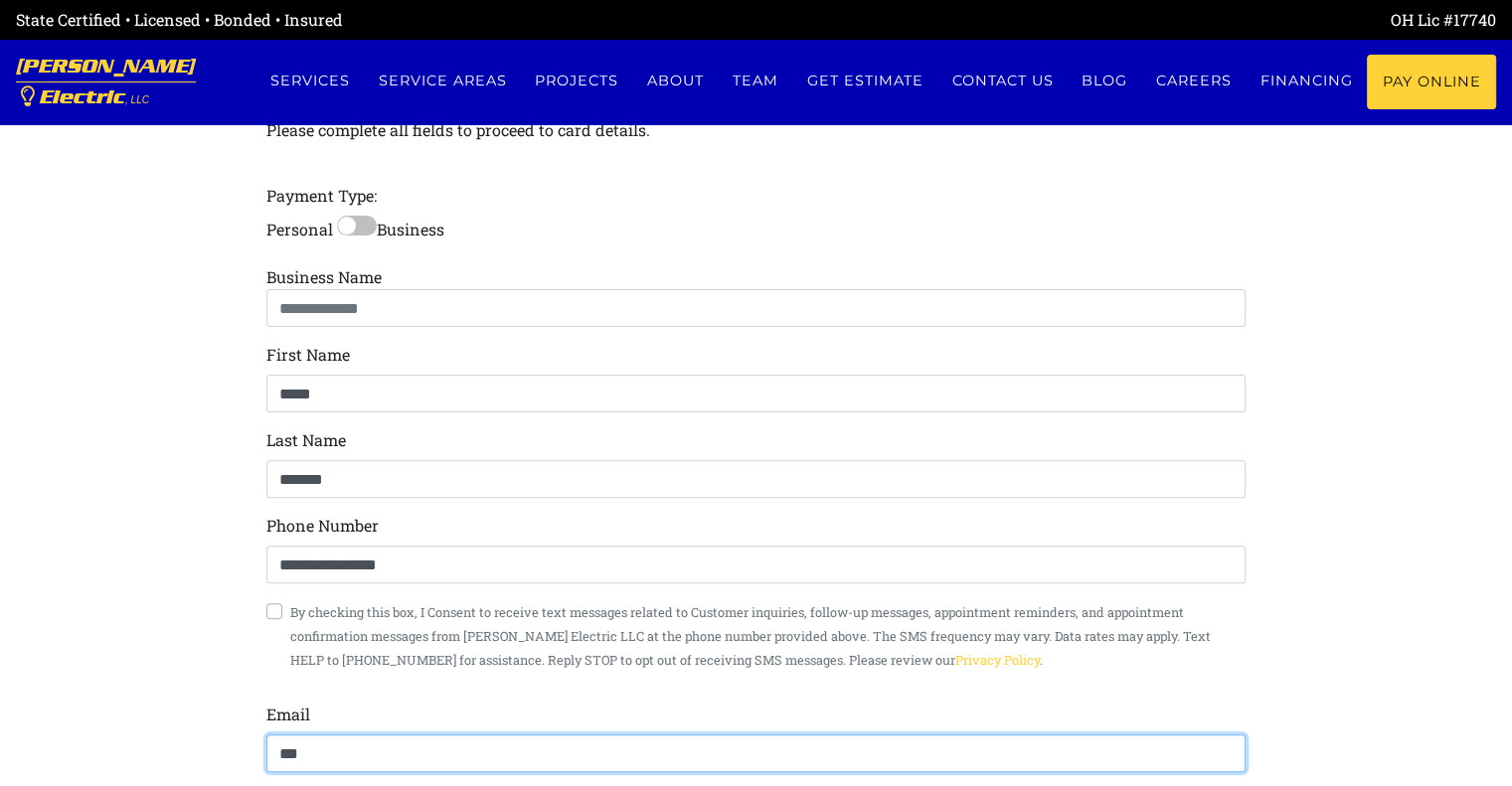 type on "**********" 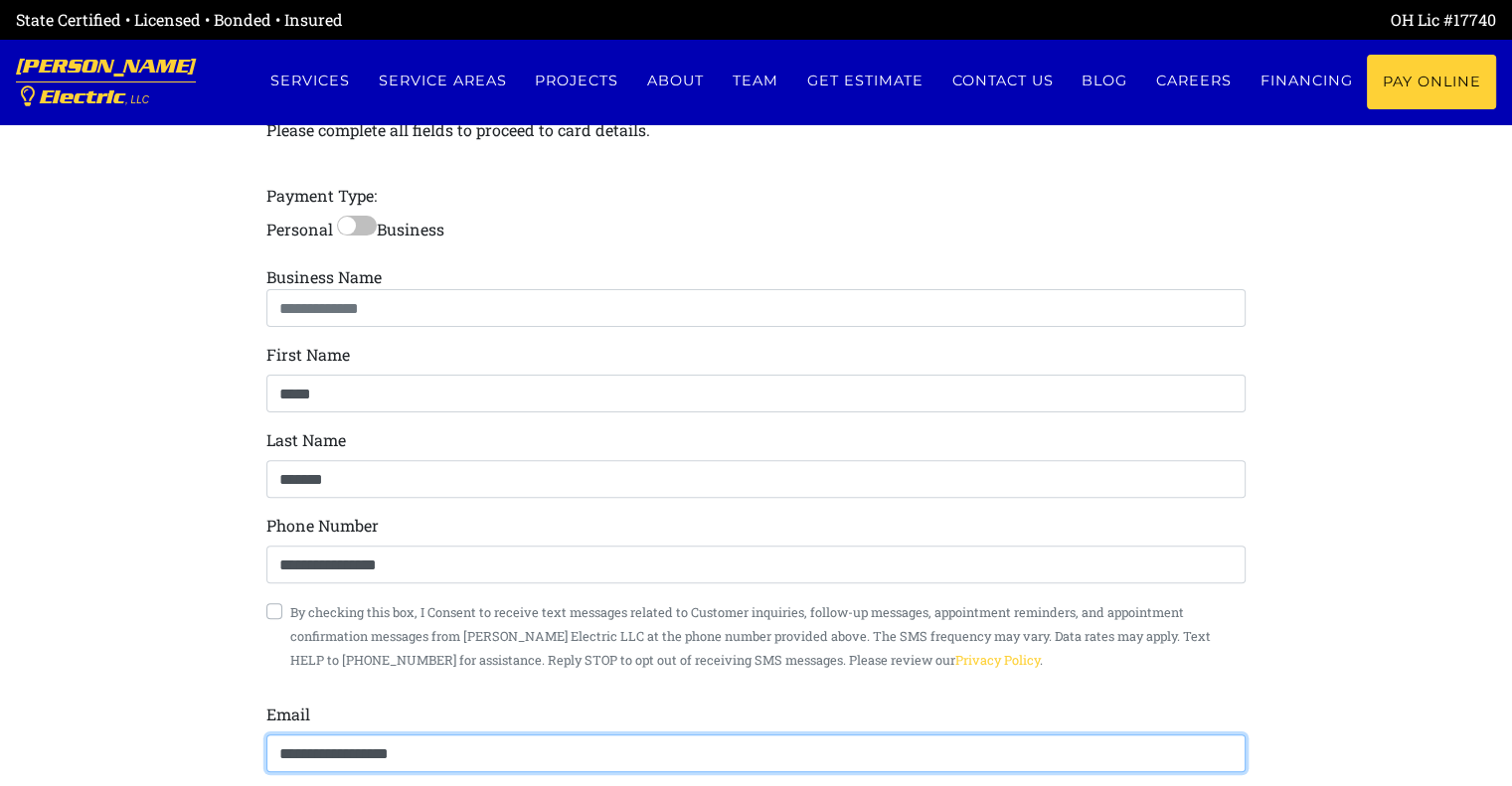 scroll, scrollTop: 898, scrollLeft: 0, axis: vertical 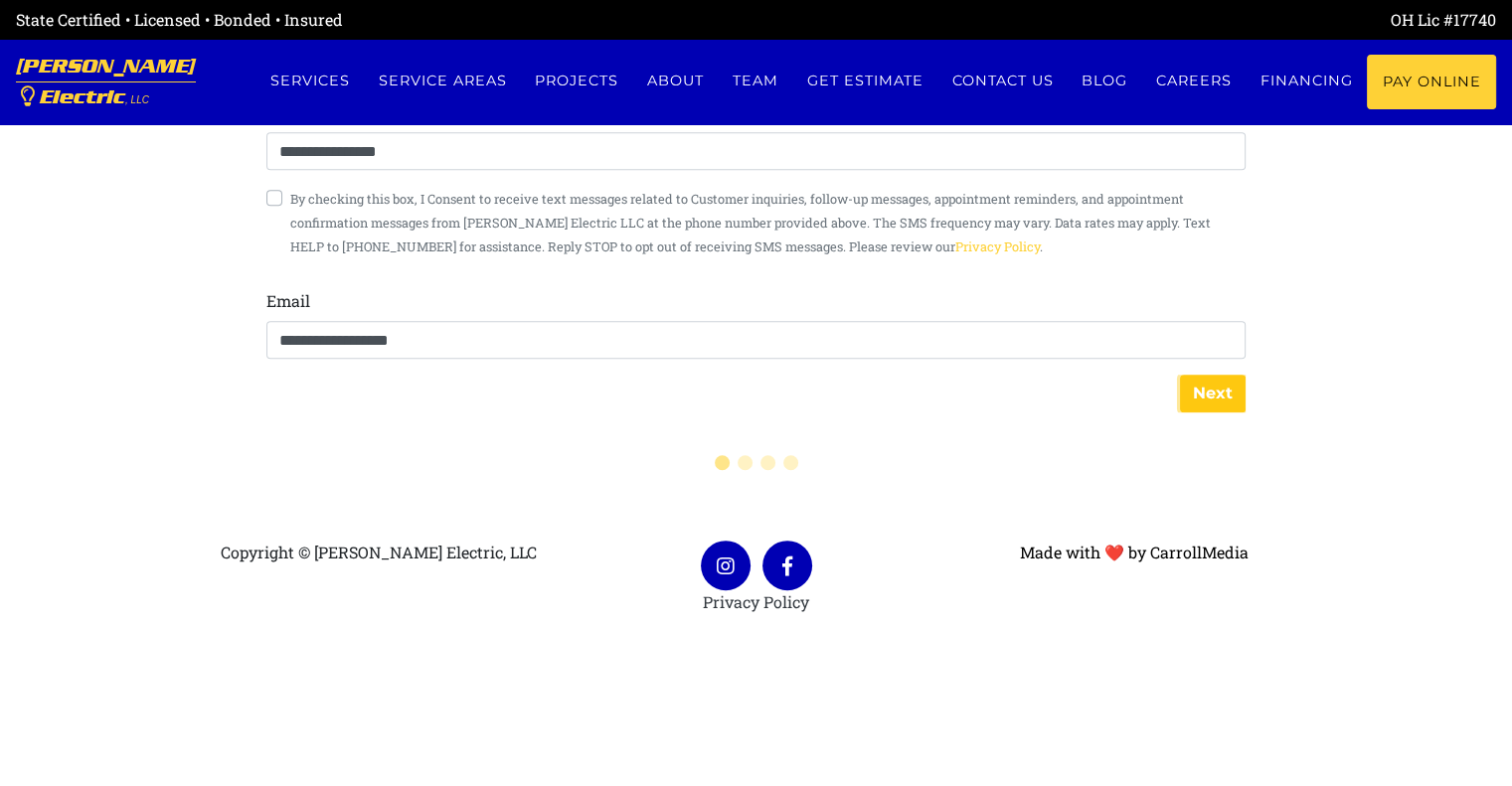click on "Next" at bounding box center [1213, 393] 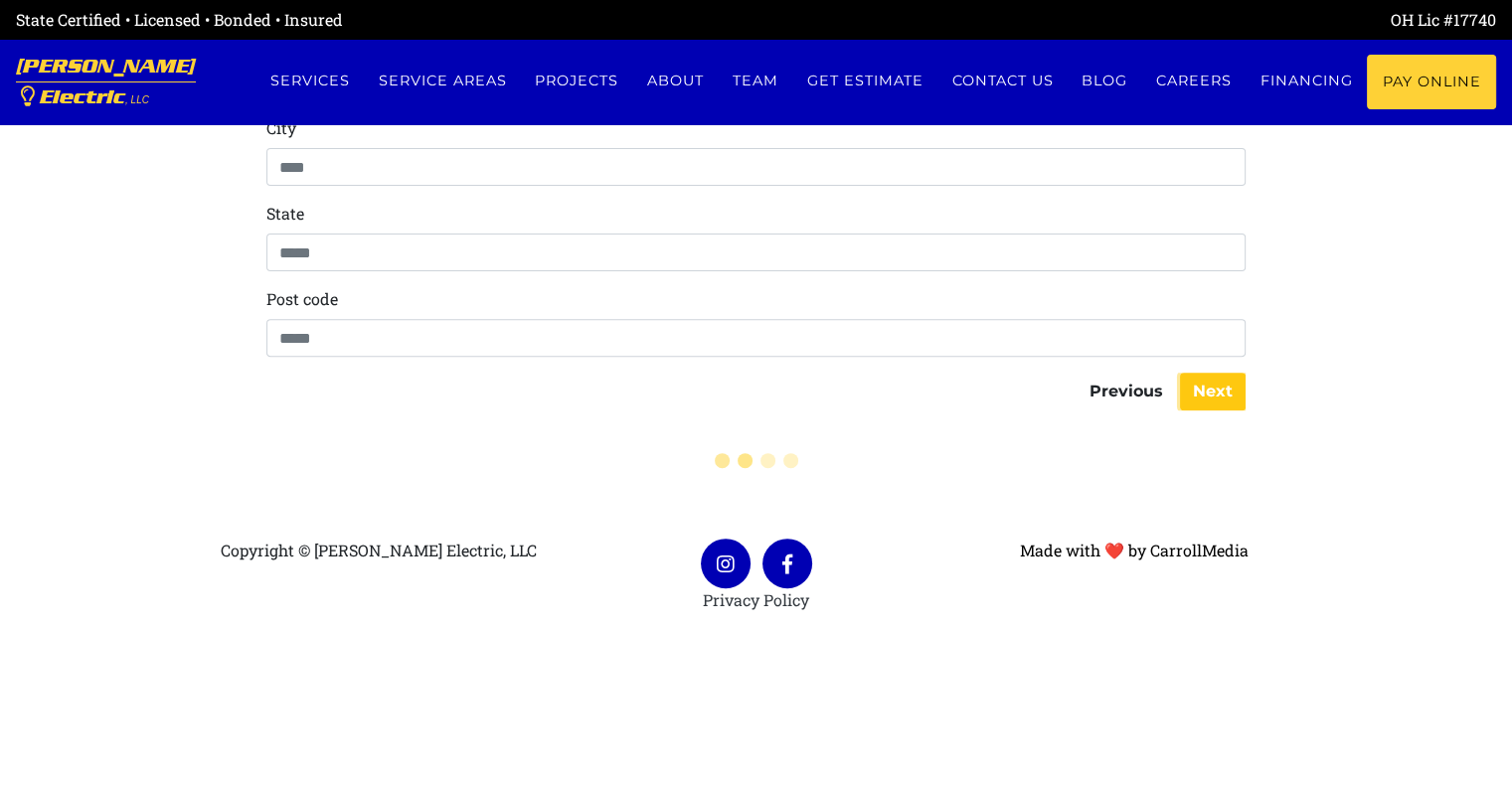 scroll, scrollTop: 655, scrollLeft: 0, axis: vertical 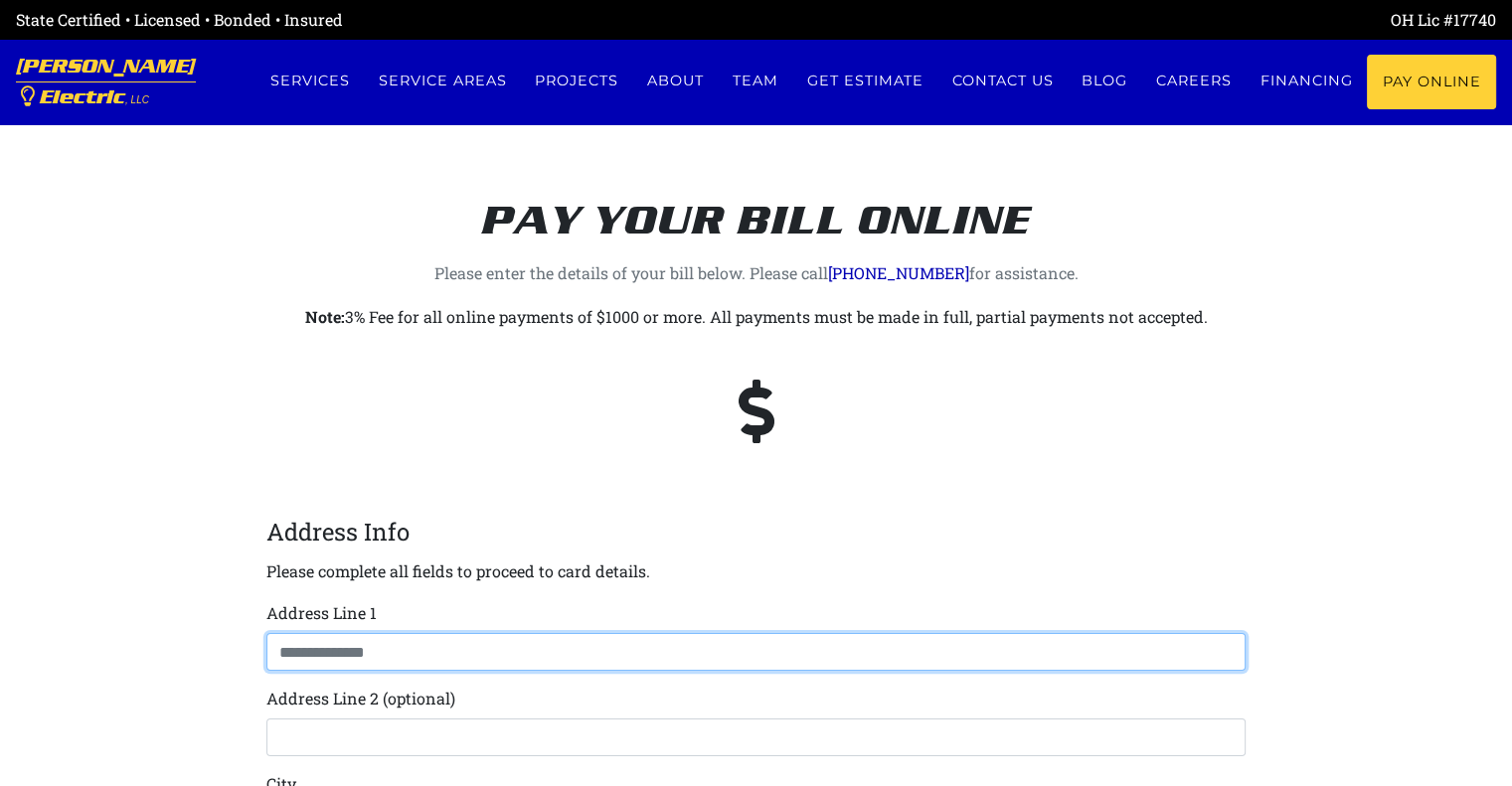 click at bounding box center (756, 652) 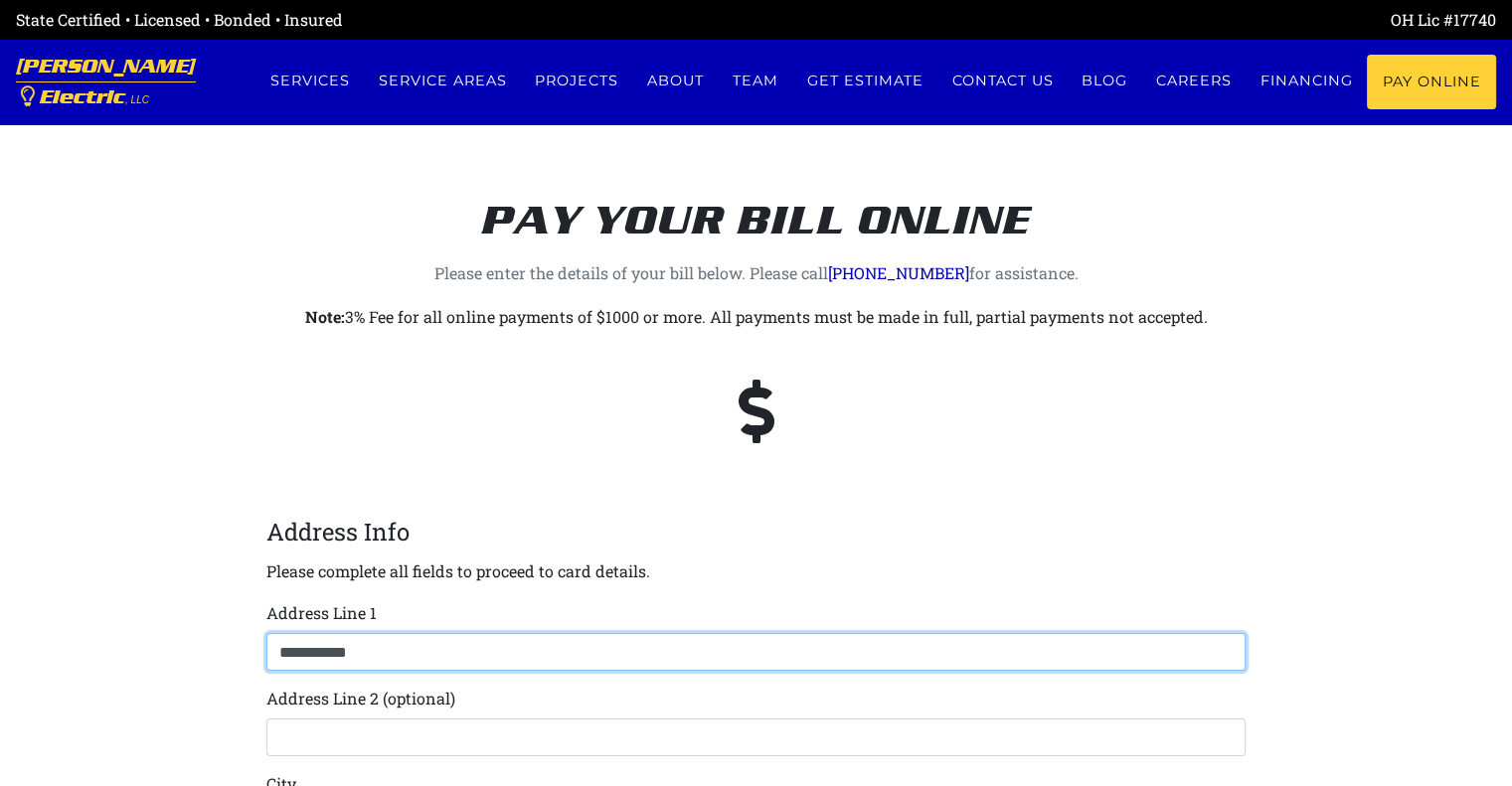 type on "********" 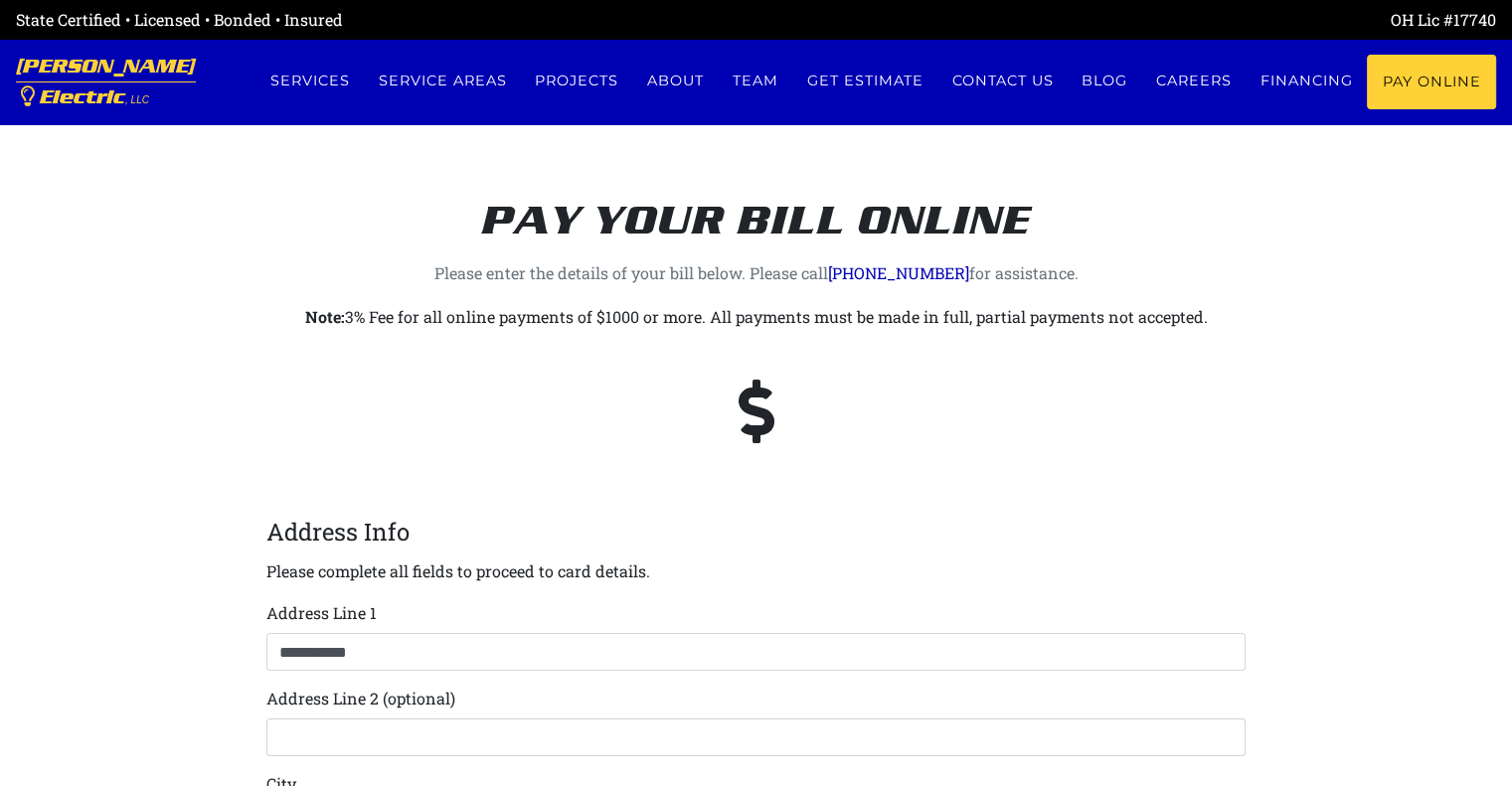 type on "**" 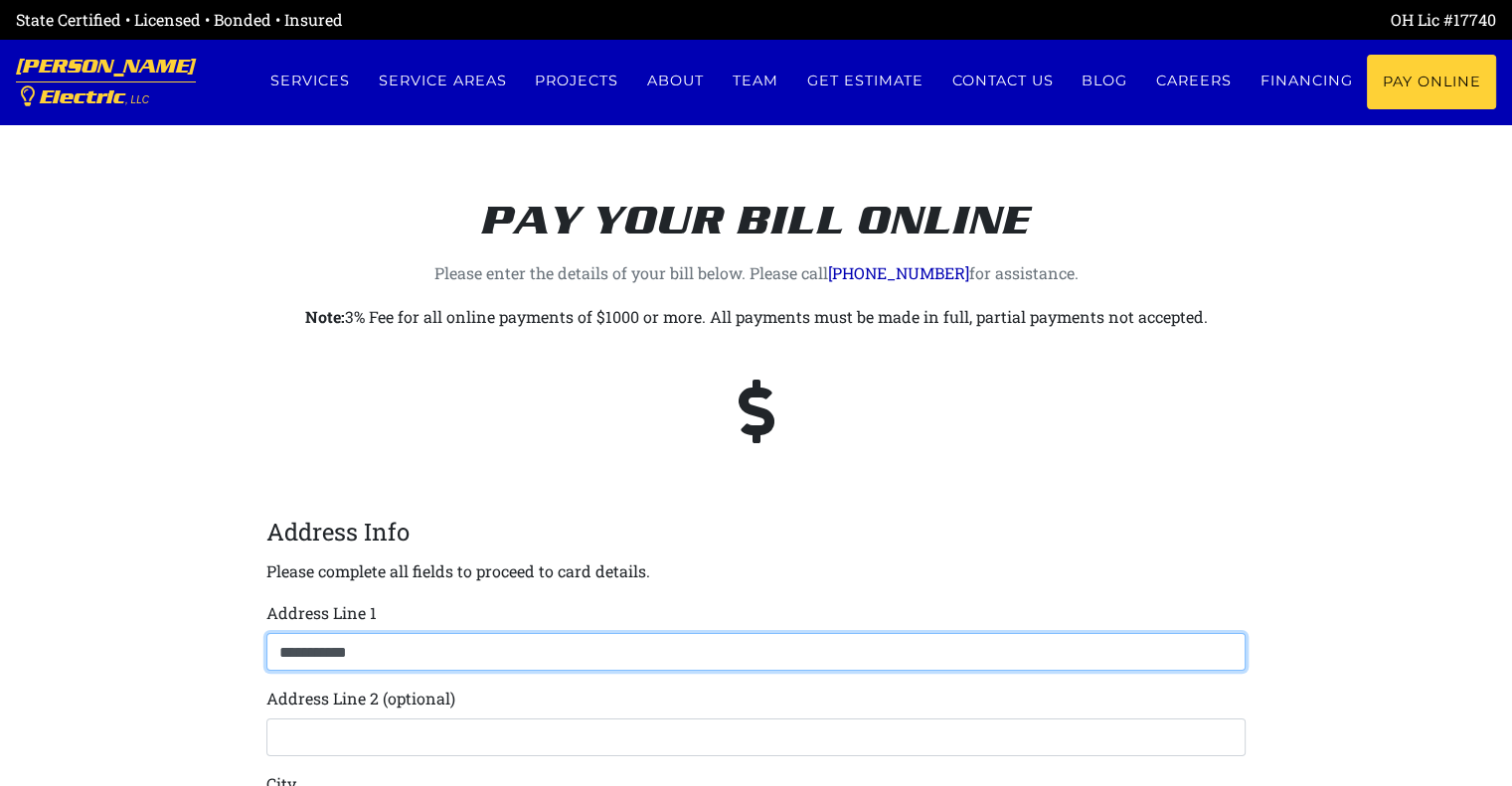 scroll, scrollTop: 655, scrollLeft: 0, axis: vertical 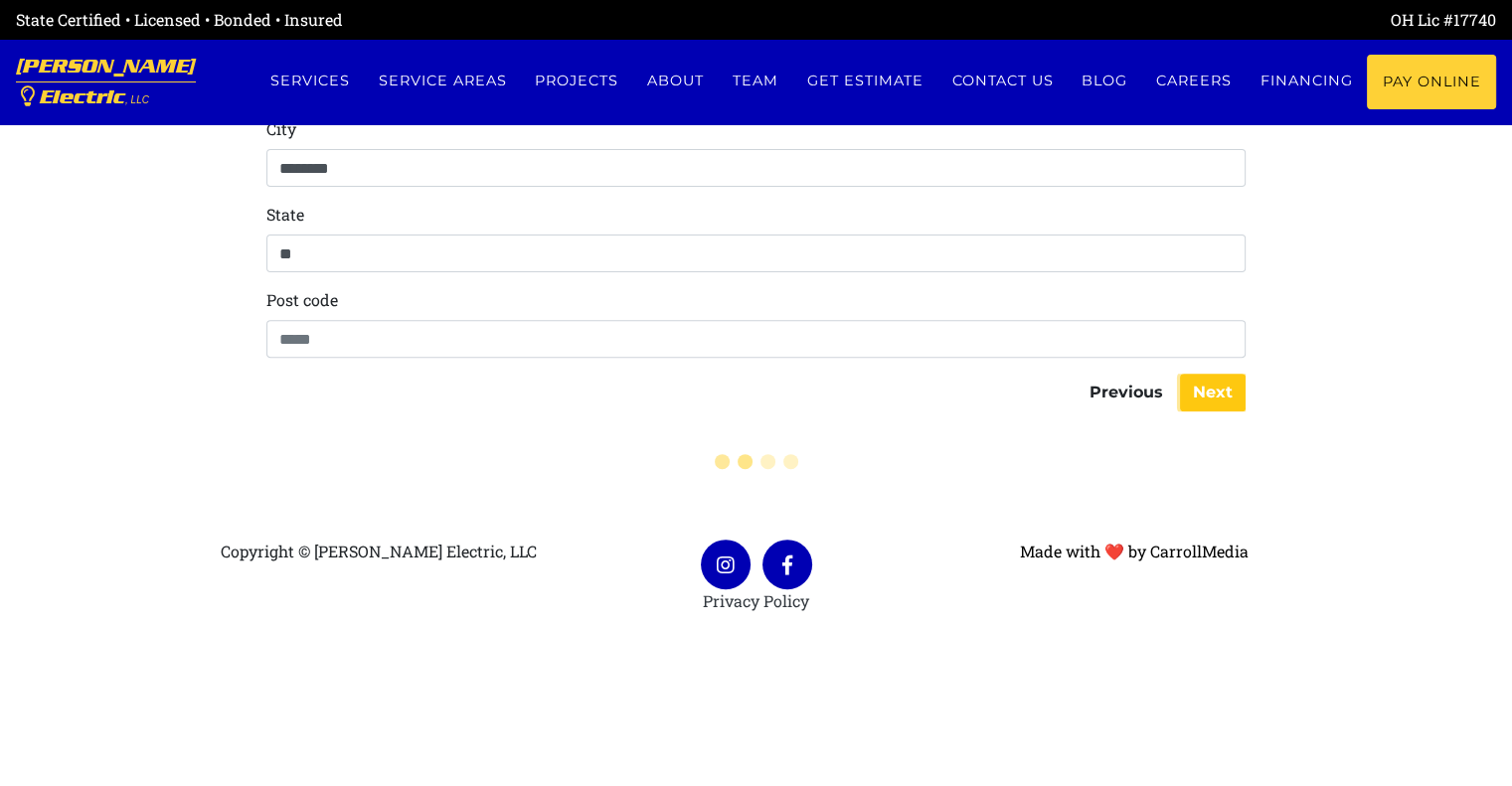 click on "Next" at bounding box center (1213, 393) 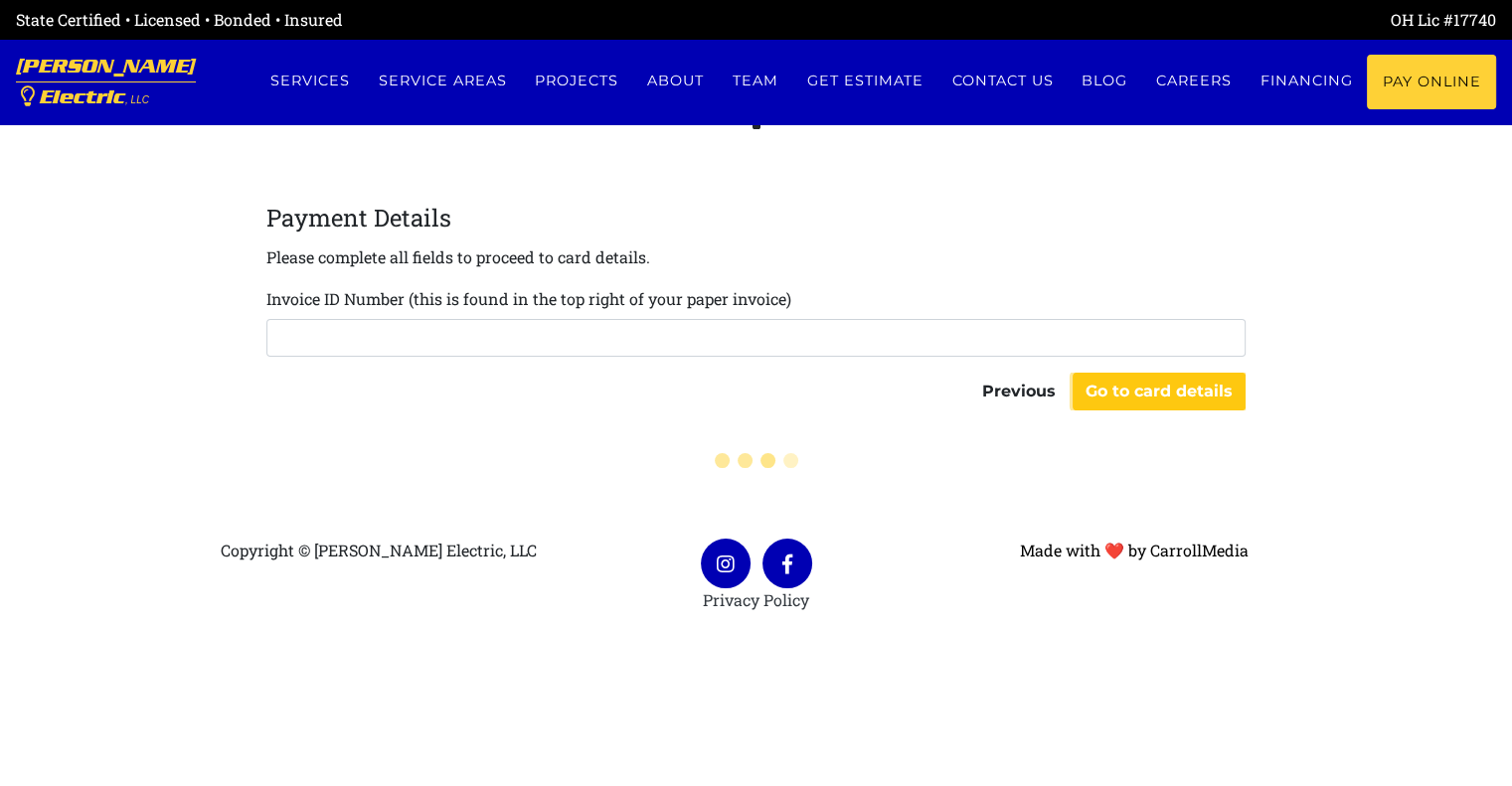 scroll, scrollTop: 313, scrollLeft: 0, axis: vertical 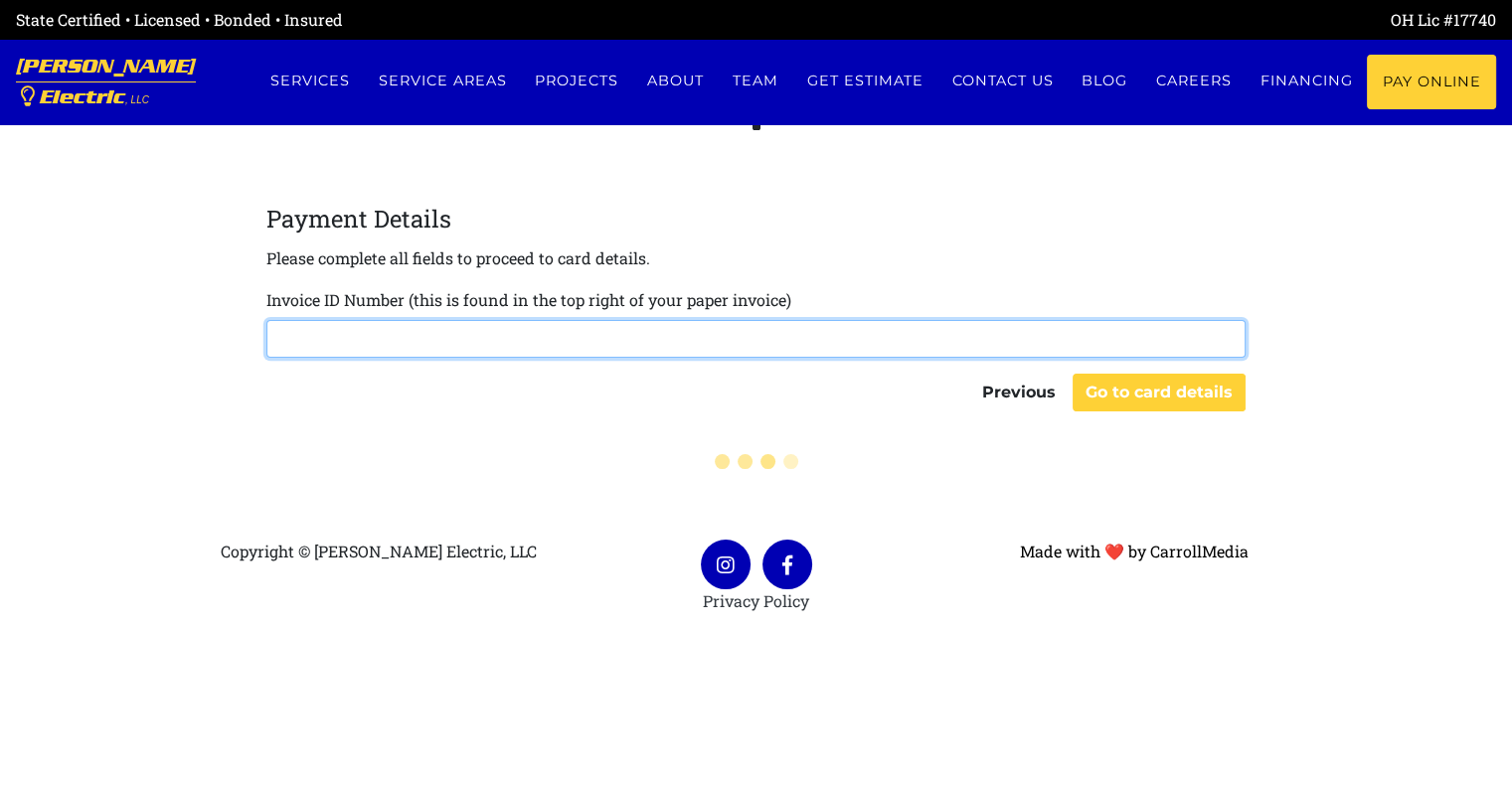 click at bounding box center (756, 339) 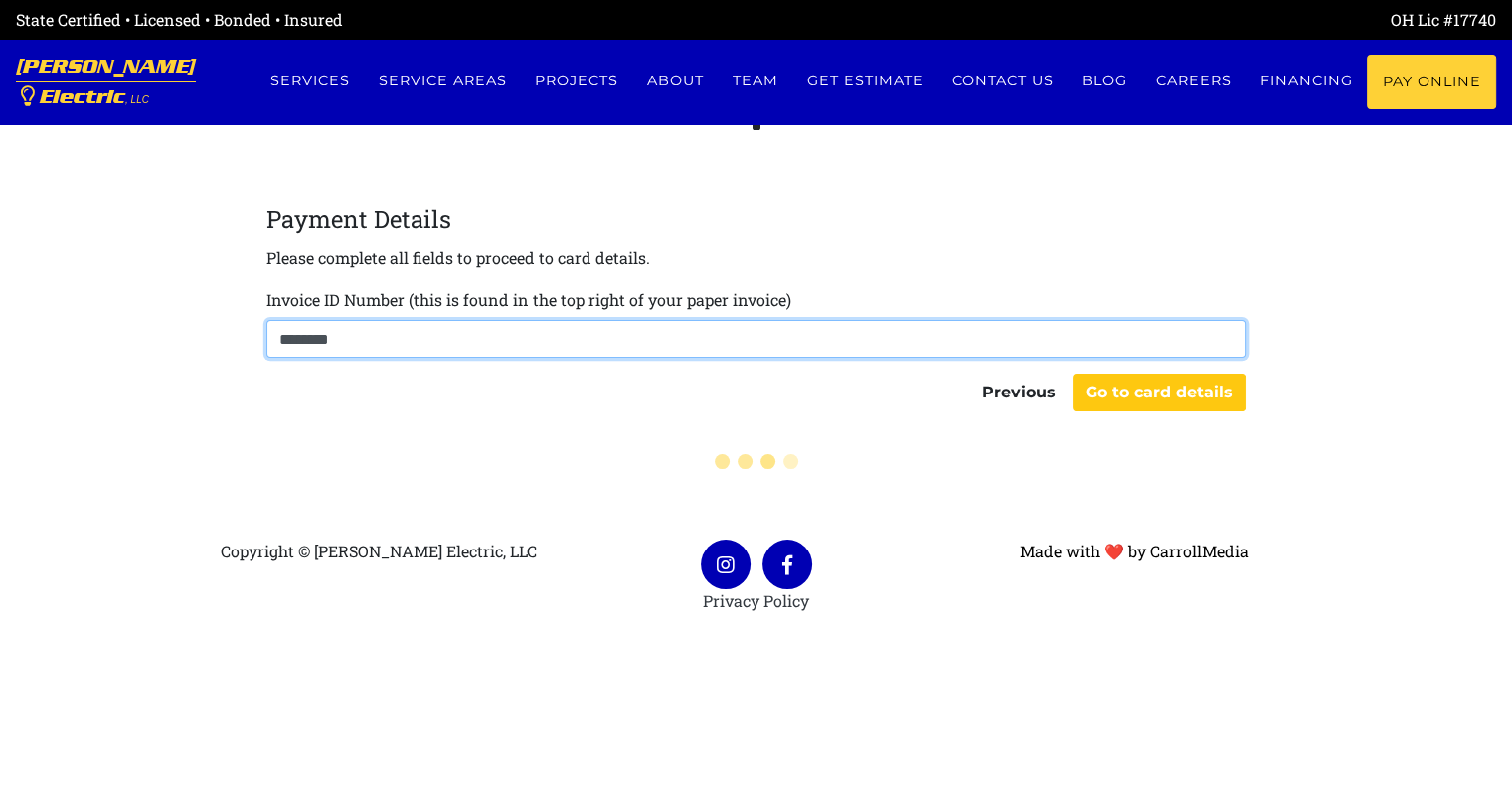 type on "********" 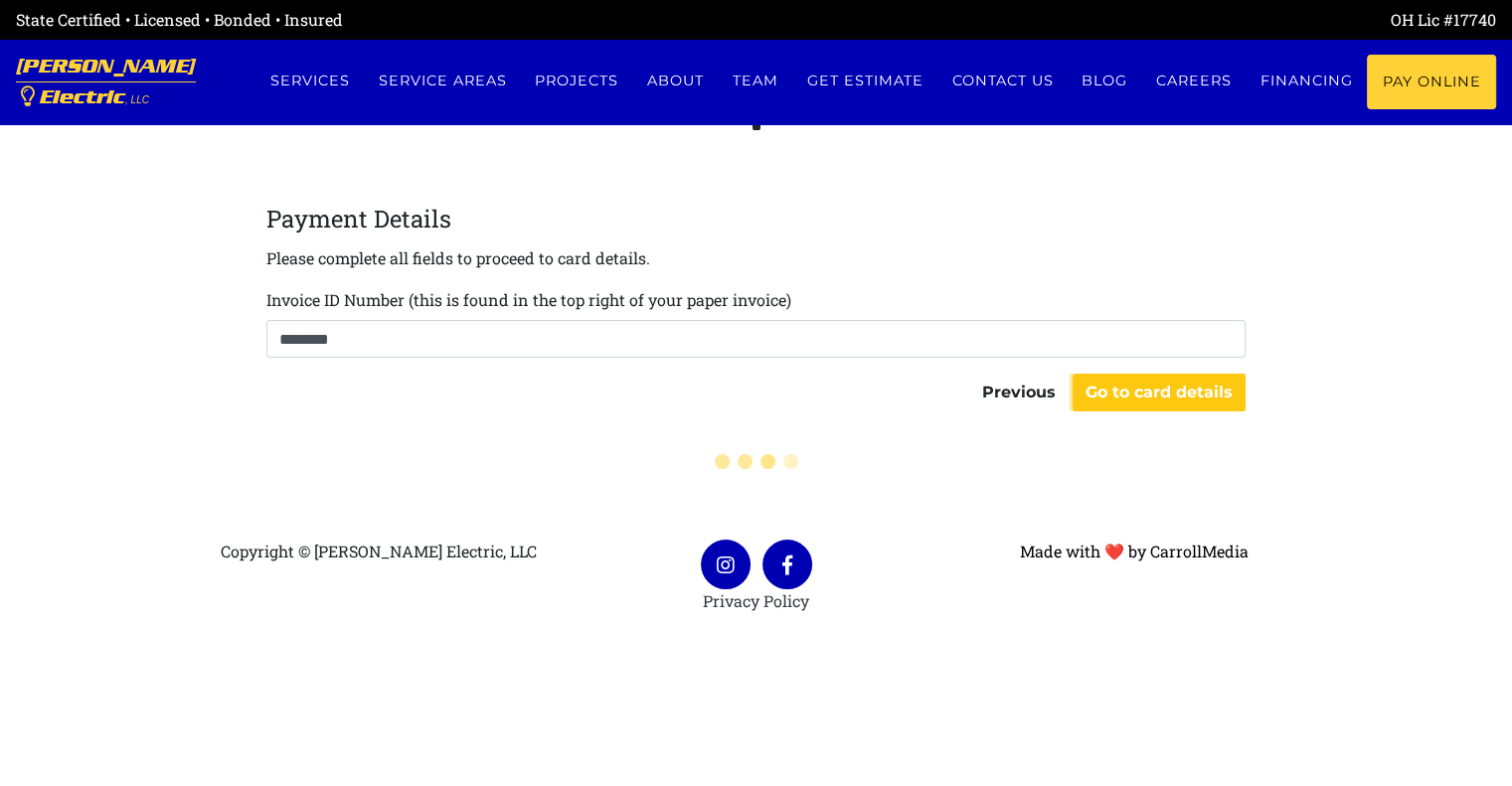 click on "Go to card details" at bounding box center [1159, 393] 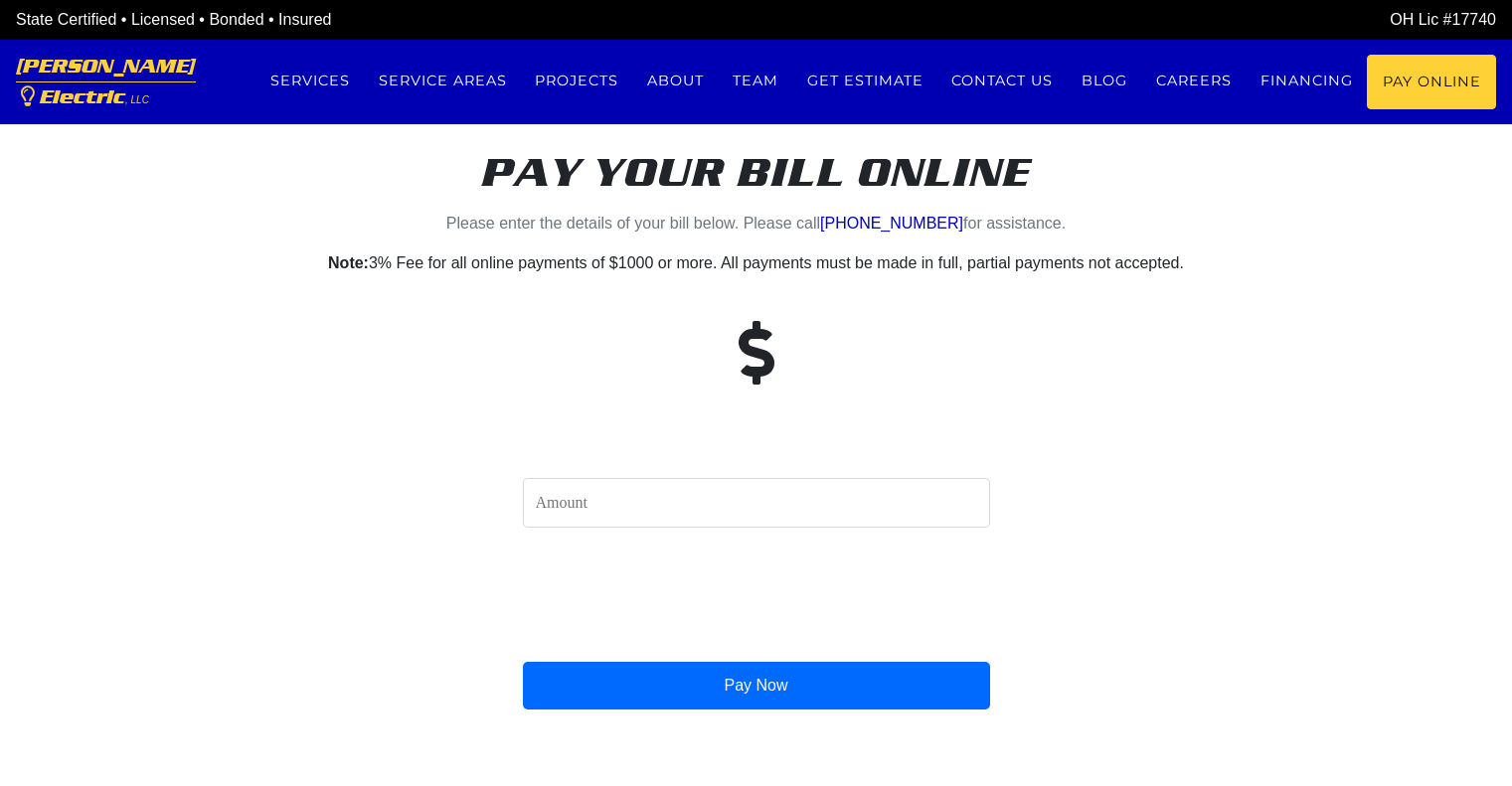 scroll, scrollTop: 0, scrollLeft: 0, axis: both 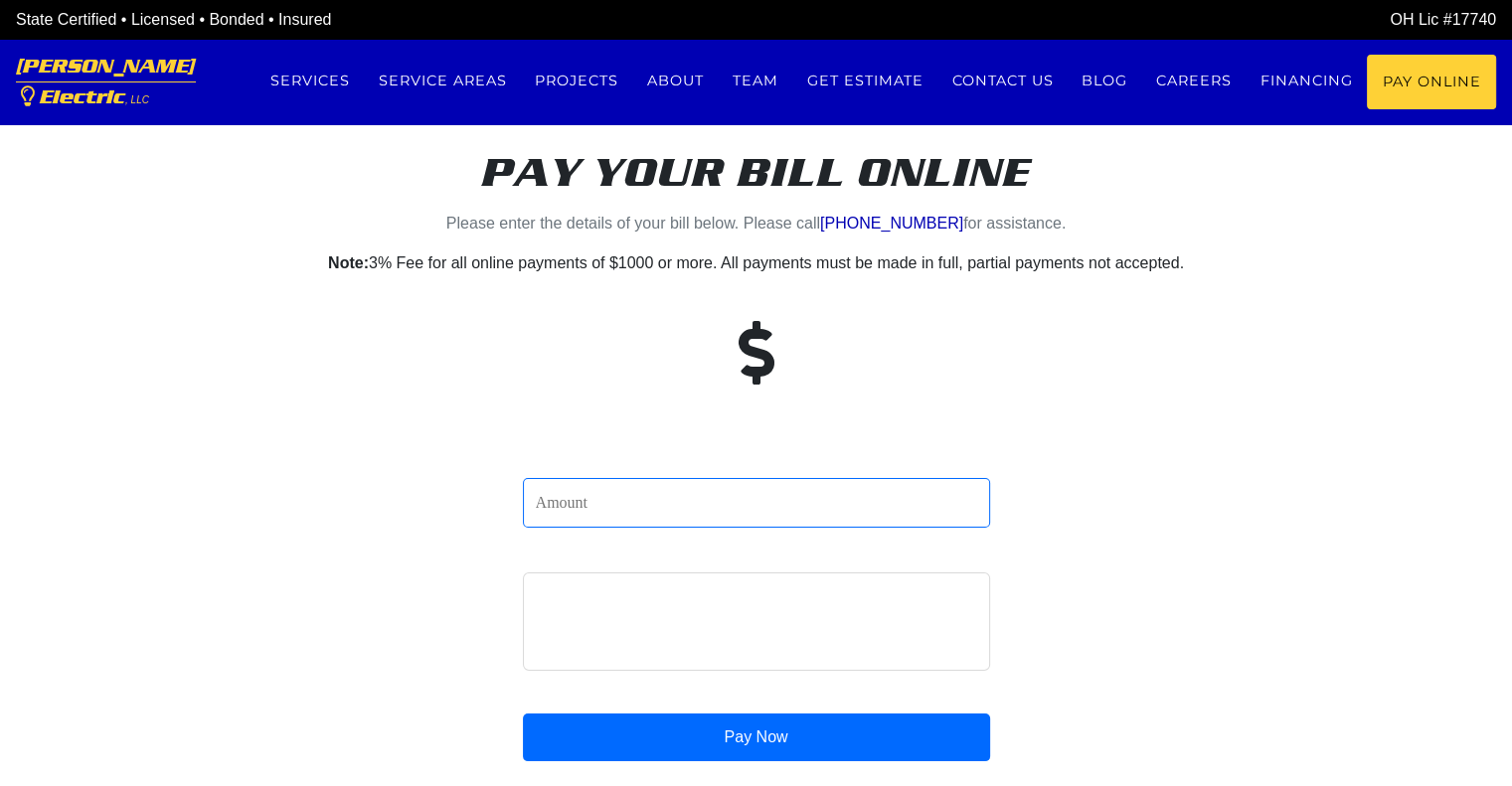 click at bounding box center [756, 503] 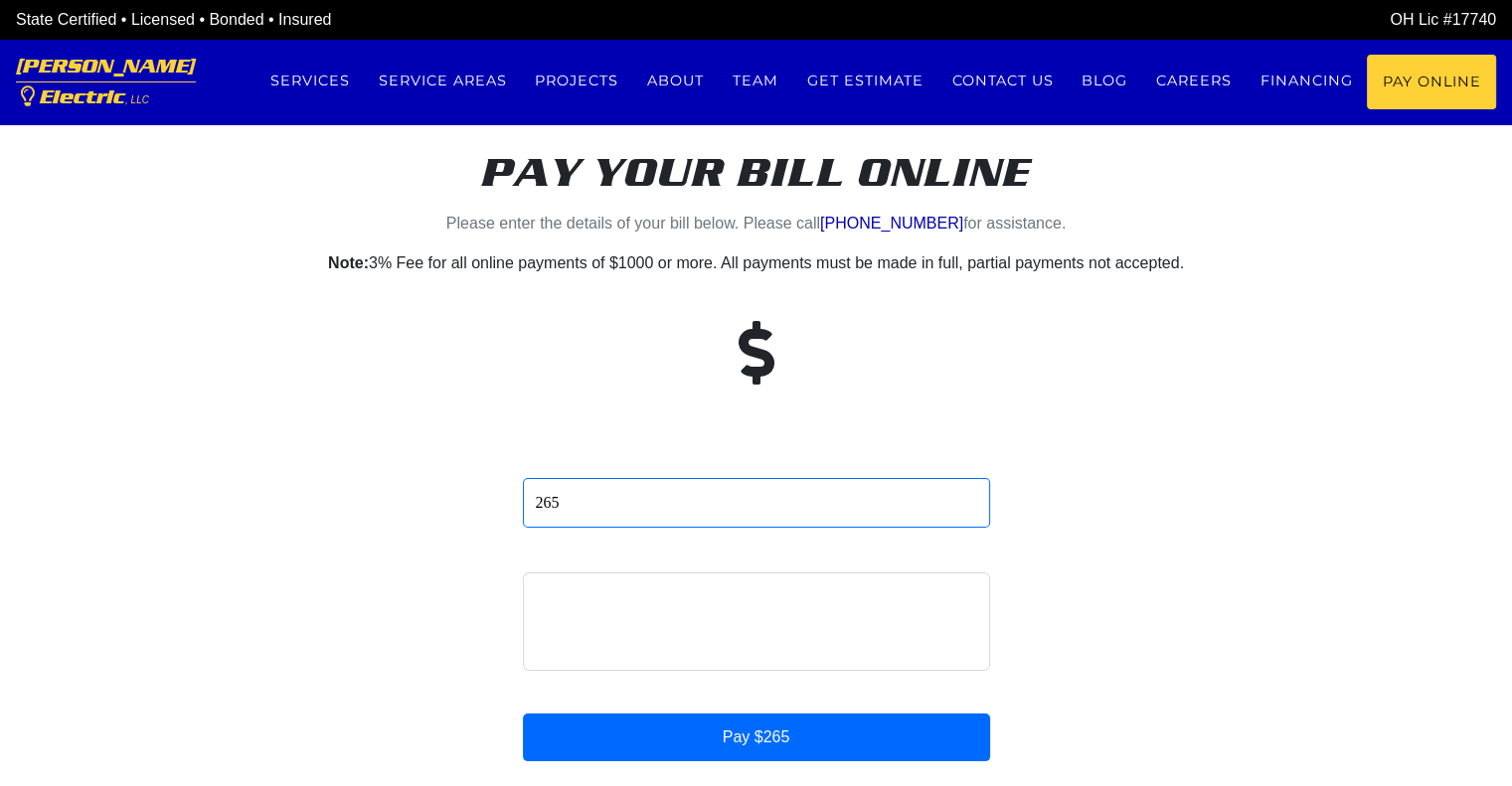 type on "265" 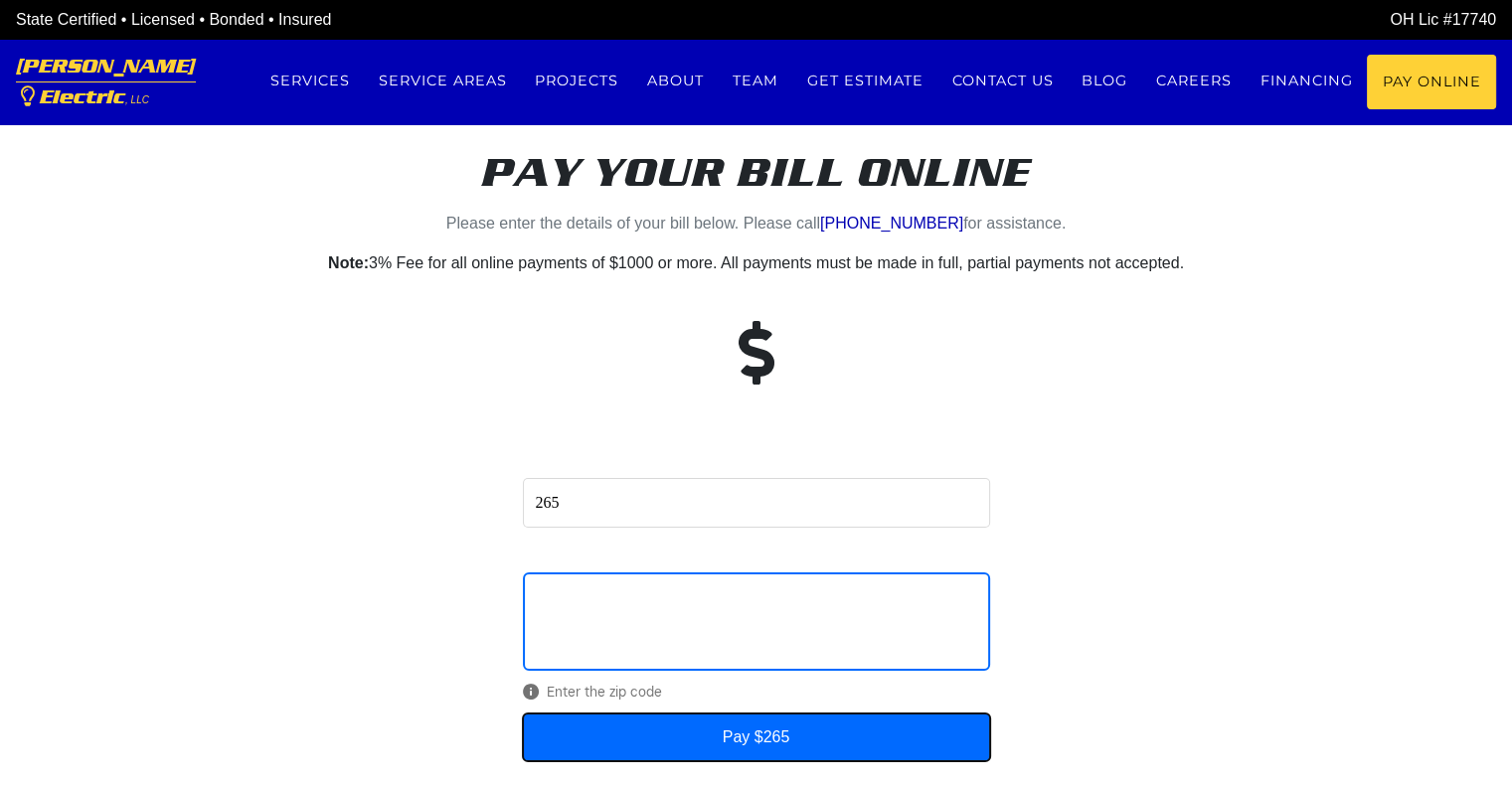 click on "Pay $265" at bounding box center (756, 737) 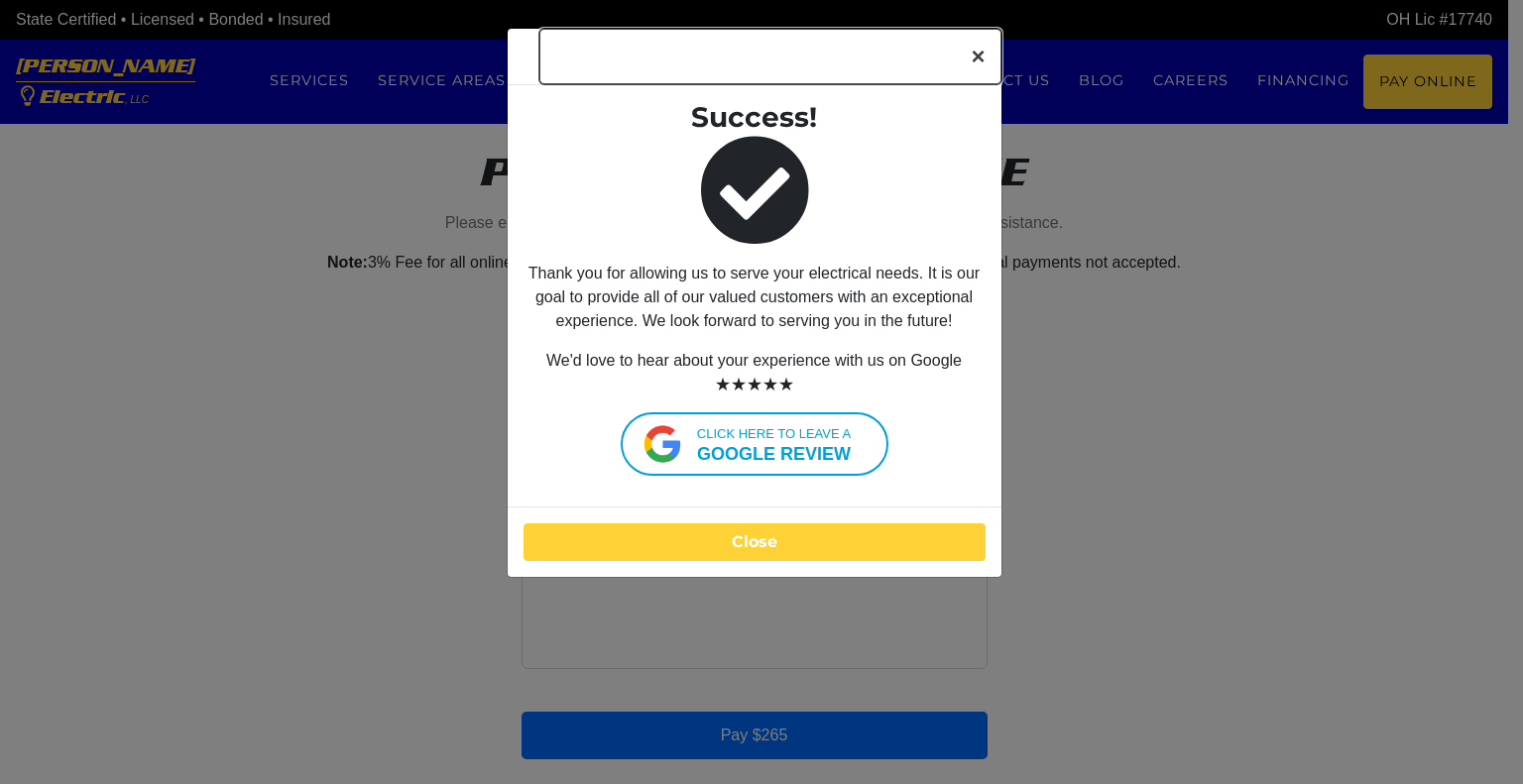 click on "×" at bounding box center [978, 56] 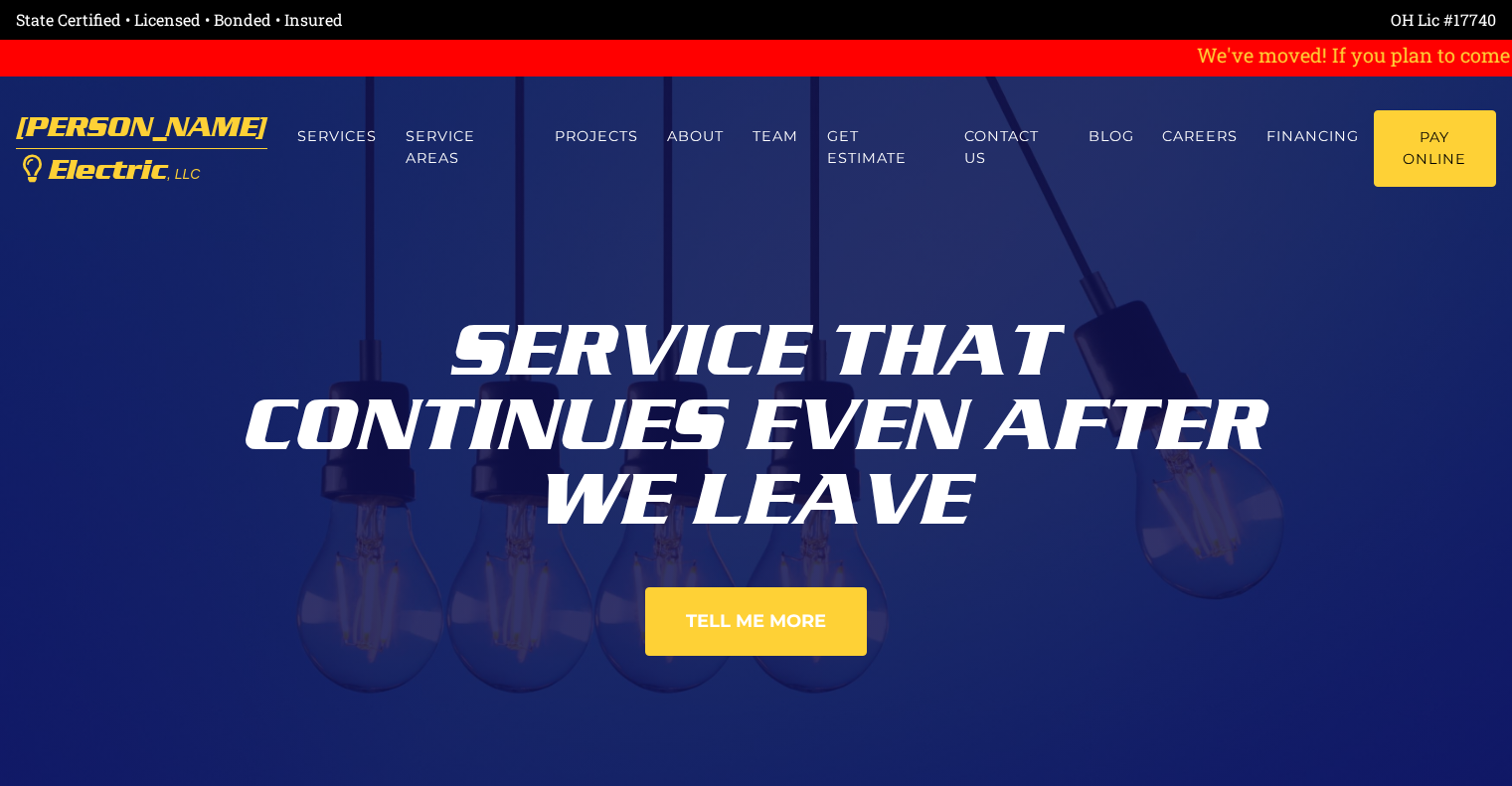 scroll, scrollTop: 0, scrollLeft: 0, axis: both 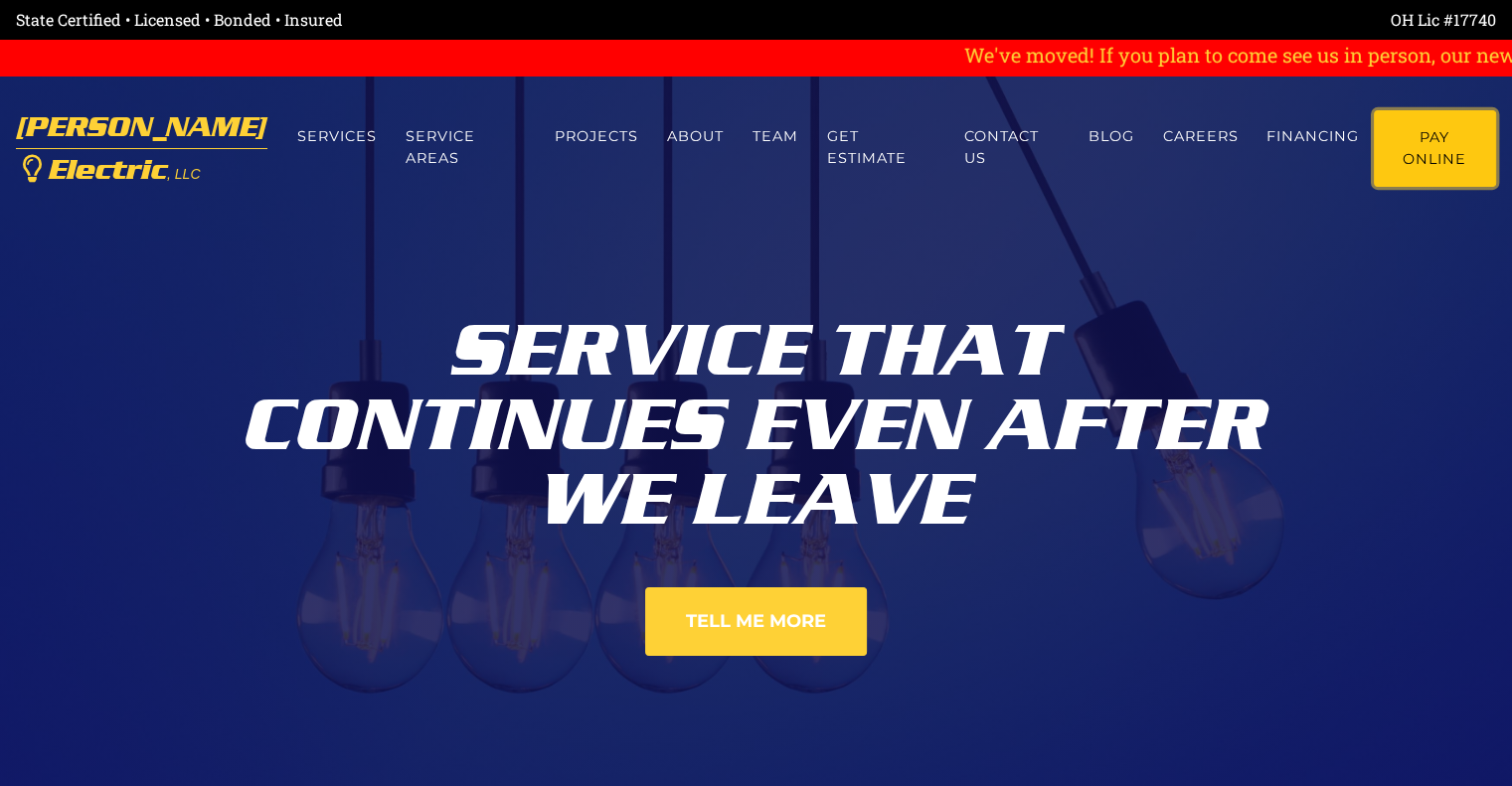 click on "Pay Online" at bounding box center (1434, 148) 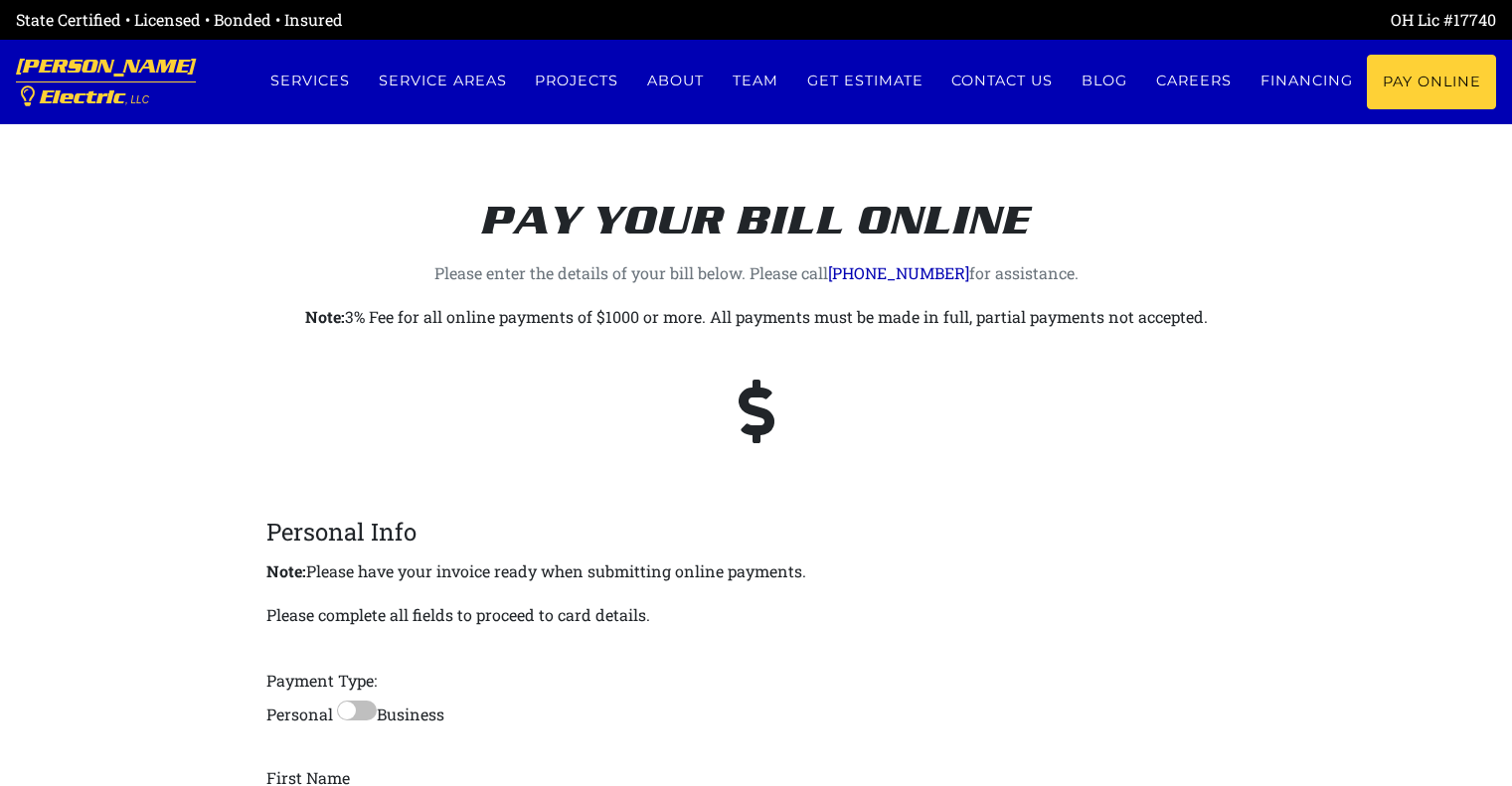 scroll, scrollTop: 0, scrollLeft: 0, axis: both 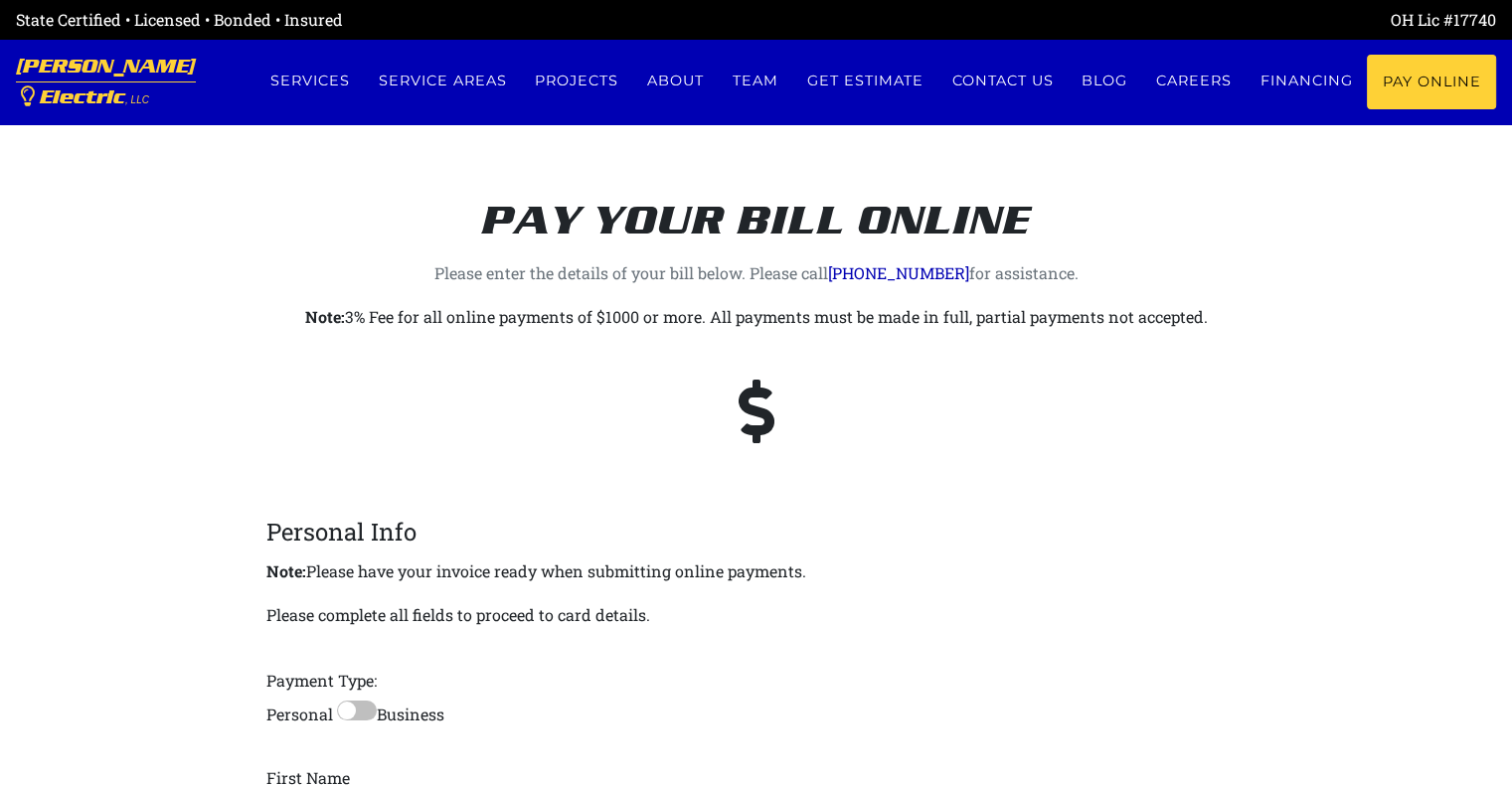 click at bounding box center (357, 710) 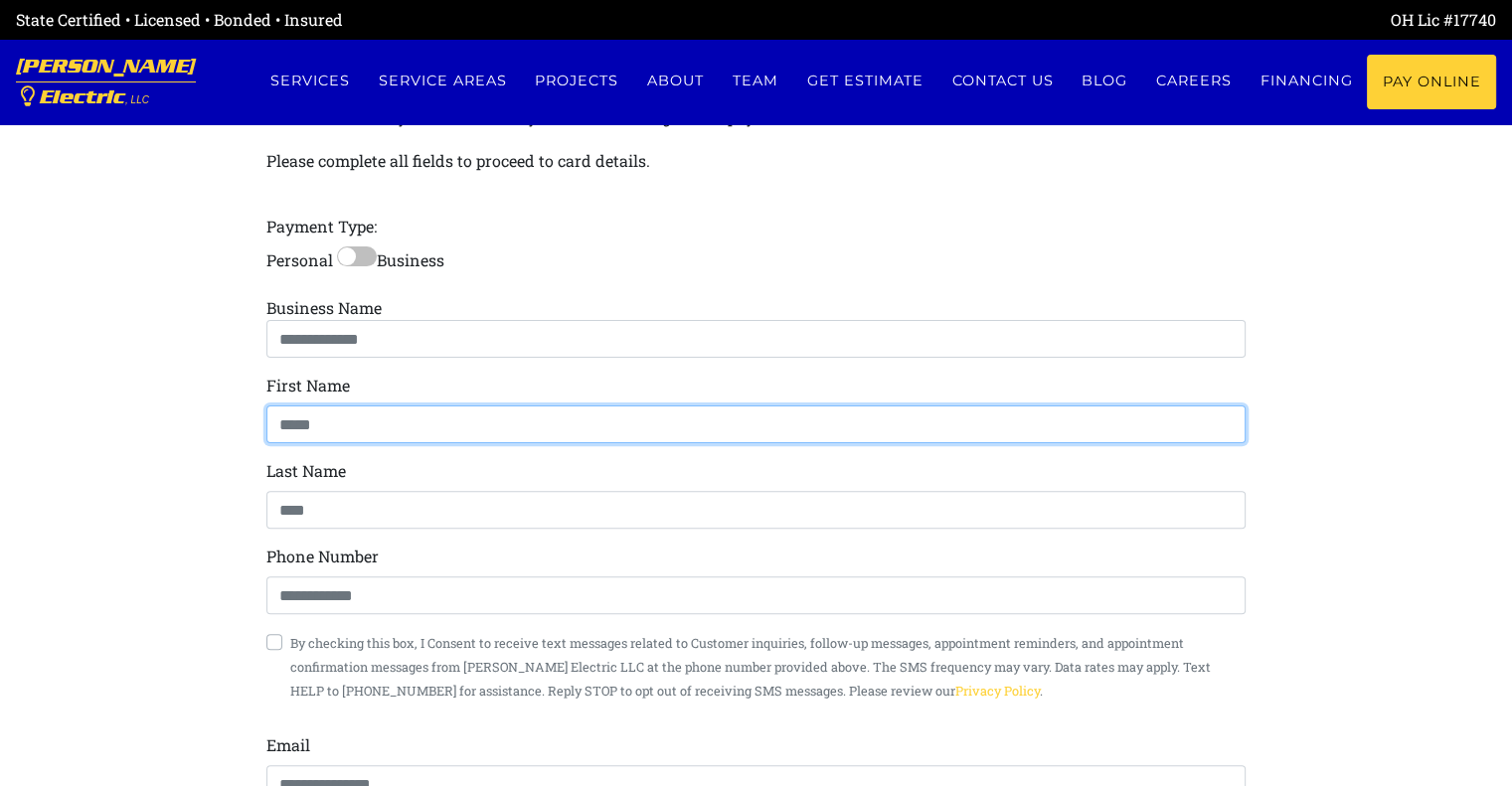 scroll, scrollTop: 485, scrollLeft: 0, axis: vertical 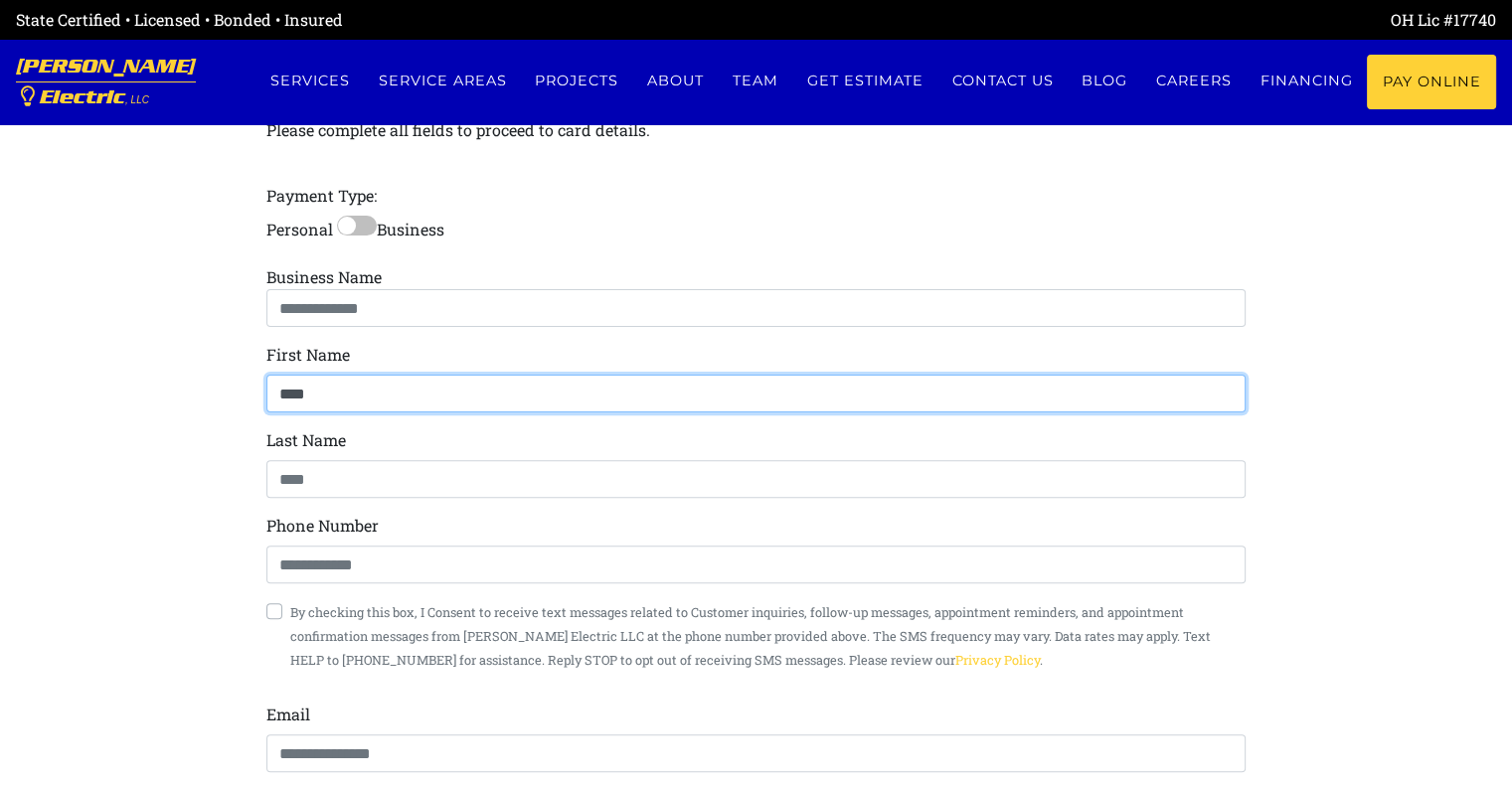 type on "*****" 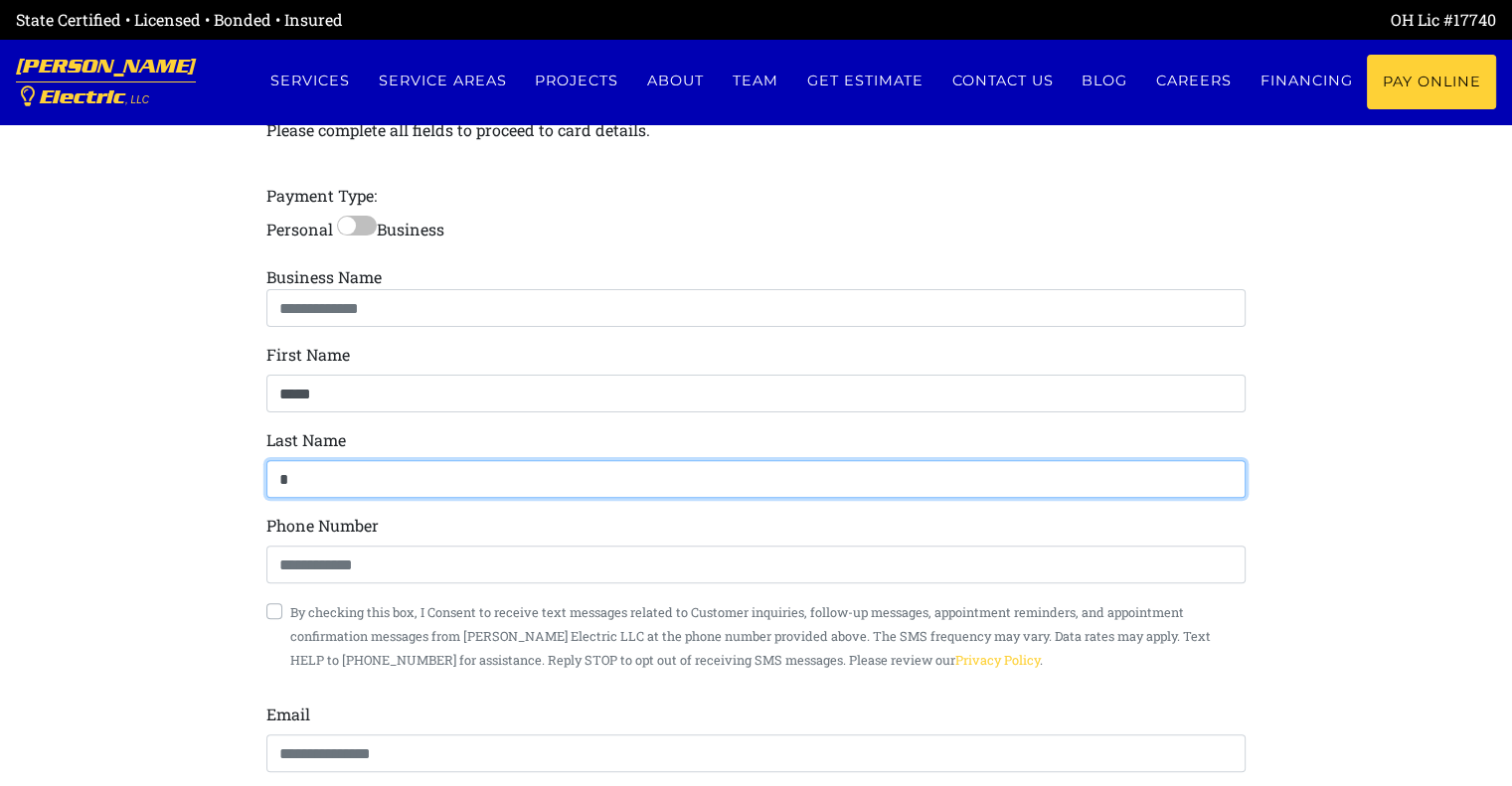 click on "*" at bounding box center [756, 479] 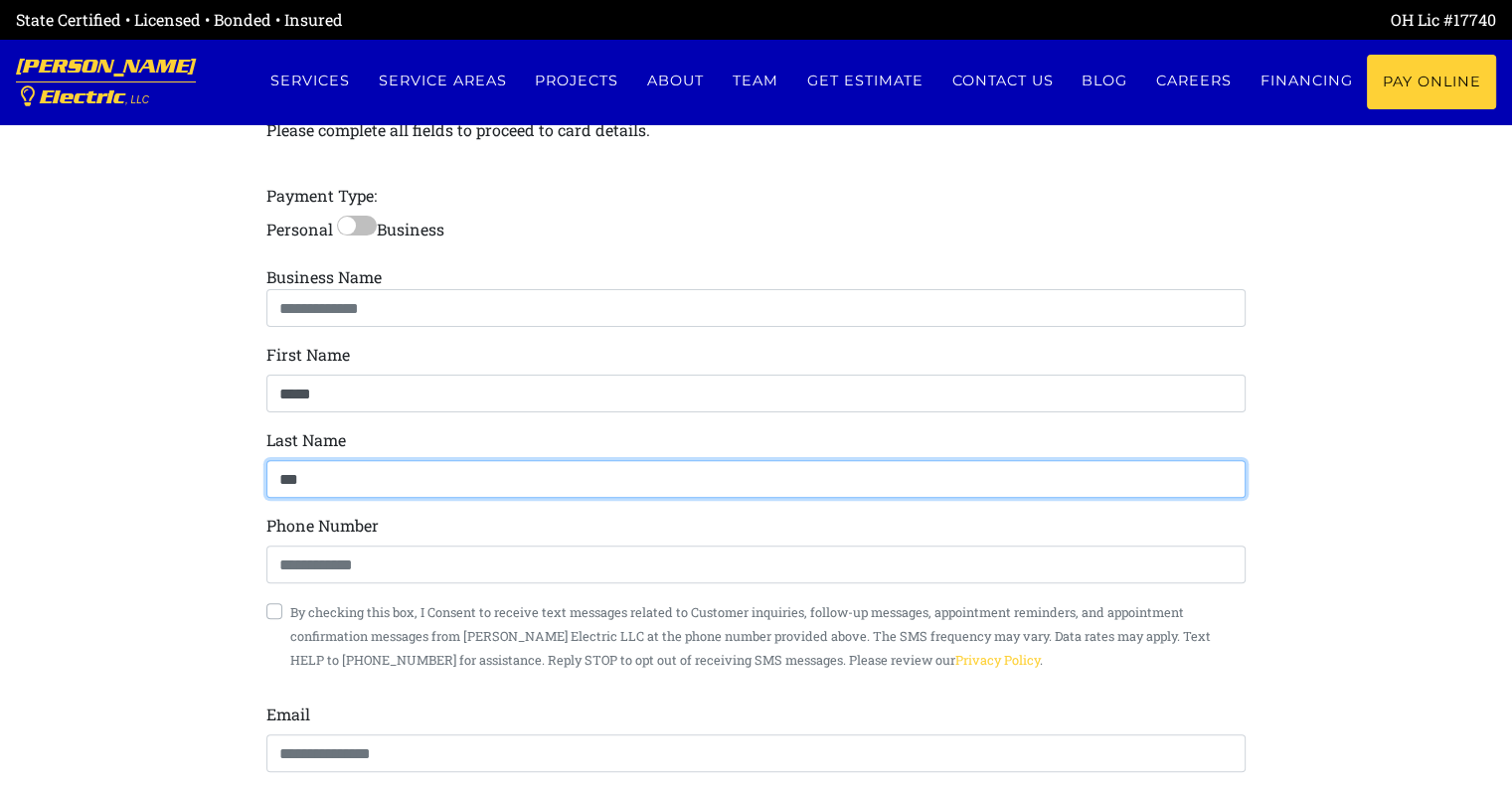 type on "*******" 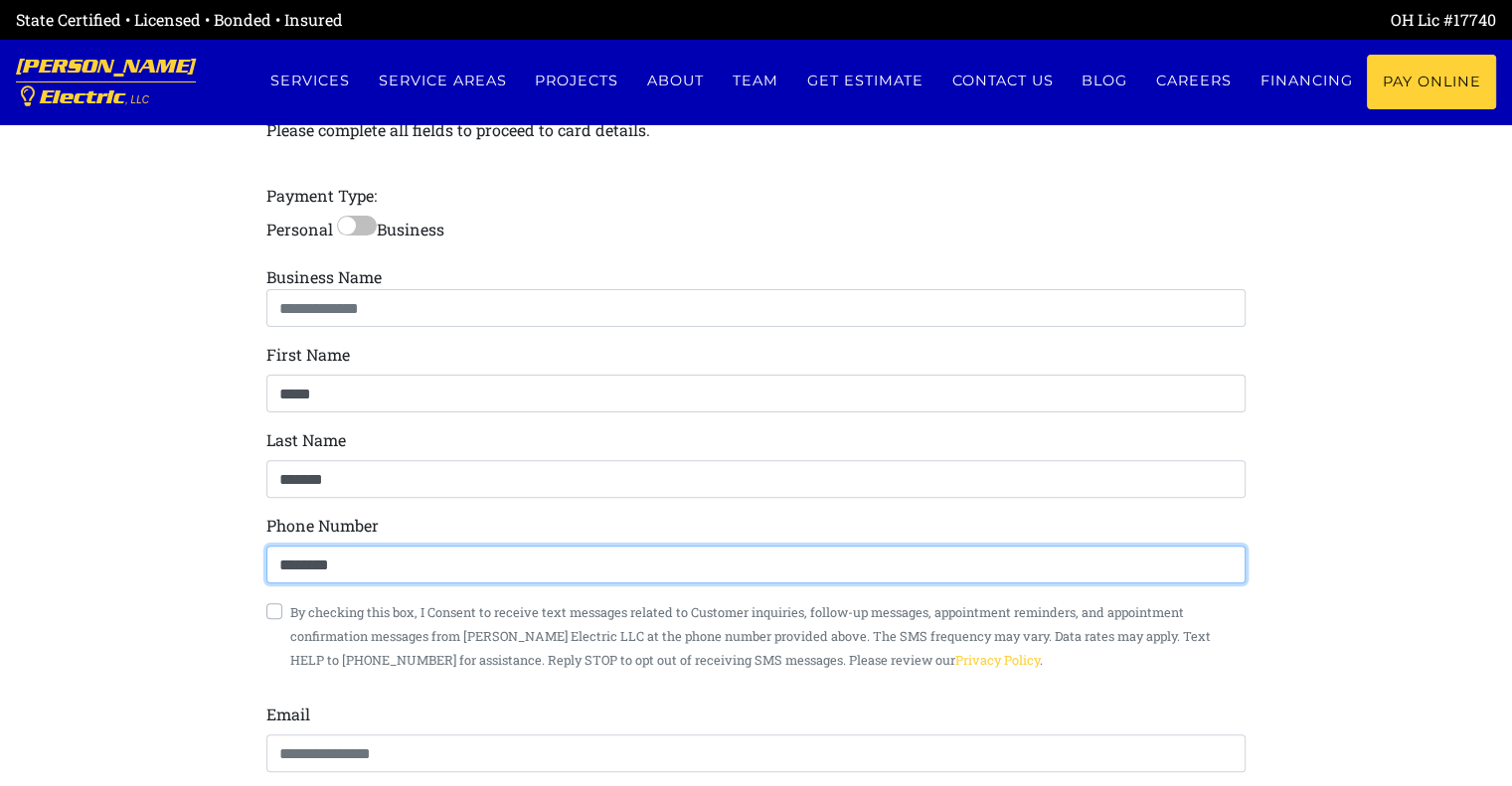 type on "**********" 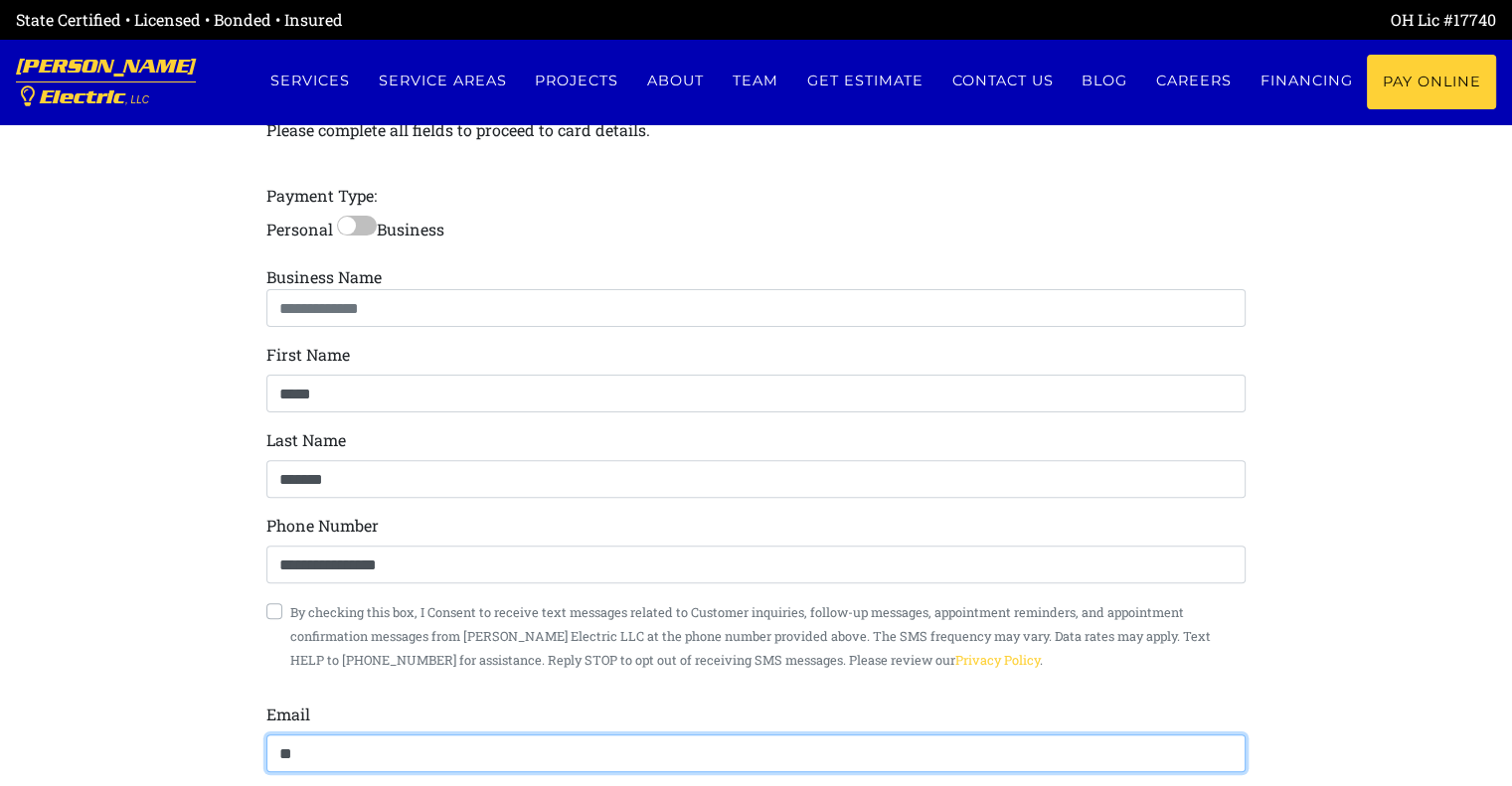 type on "**********" 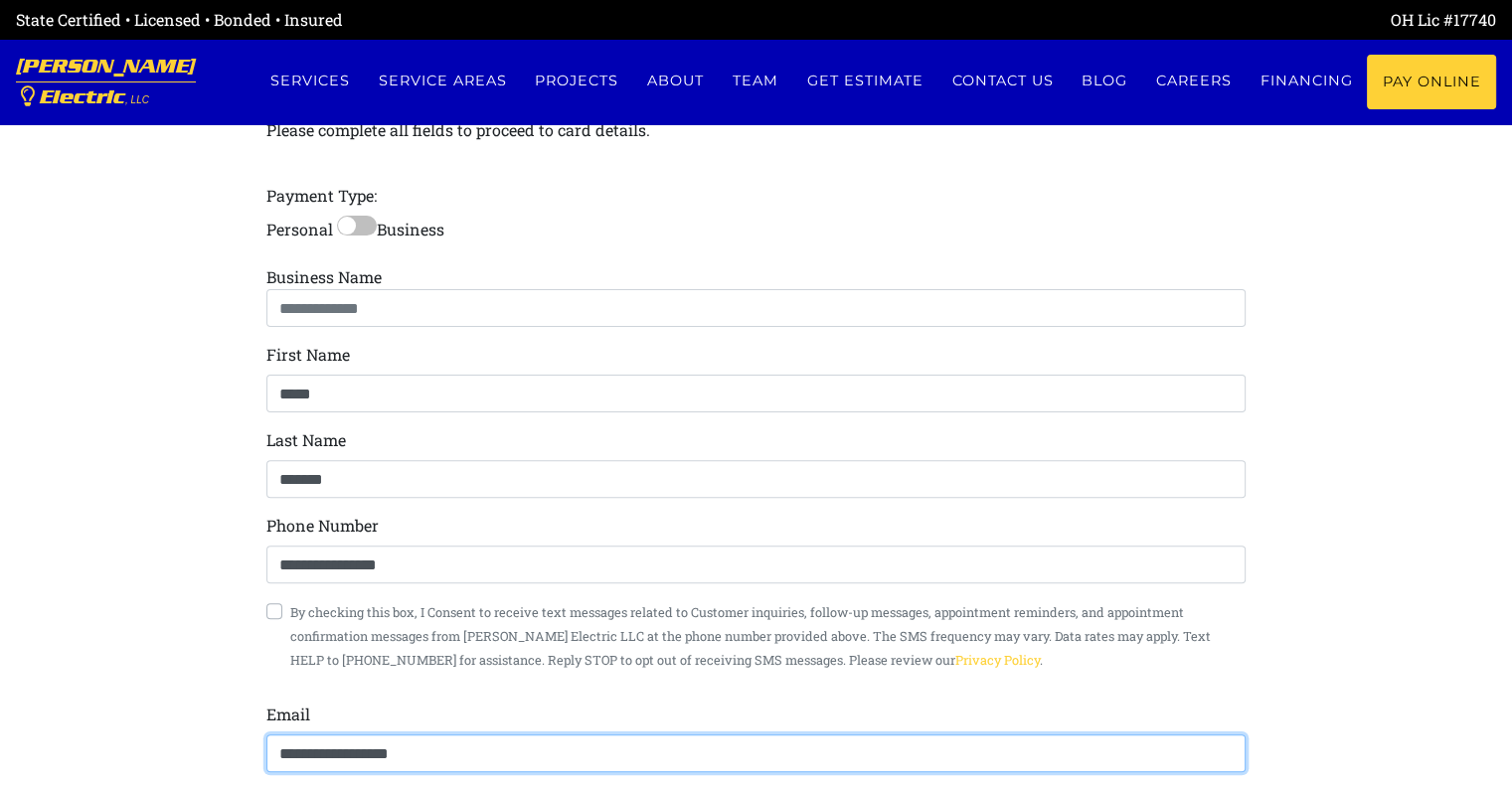 scroll, scrollTop: 898, scrollLeft: 0, axis: vertical 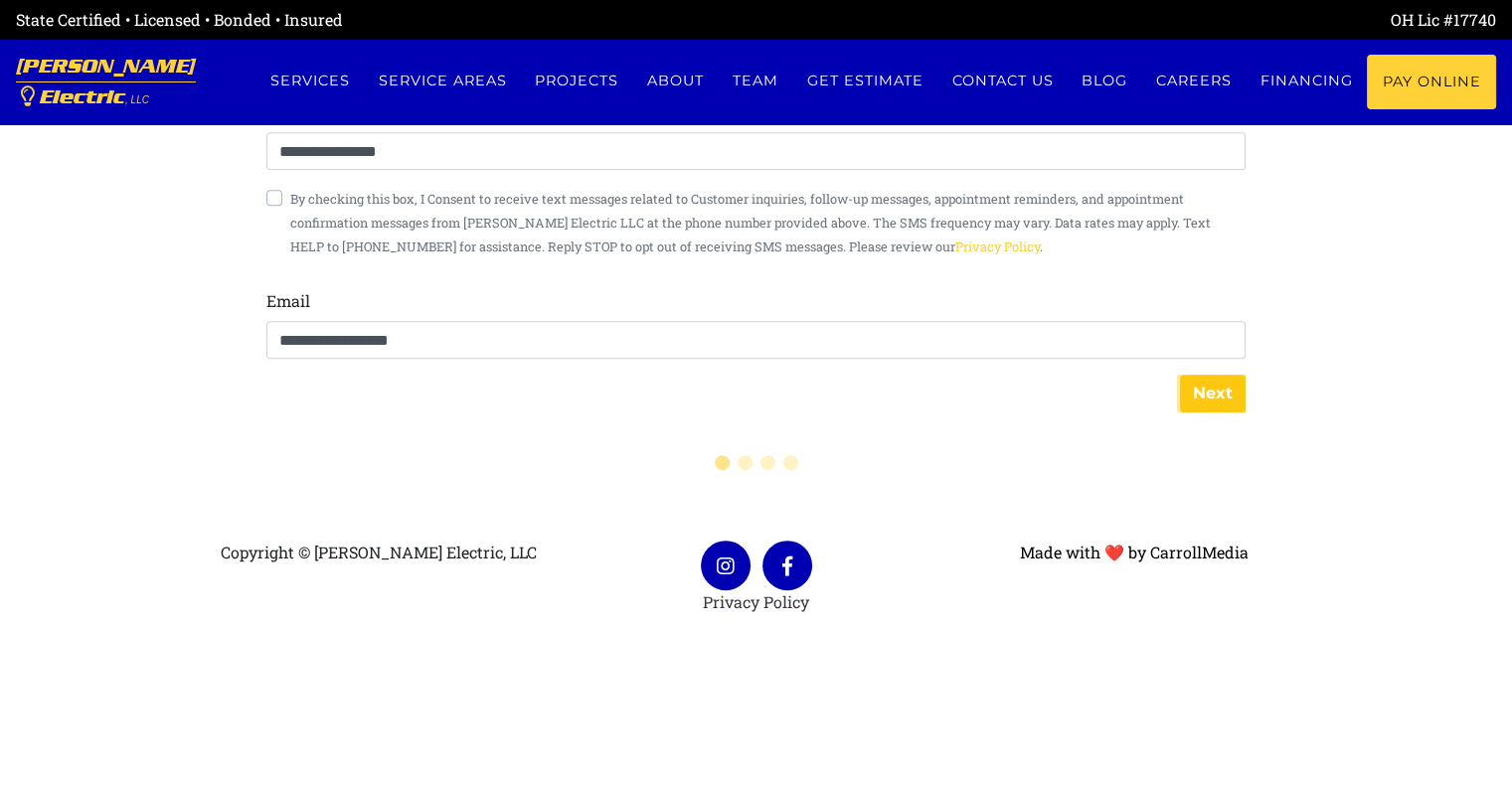 click on "Next" at bounding box center (1213, 393) 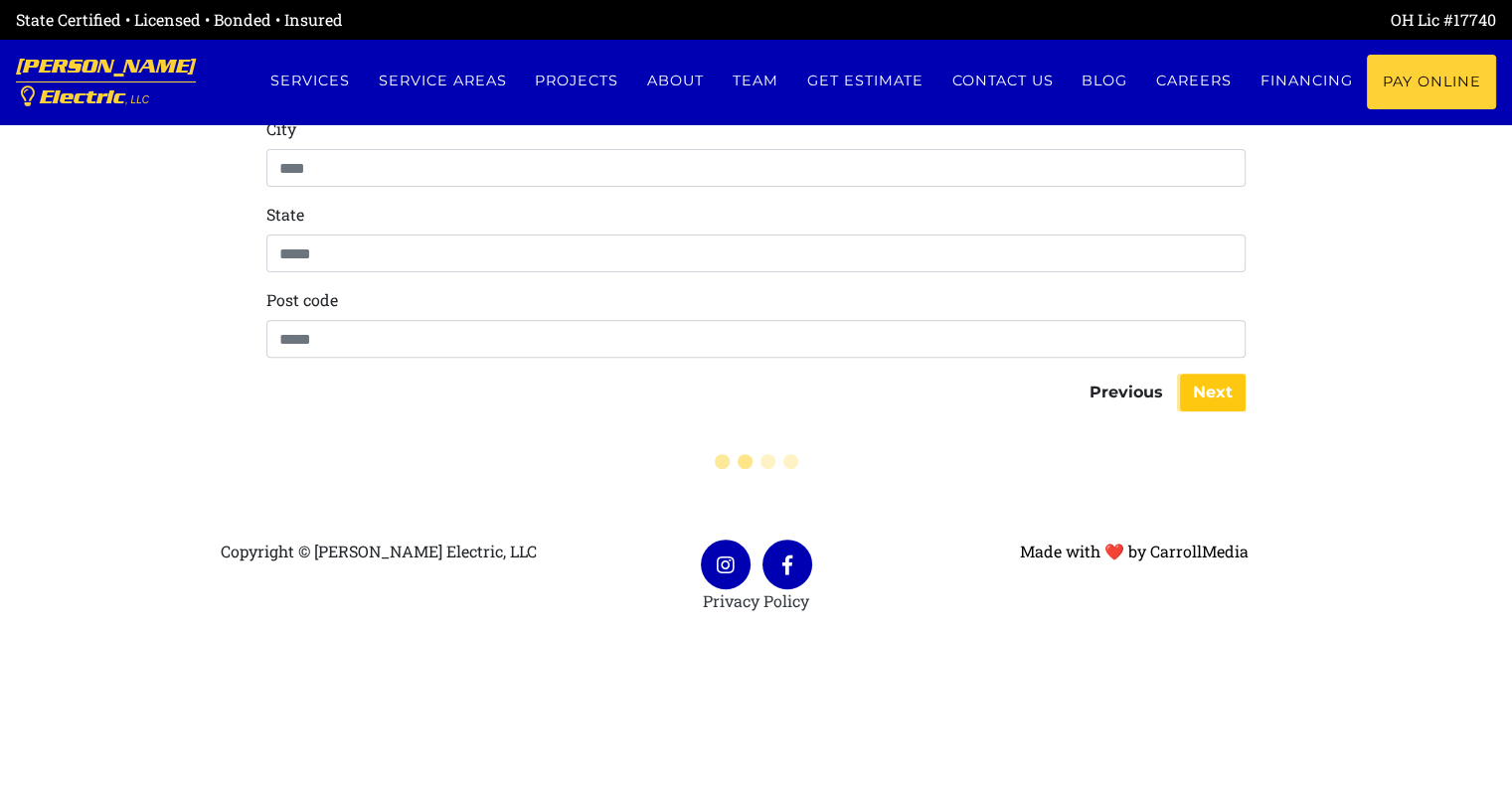 scroll, scrollTop: 0, scrollLeft: 0, axis: both 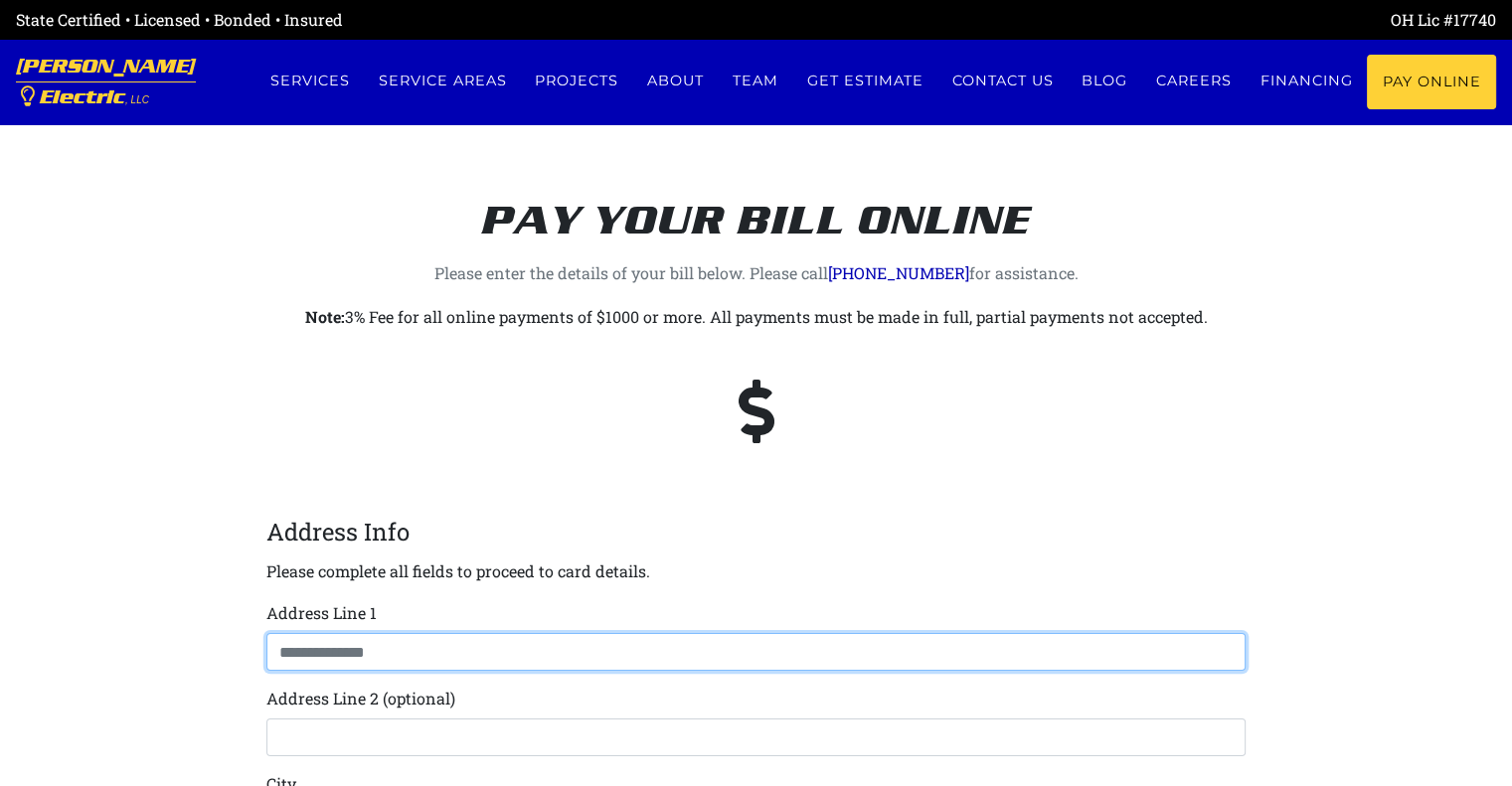click at bounding box center [756, 652] 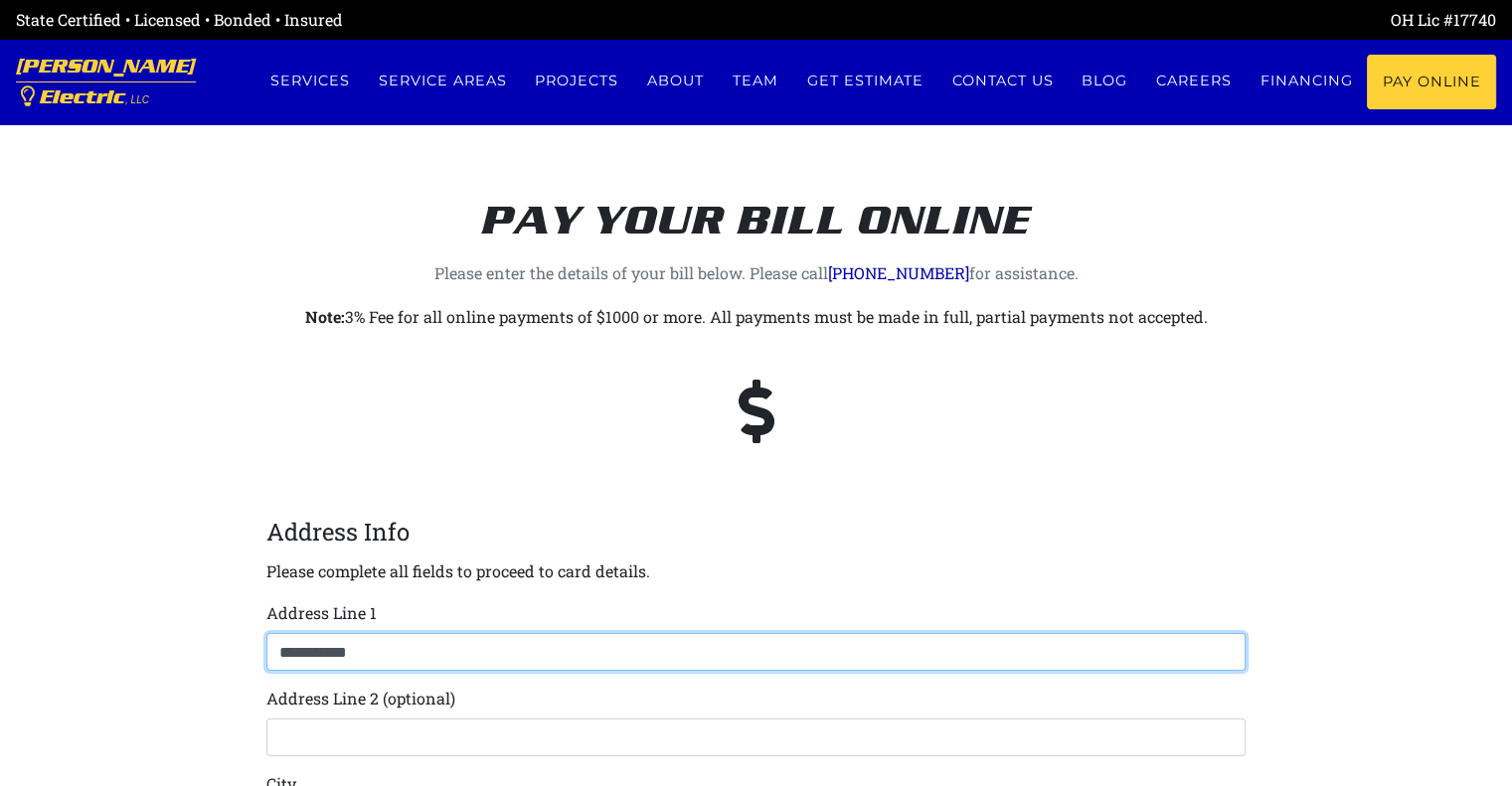 type on "********" 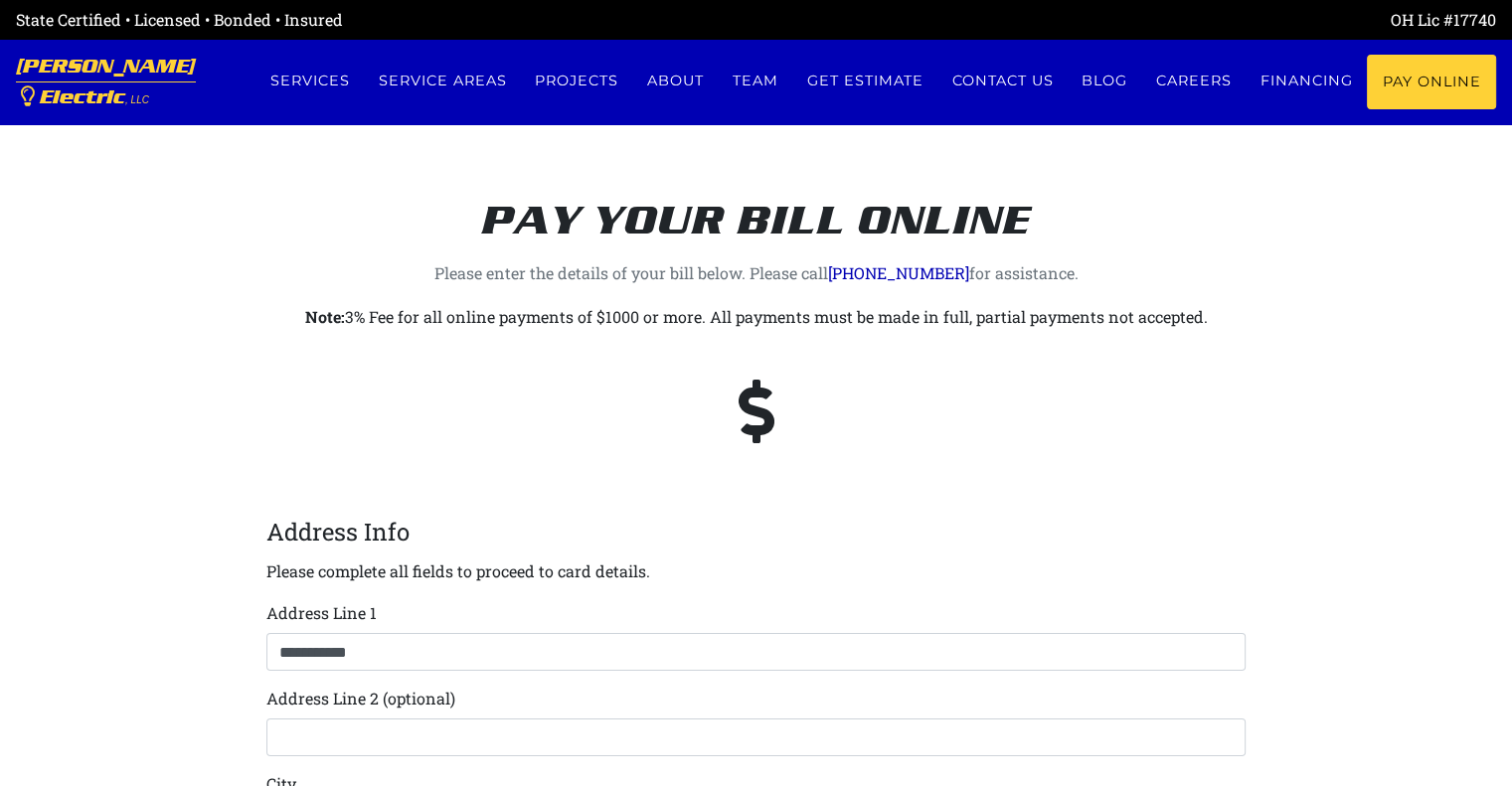 type on "**" 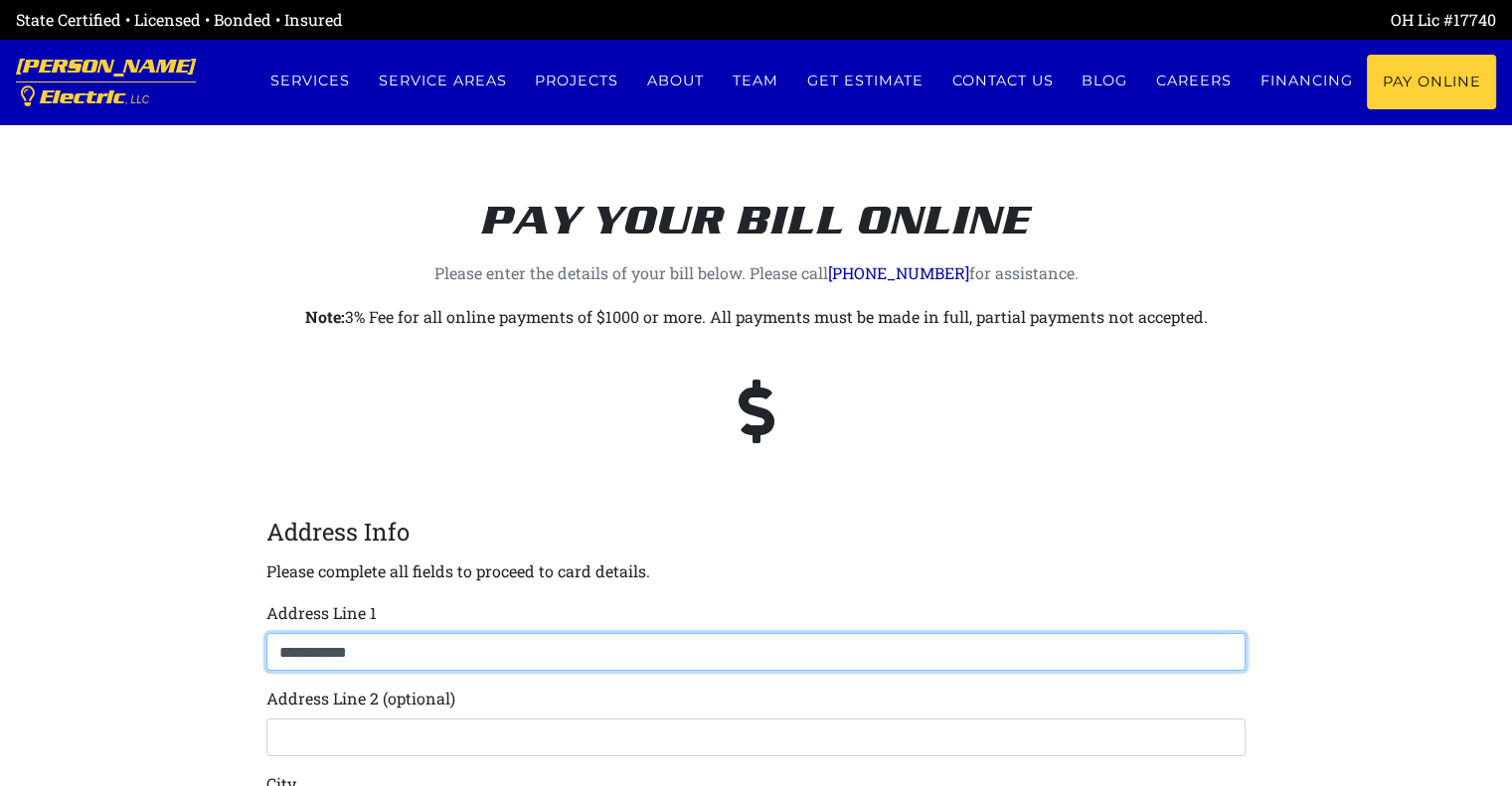 scroll, scrollTop: 655, scrollLeft: 0, axis: vertical 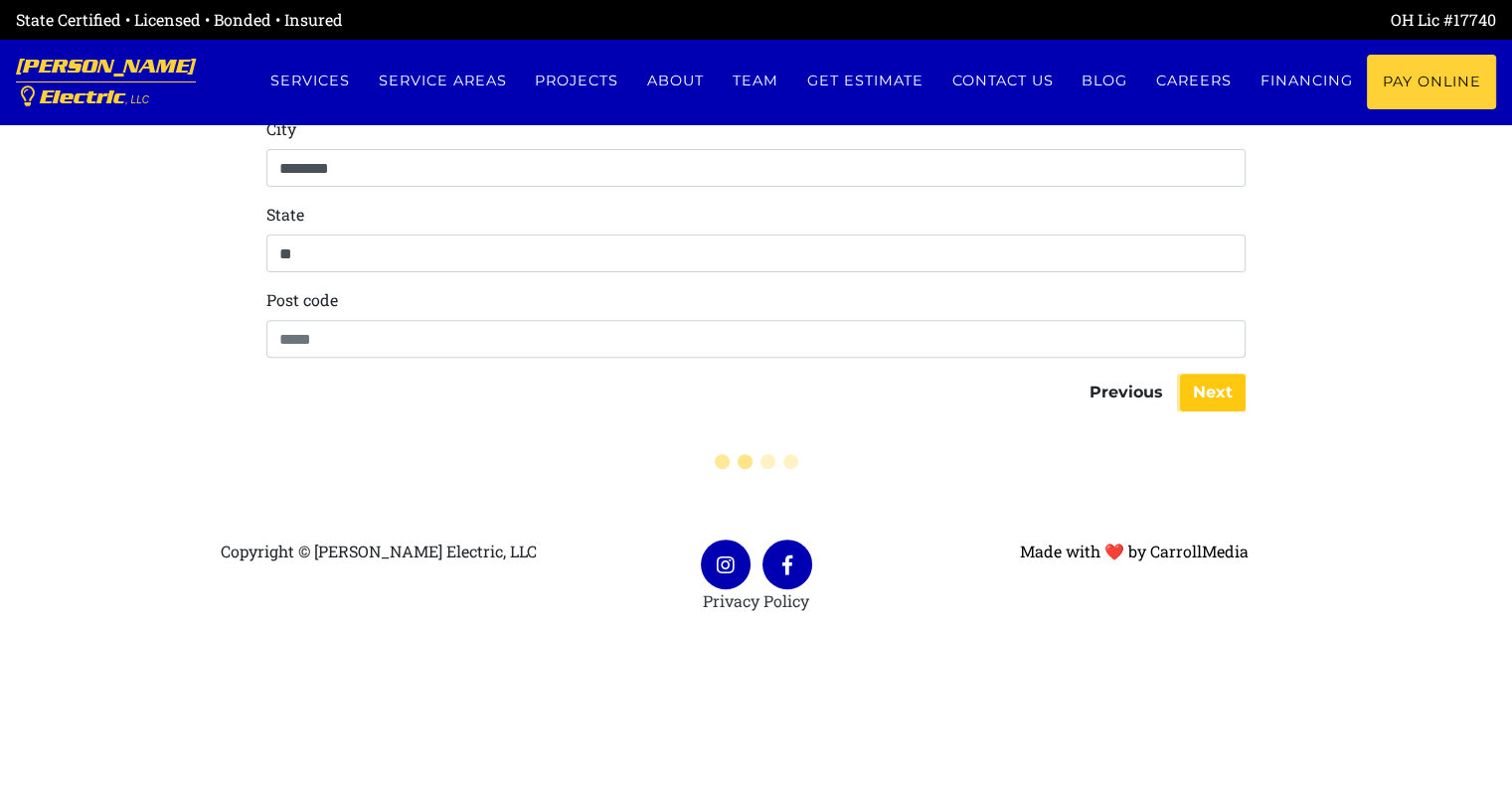 click on "Next" at bounding box center (1213, 393) 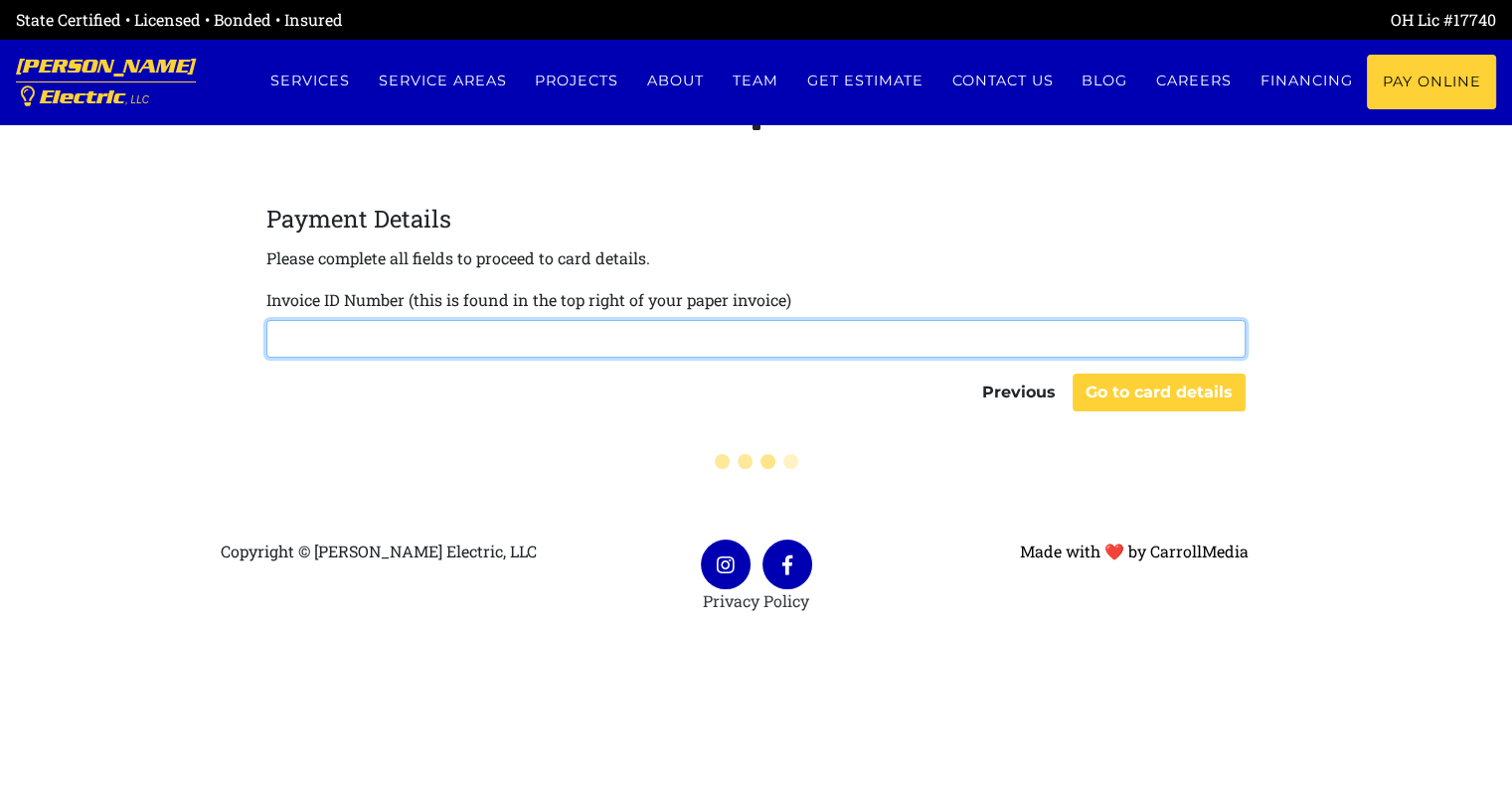 click at bounding box center [756, 339] 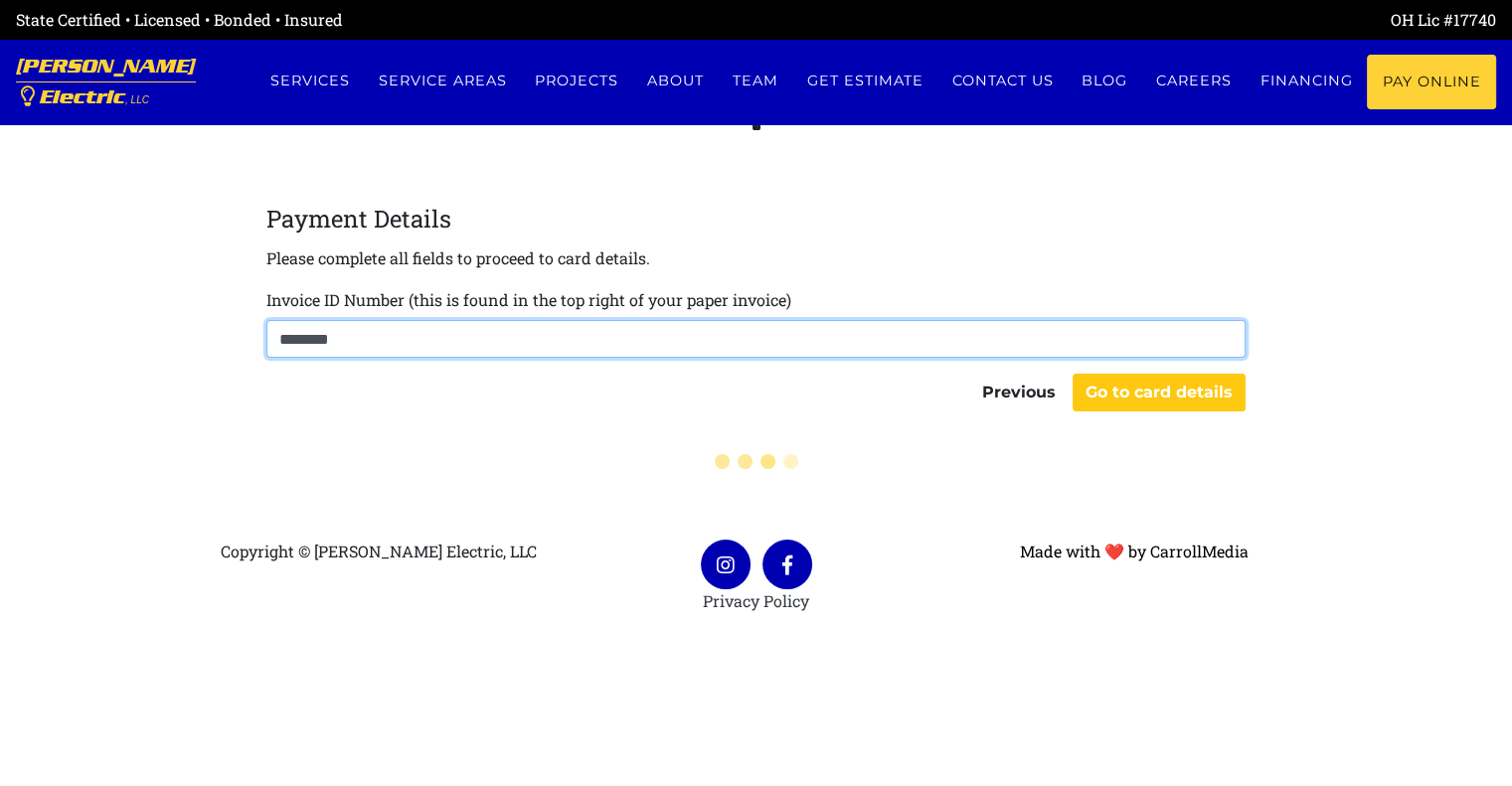 type on "********" 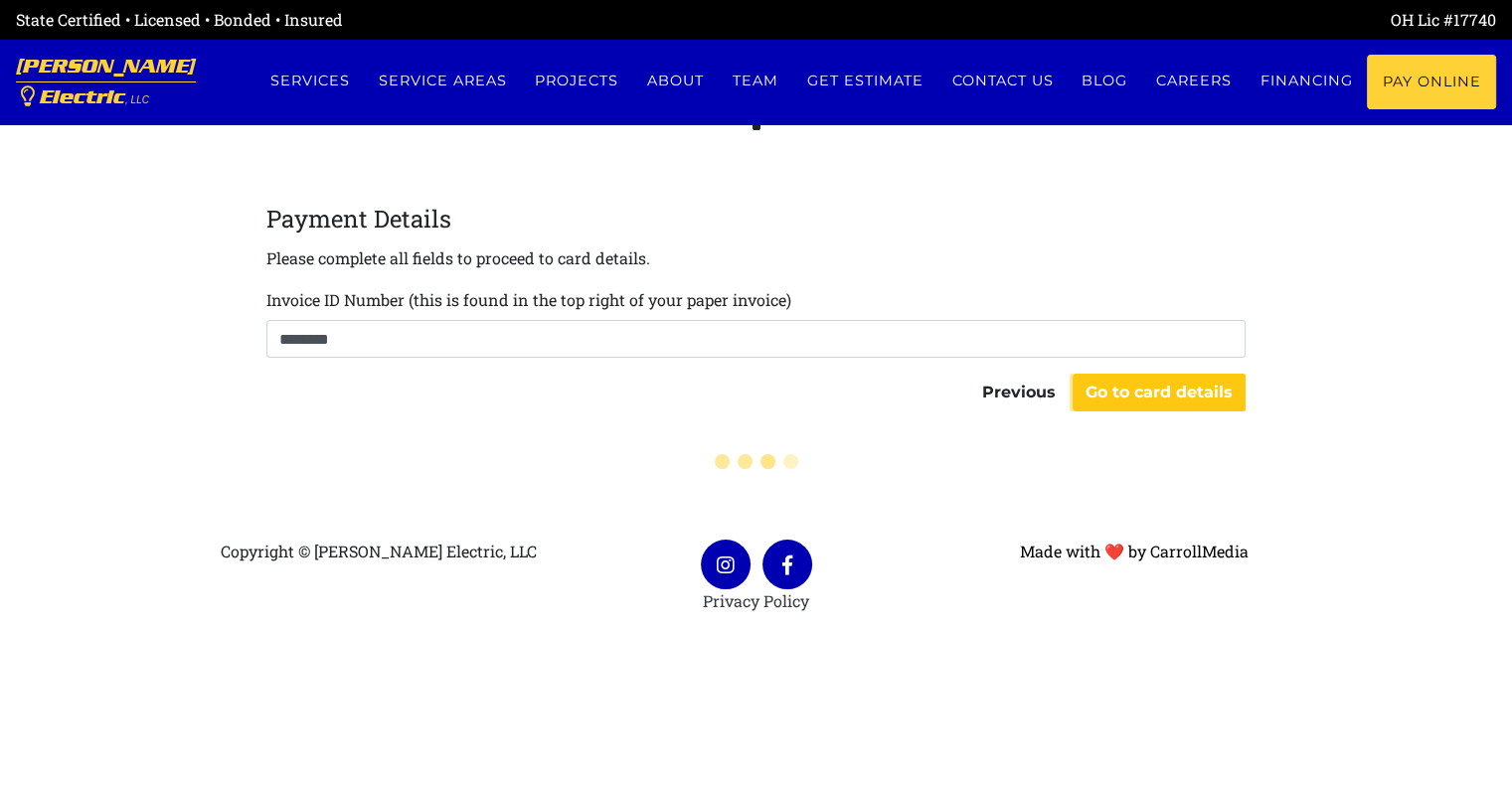 click on "Go to card details" at bounding box center (1159, 393) 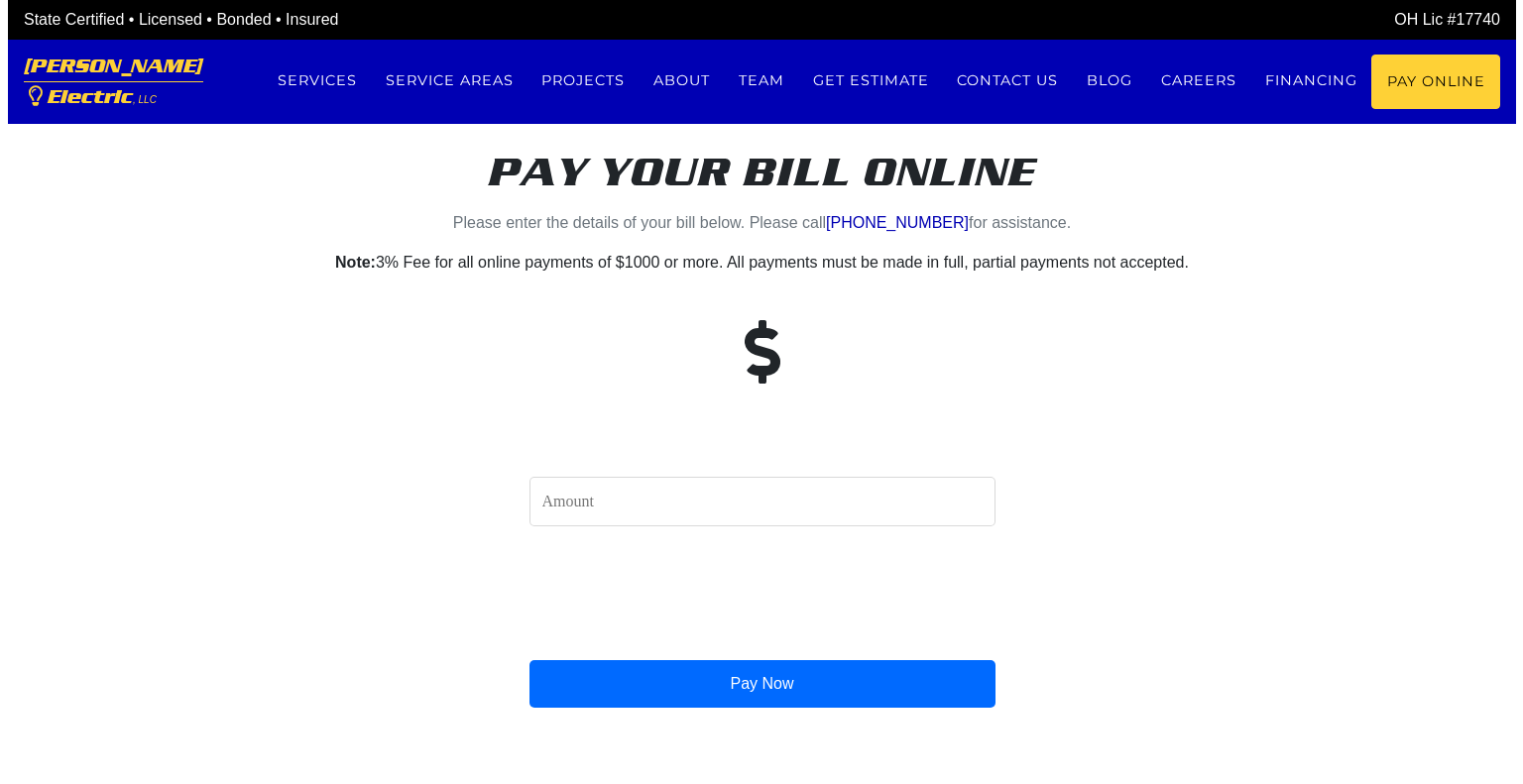 scroll, scrollTop: 0, scrollLeft: 0, axis: both 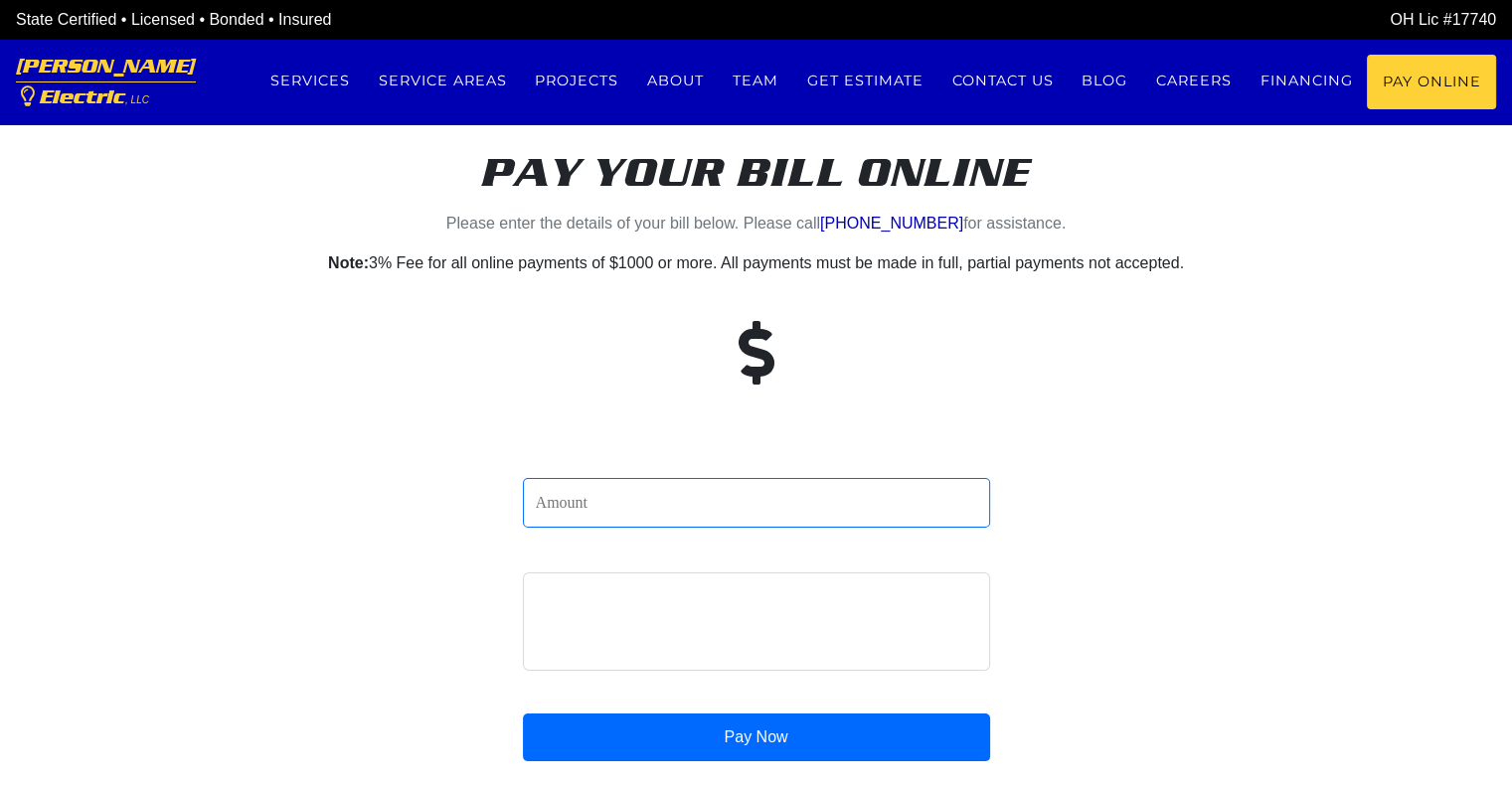 click at bounding box center [756, 503] 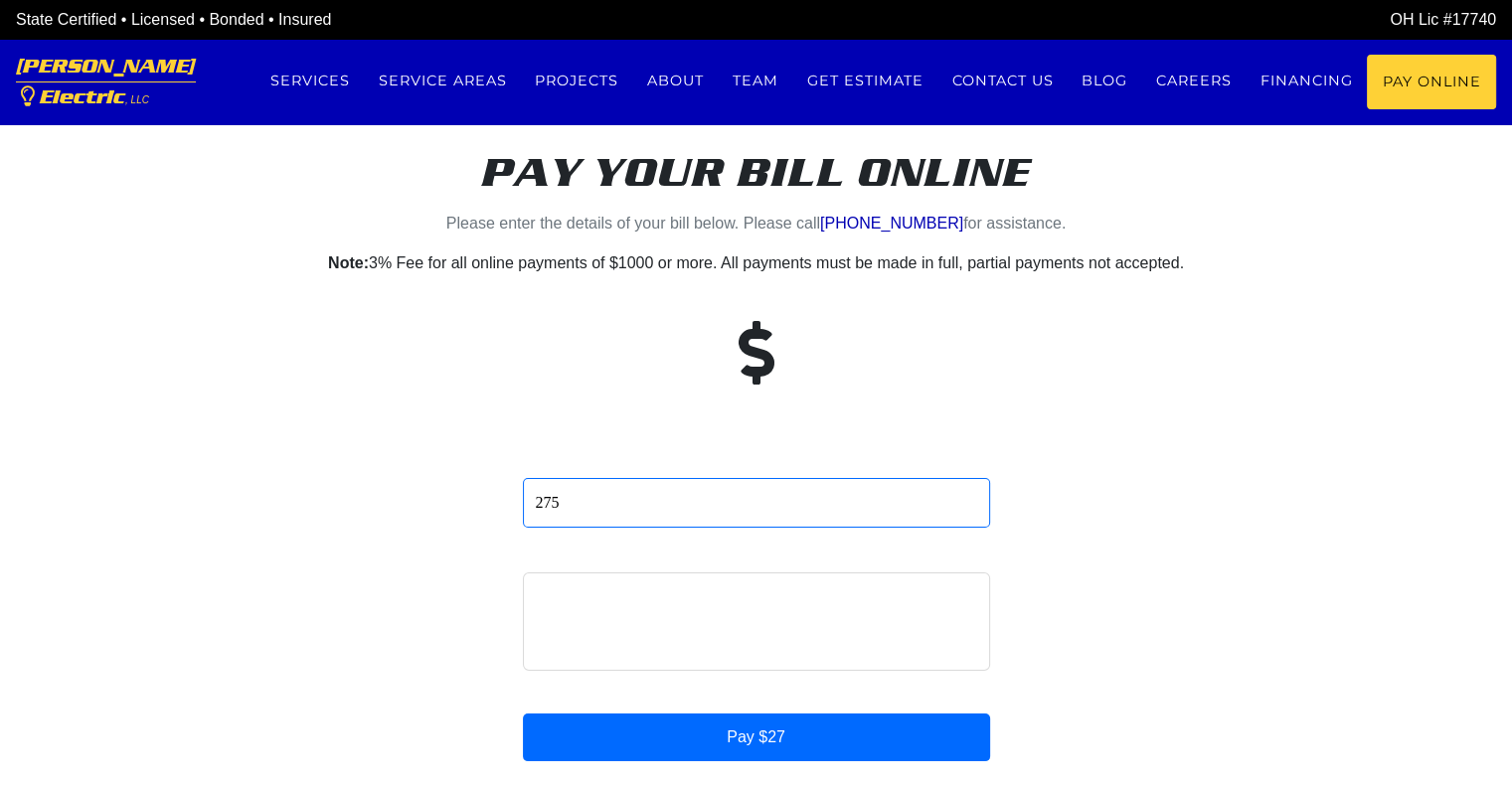 type on "275" 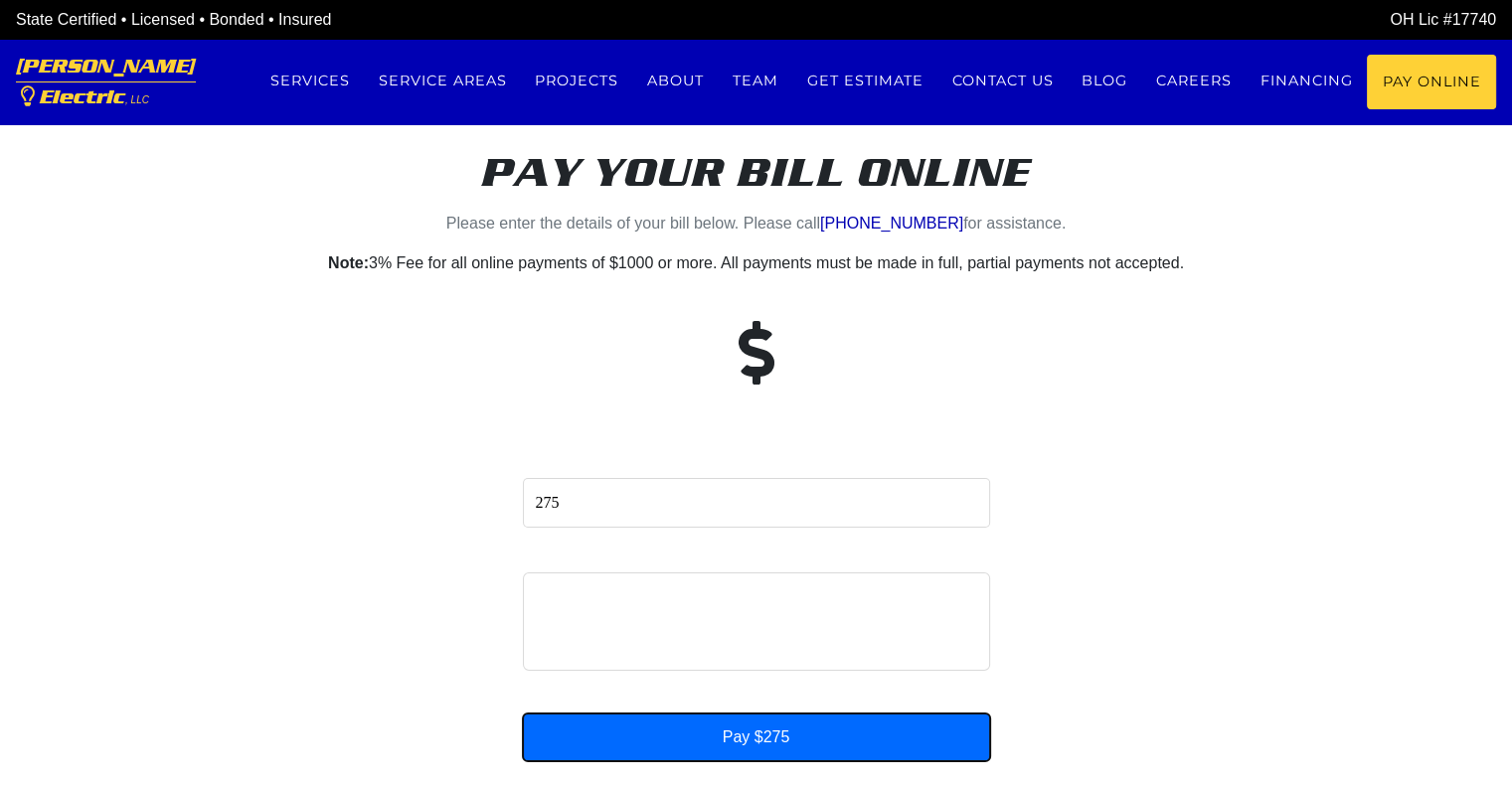 click on "Pay $275" at bounding box center [756, 737] 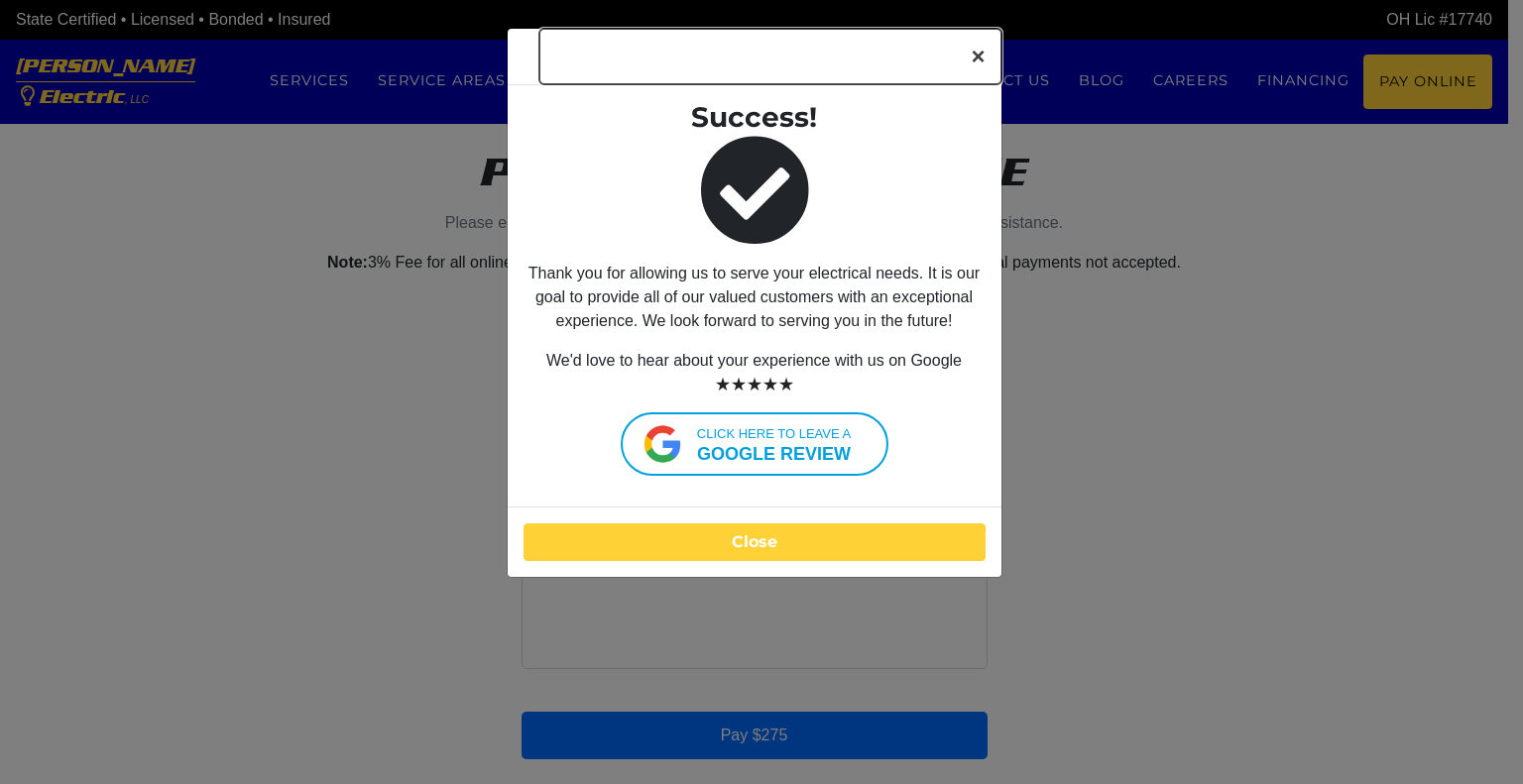 click on "×" at bounding box center [978, 56] 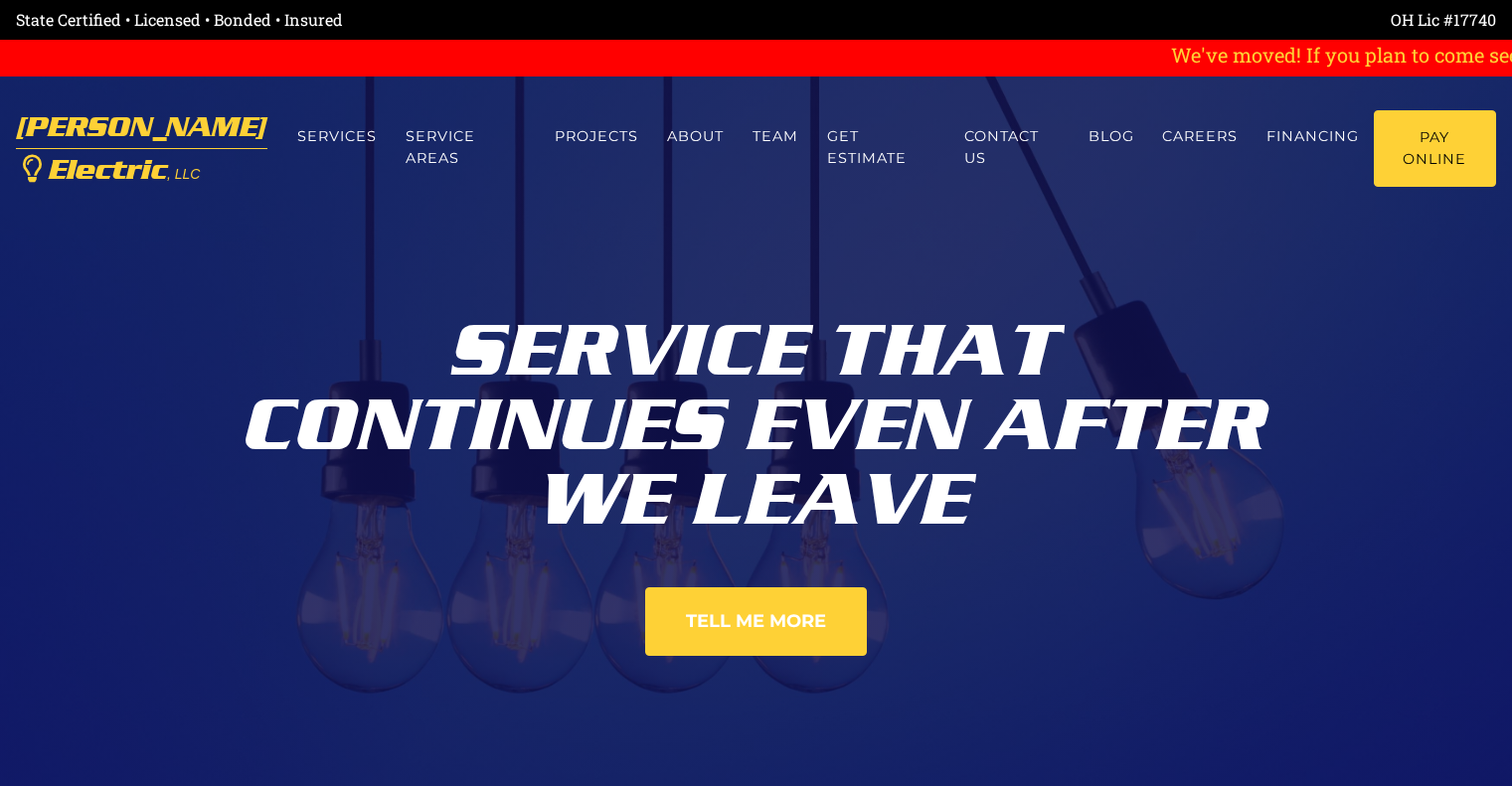 scroll, scrollTop: 0, scrollLeft: 0, axis: both 